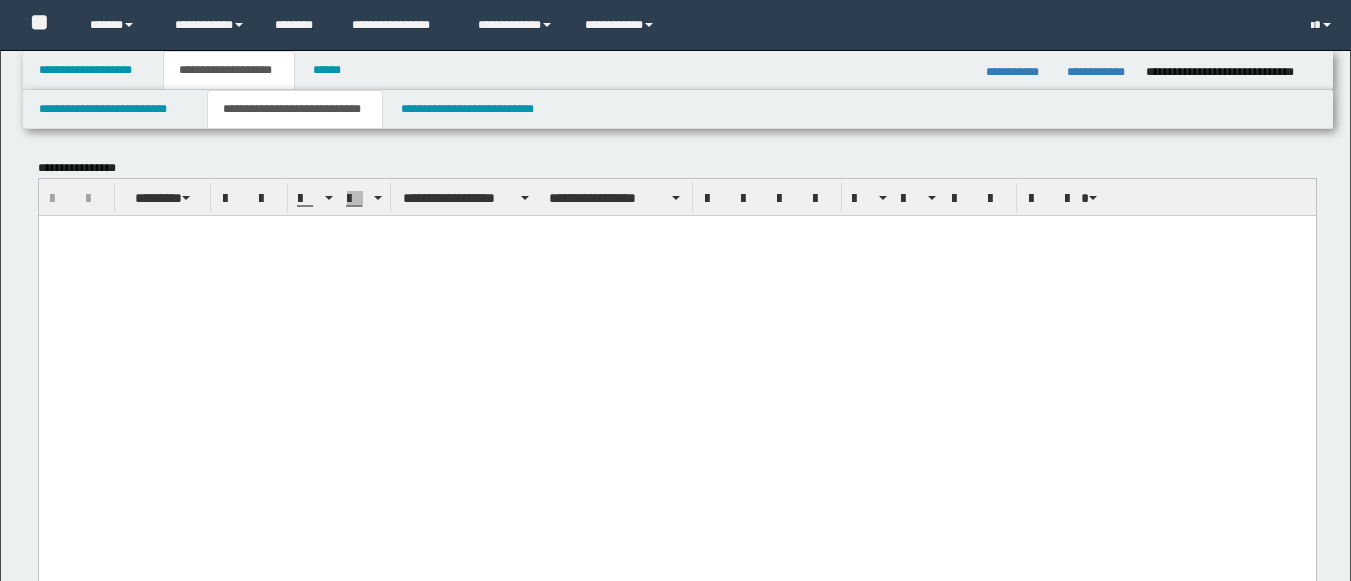 scroll, scrollTop: 6320, scrollLeft: 0, axis: vertical 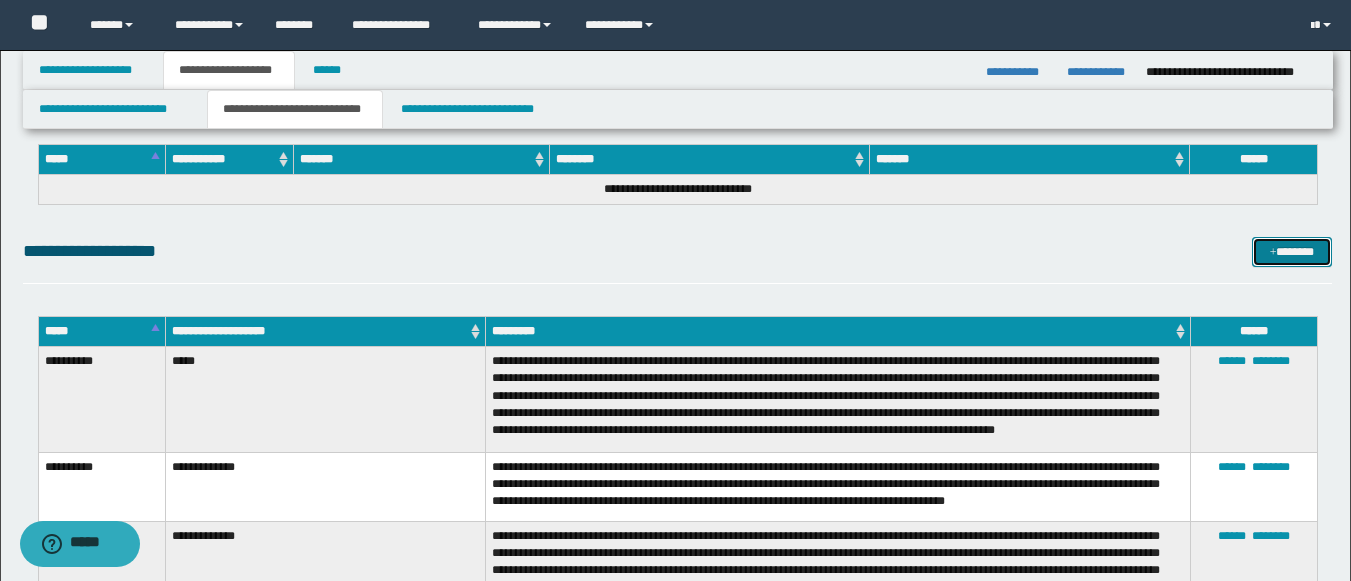 click on "*******" at bounding box center [1292, 252] 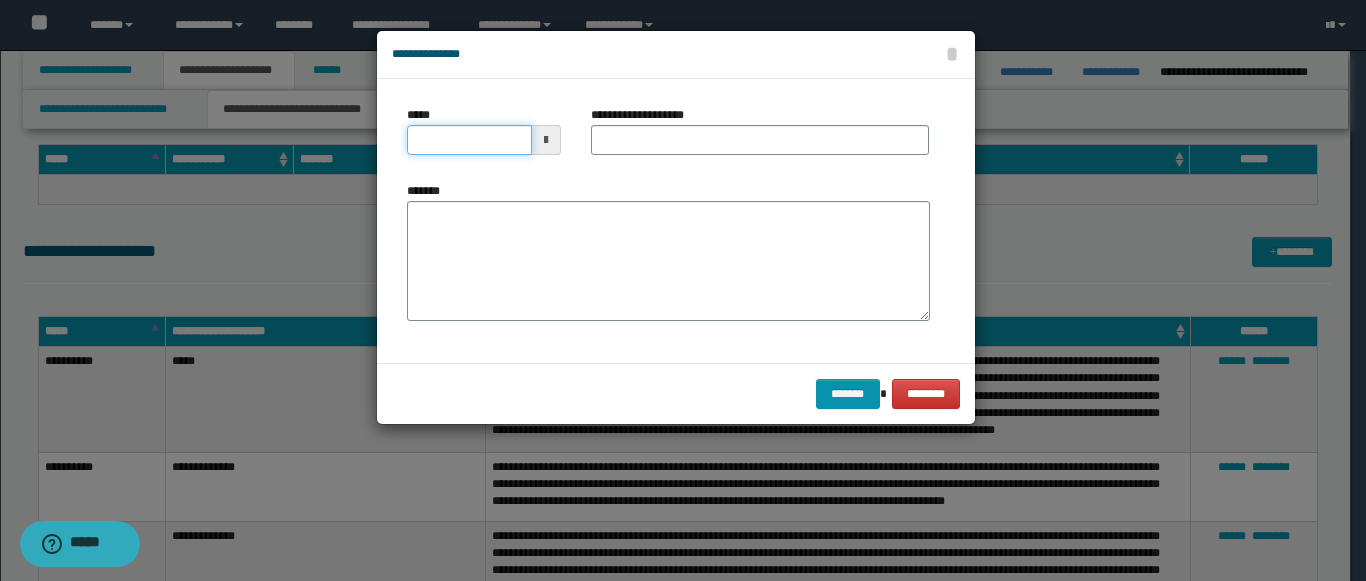 click on "*****" at bounding box center [469, 140] 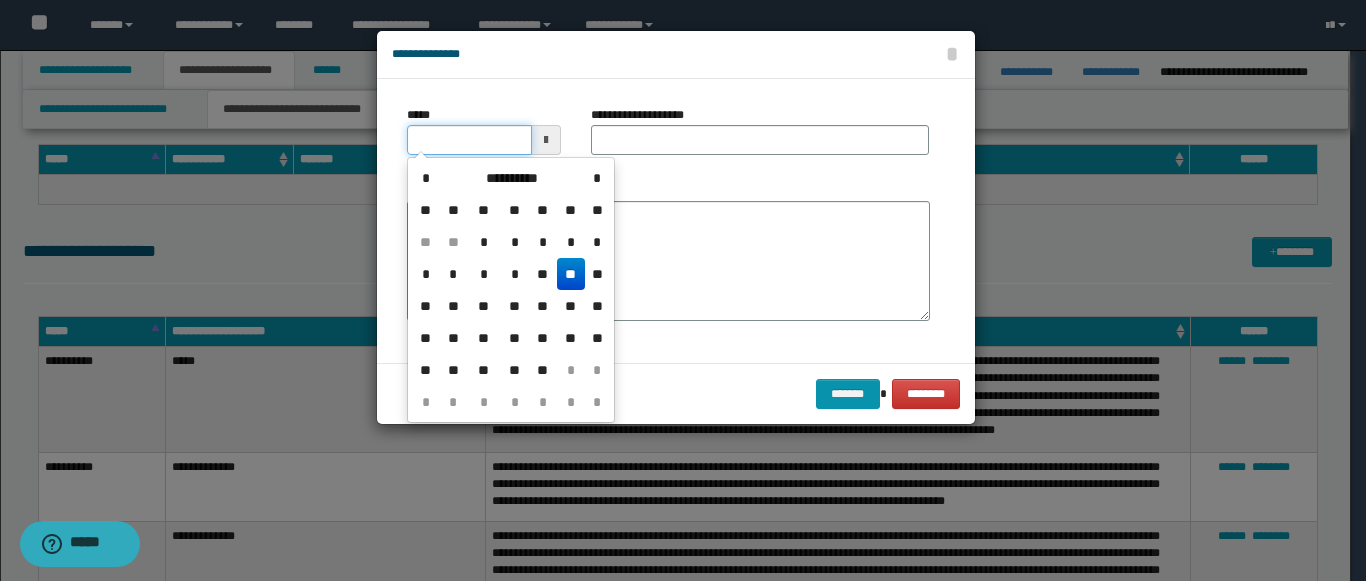 type on "**********" 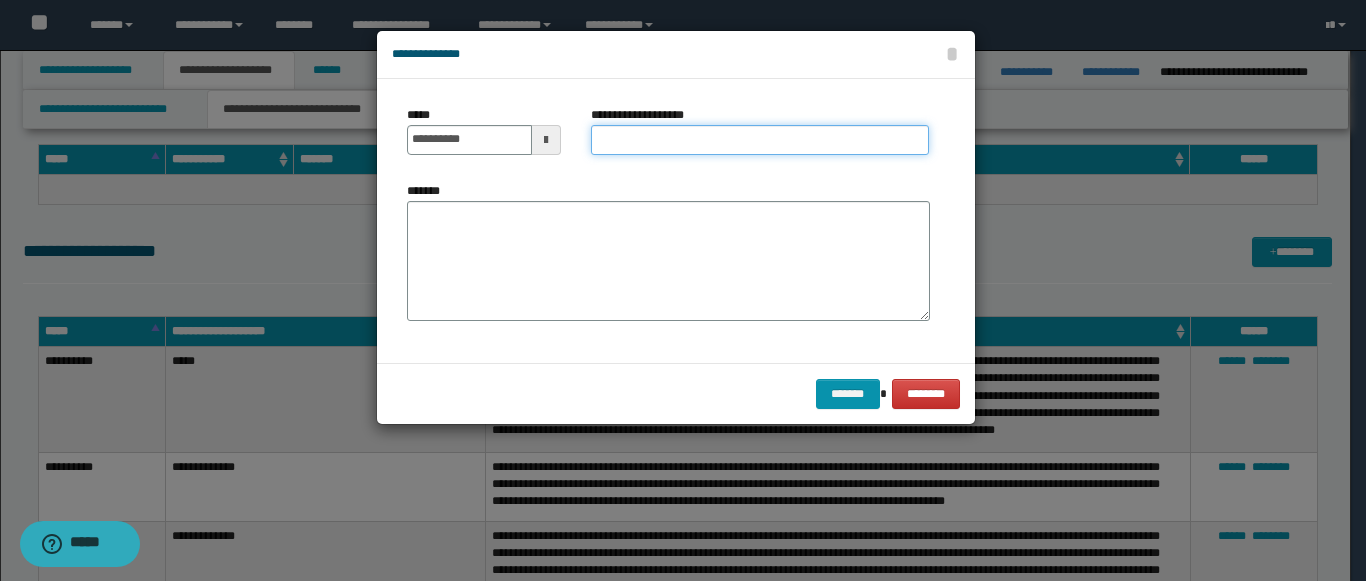 paste on "**********" 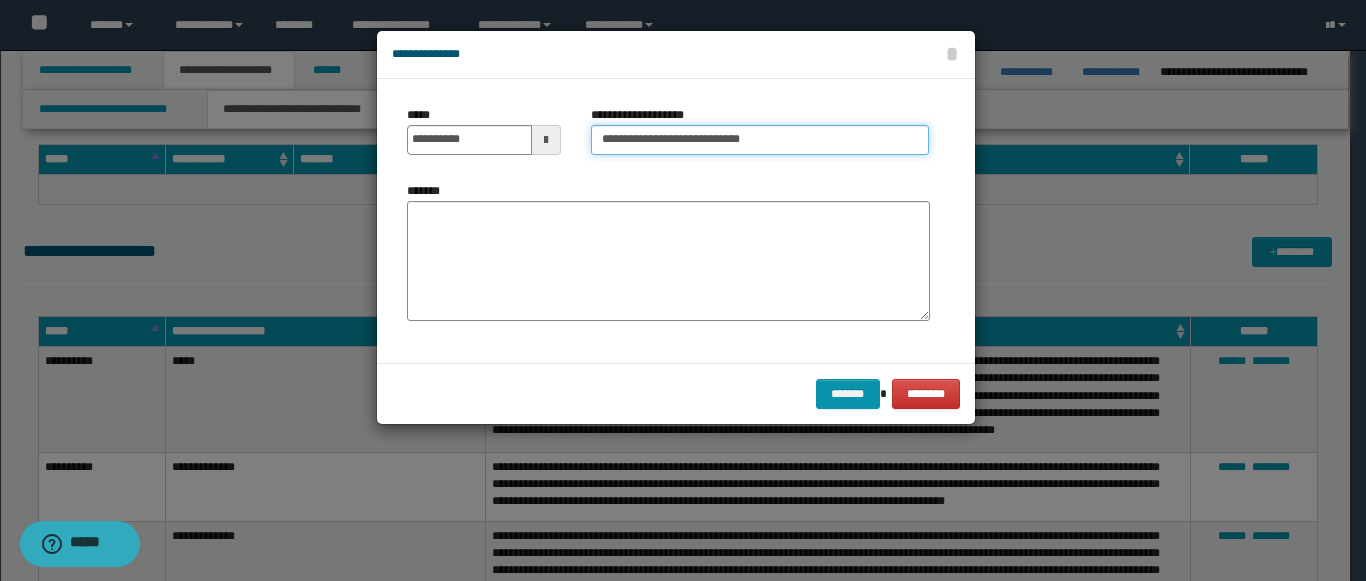 type on "**********" 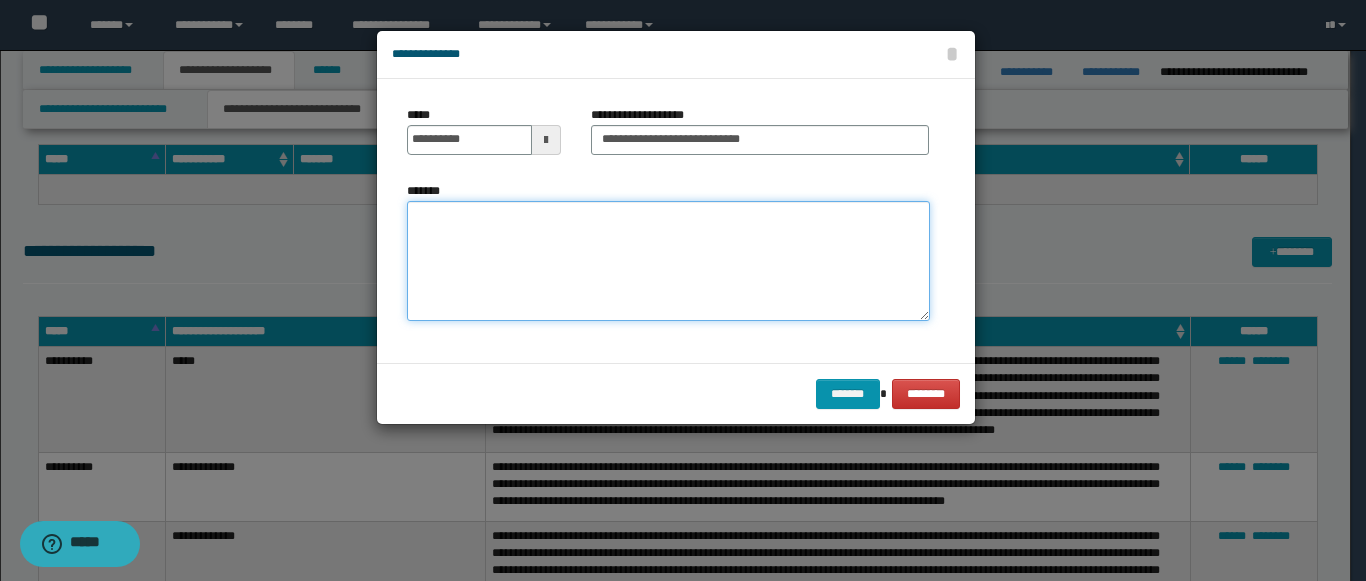 paste on "**********" 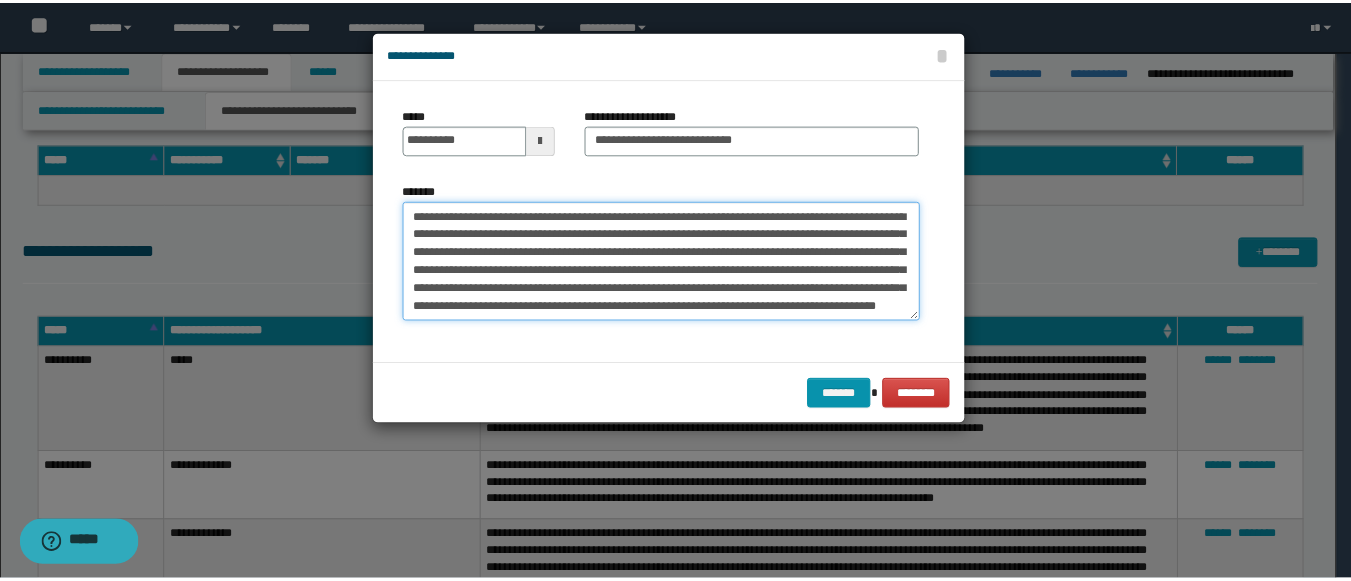 scroll, scrollTop: 12, scrollLeft: 0, axis: vertical 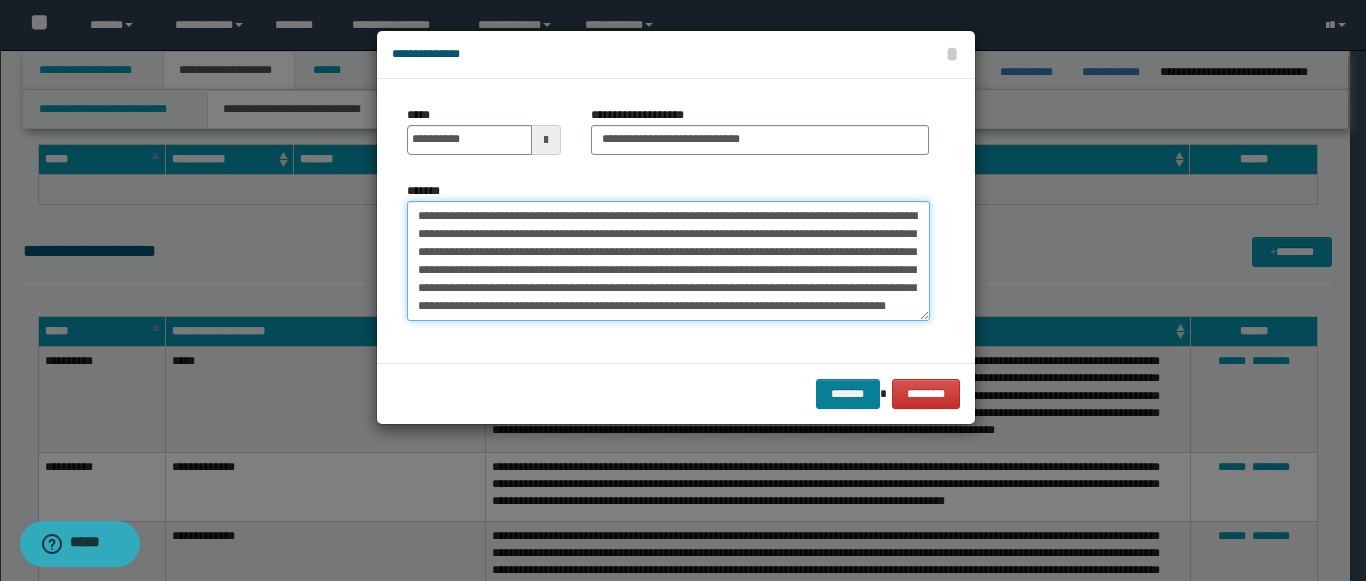 type on "**********" 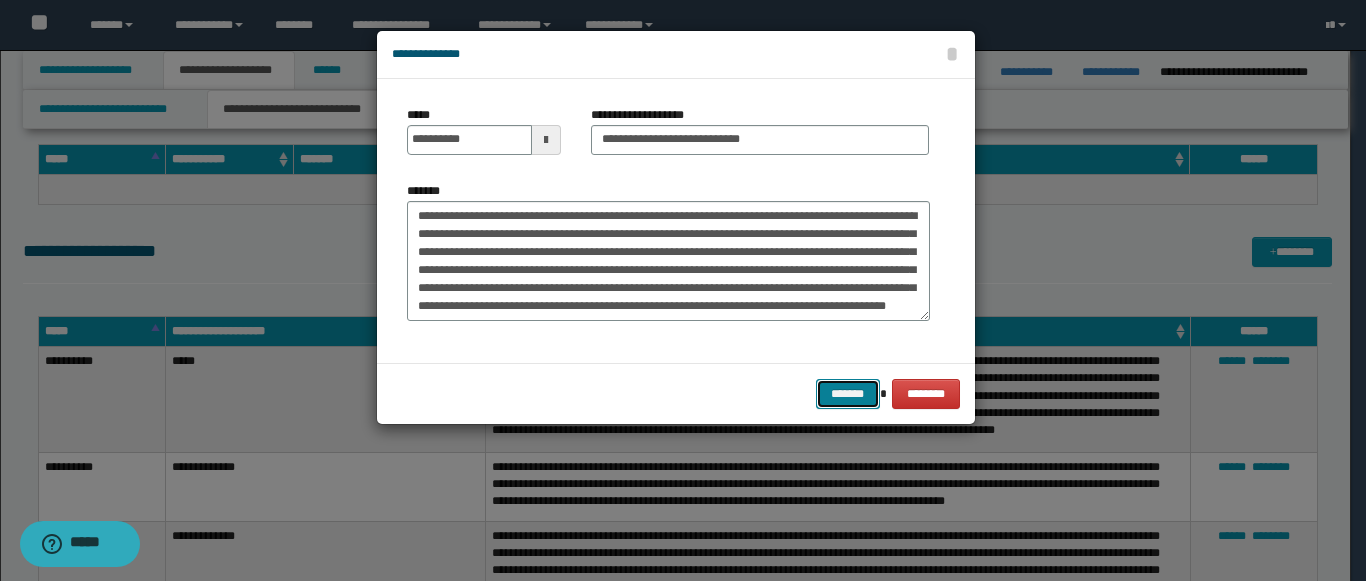 click on "*******" at bounding box center (848, 394) 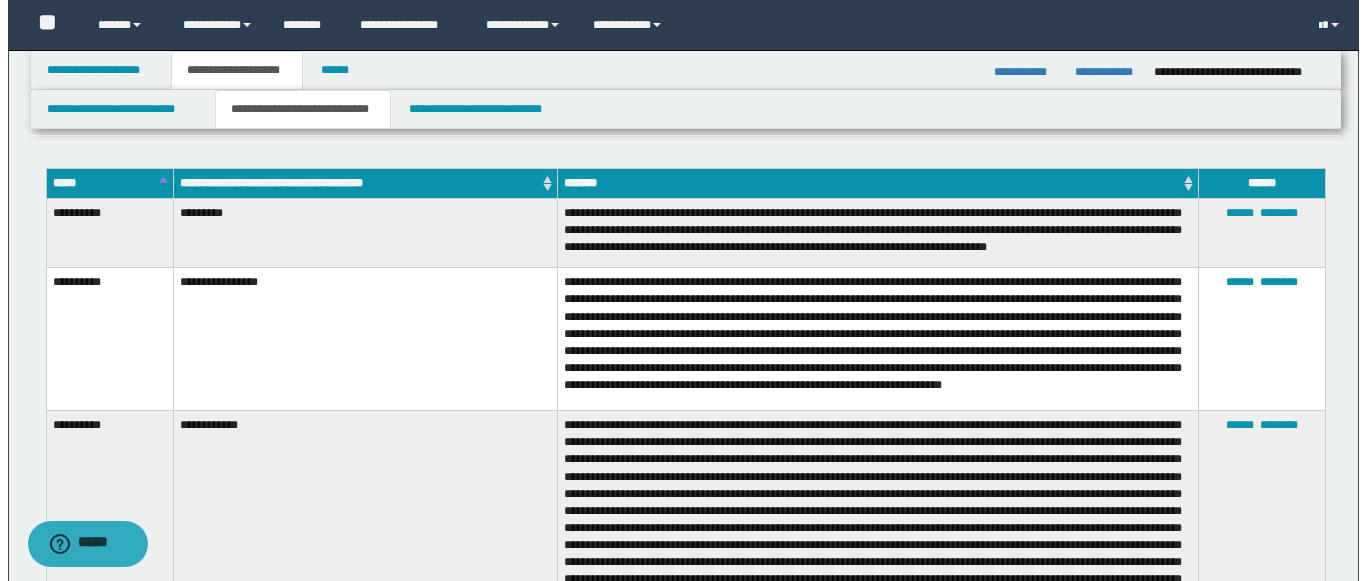 scroll, scrollTop: 4179, scrollLeft: 0, axis: vertical 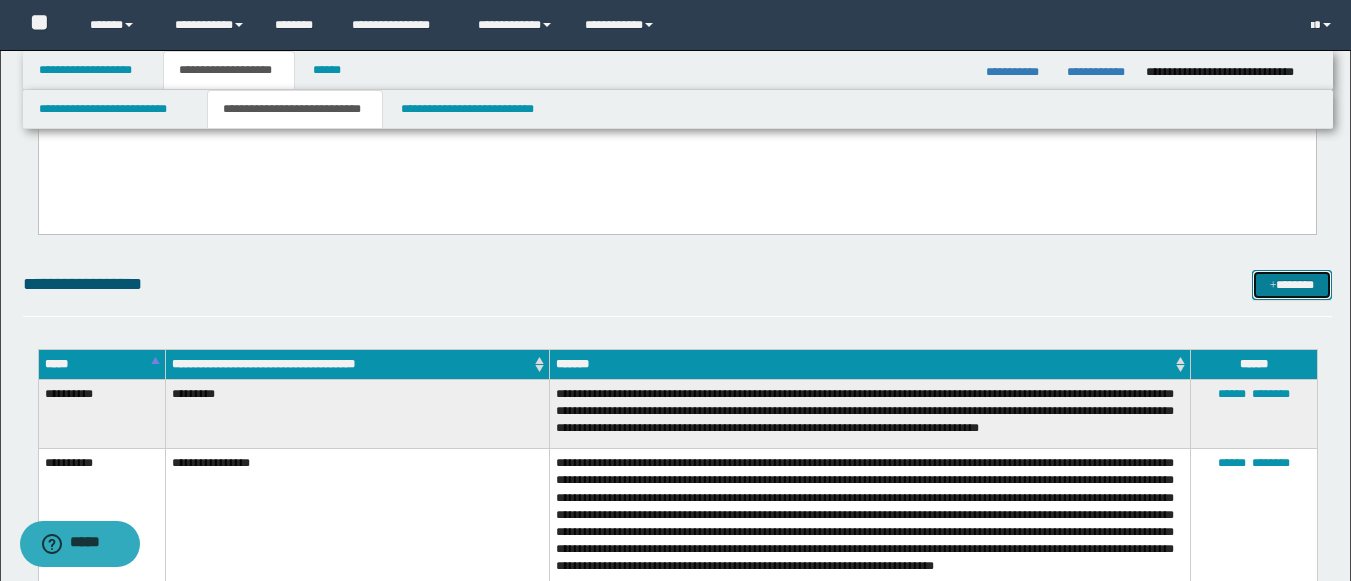 click on "*******" at bounding box center [1292, 285] 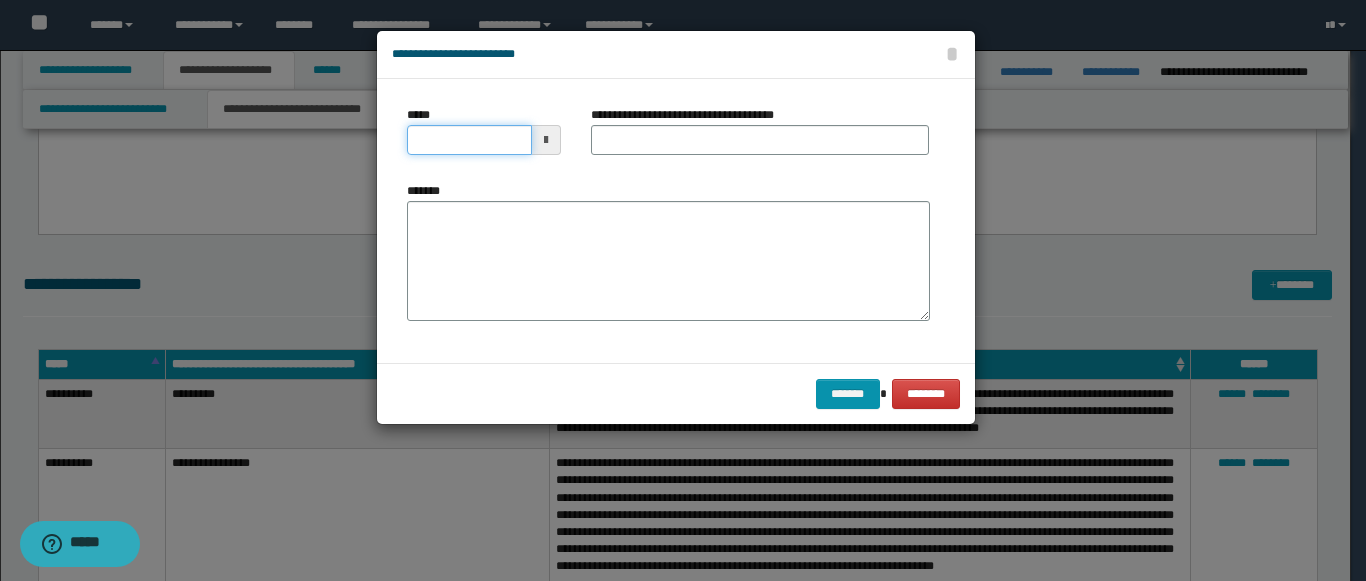 click on "*****" at bounding box center [469, 140] 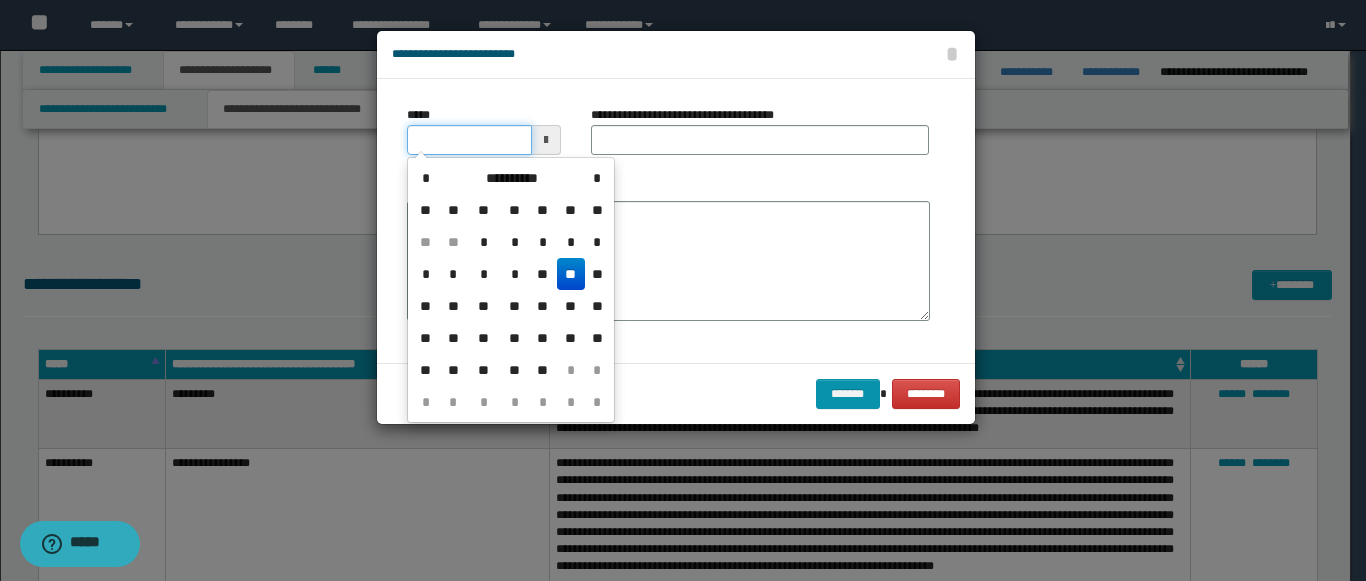 type on "**********" 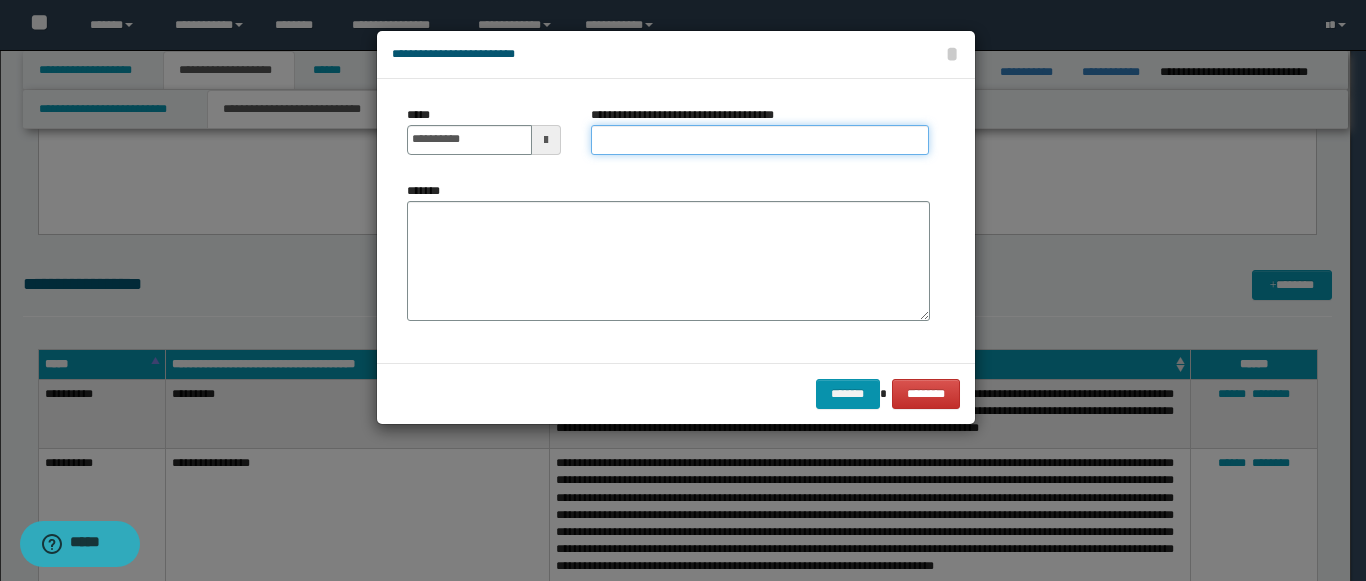 paste on "**********" 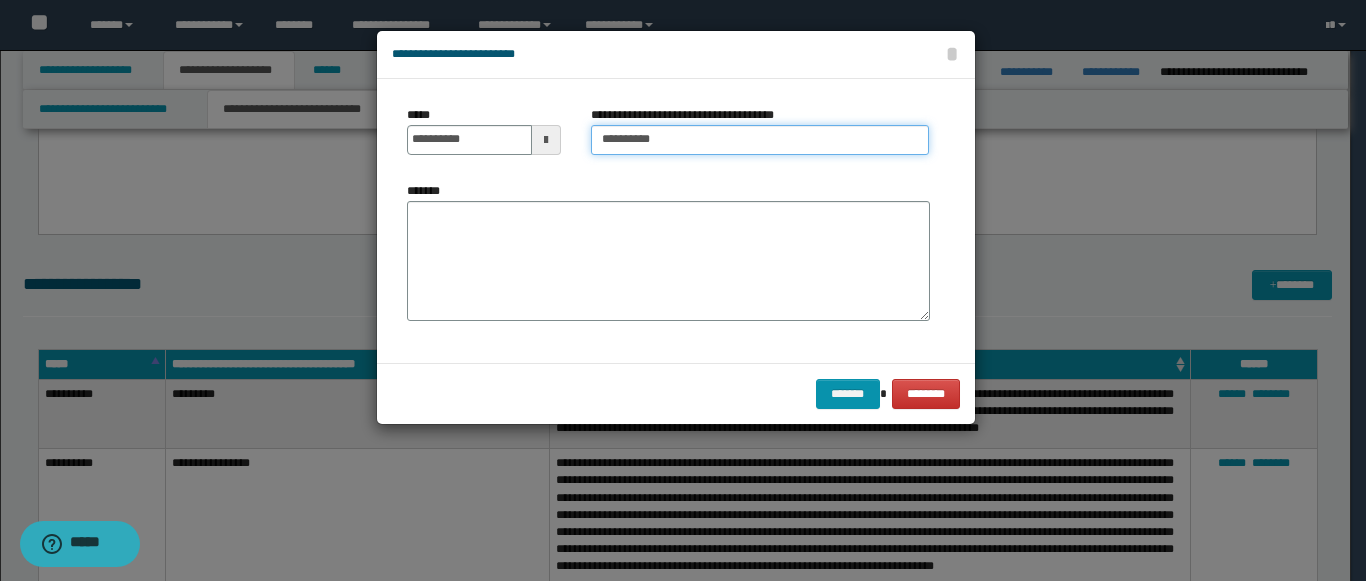 drag, startPoint x: 679, startPoint y: 150, endPoint x: 533, endPoint y: 155, distance: 146.08559 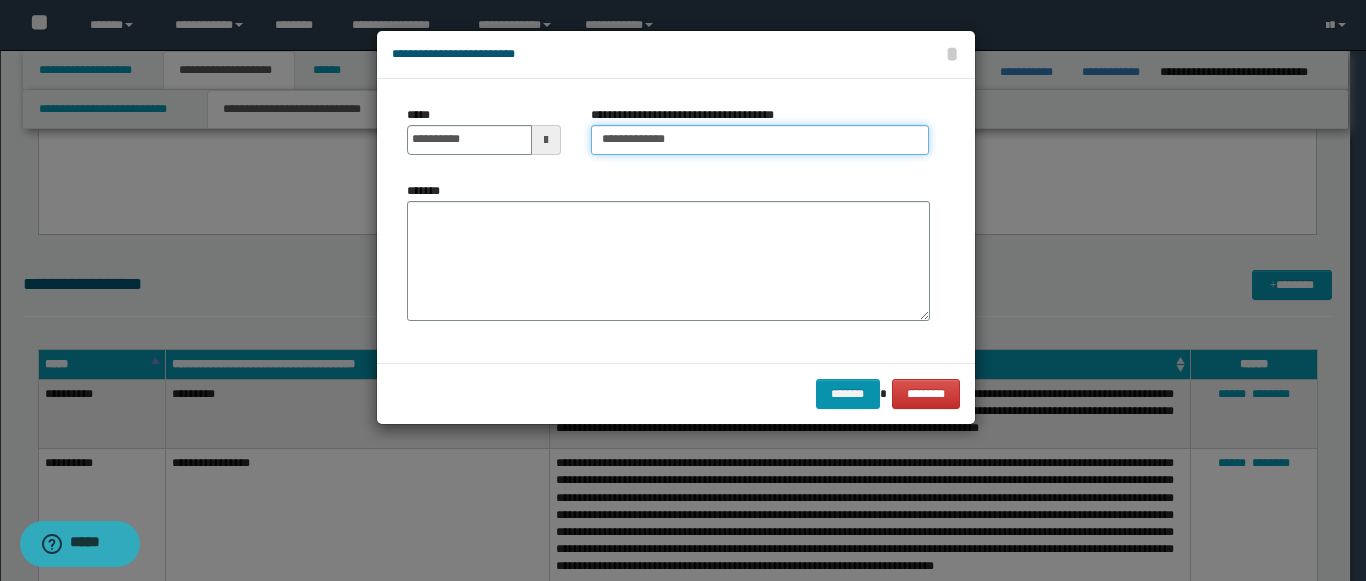 type on "**********" 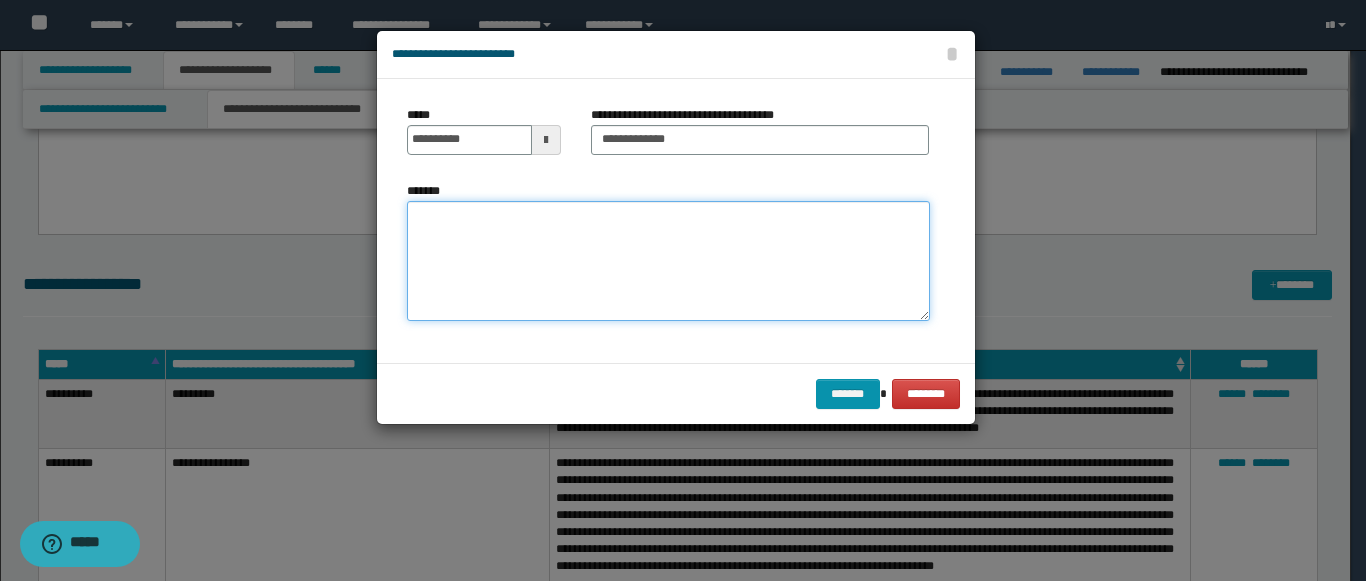 paste on "**********" 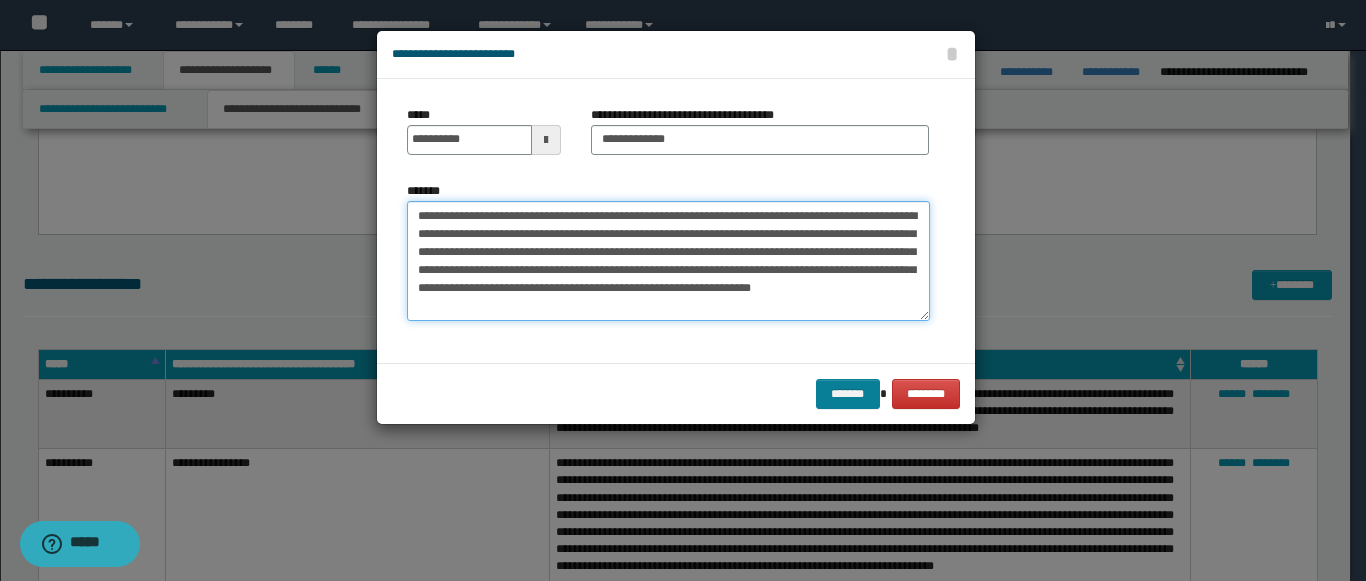 type on "**********" 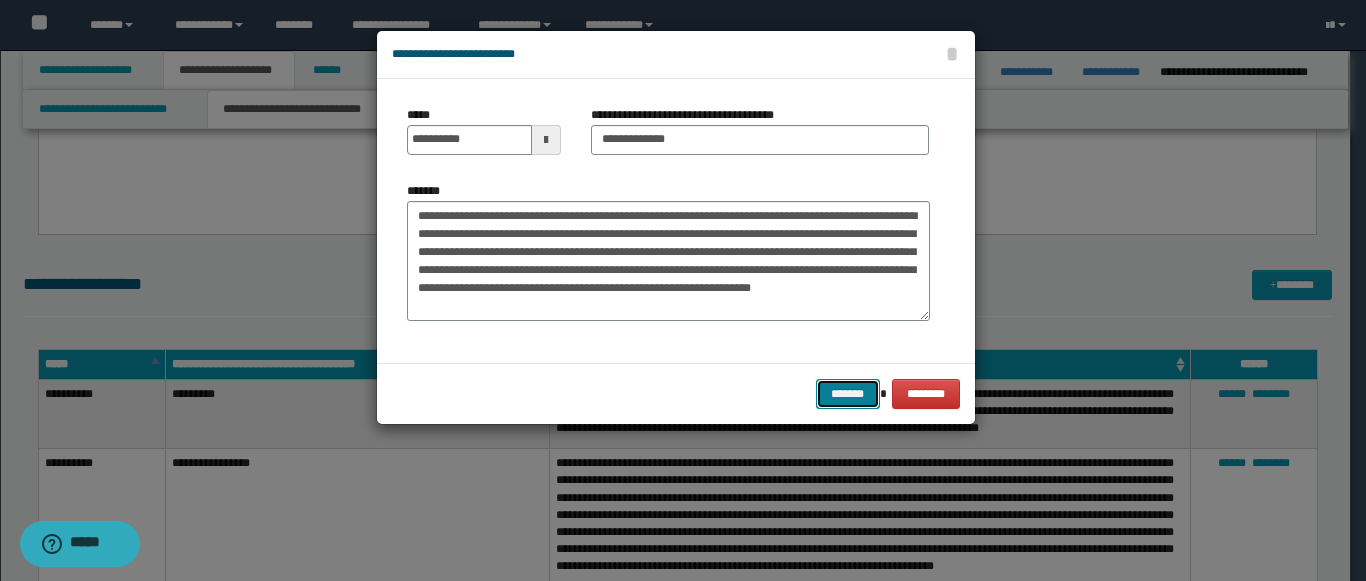 click on "*******" at bounding box center [848, 394] 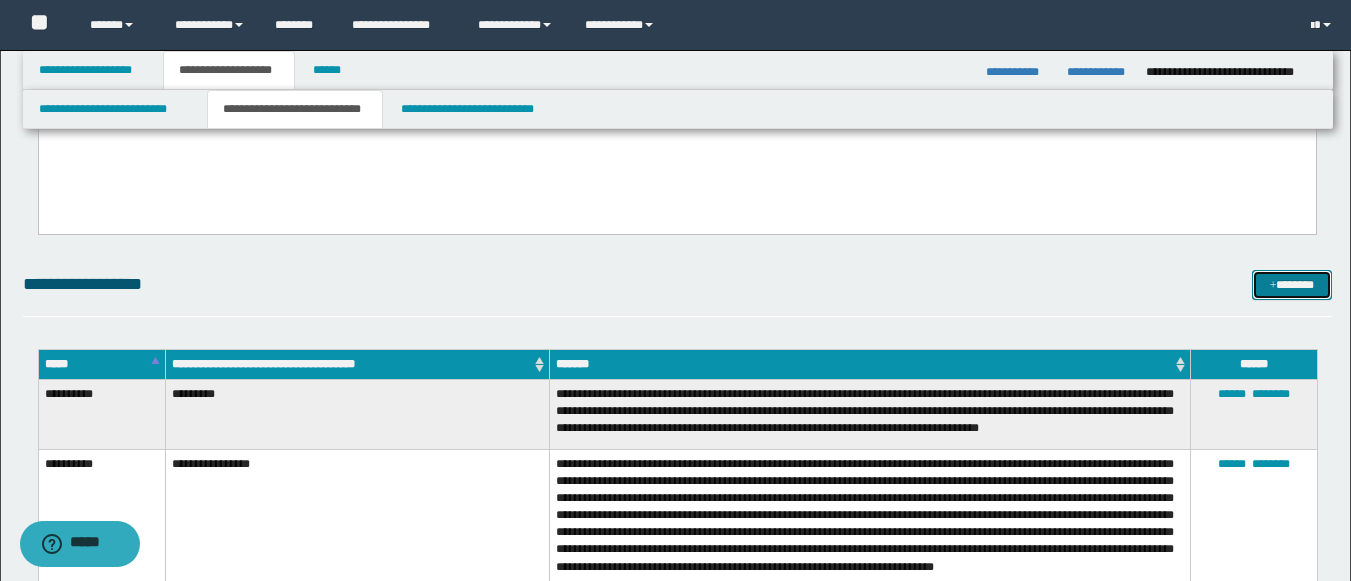 click on "*******" at bounding box center [1292, 285] 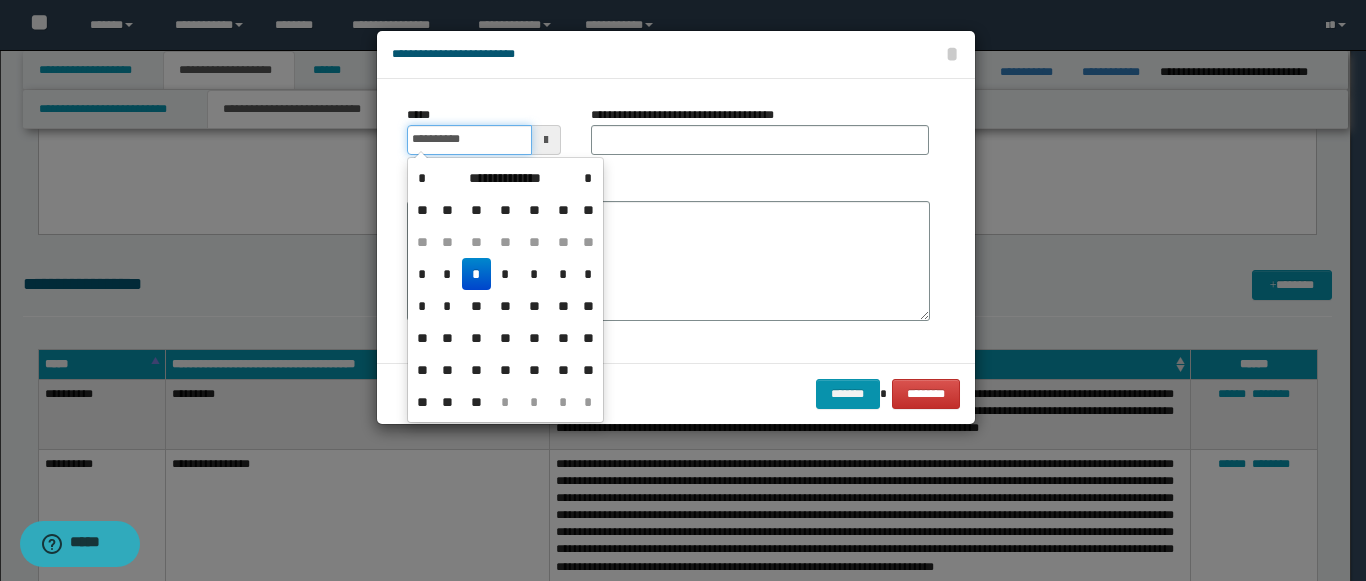 click on "**********" at bounding box center [469, 140] 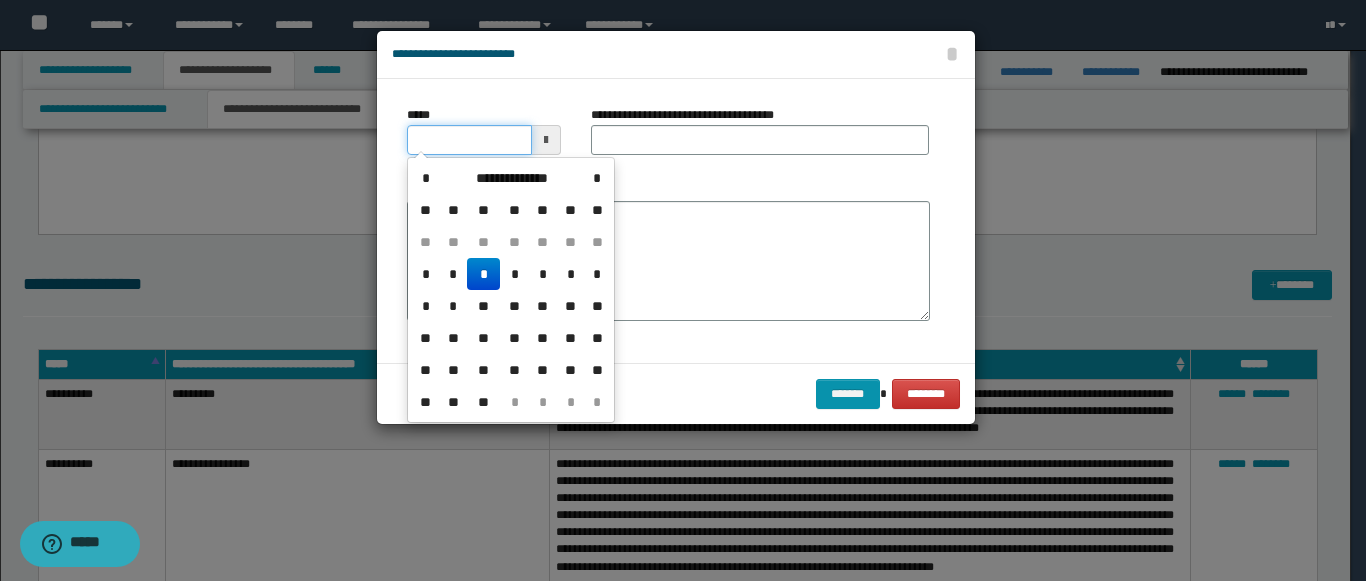 type on "**********" 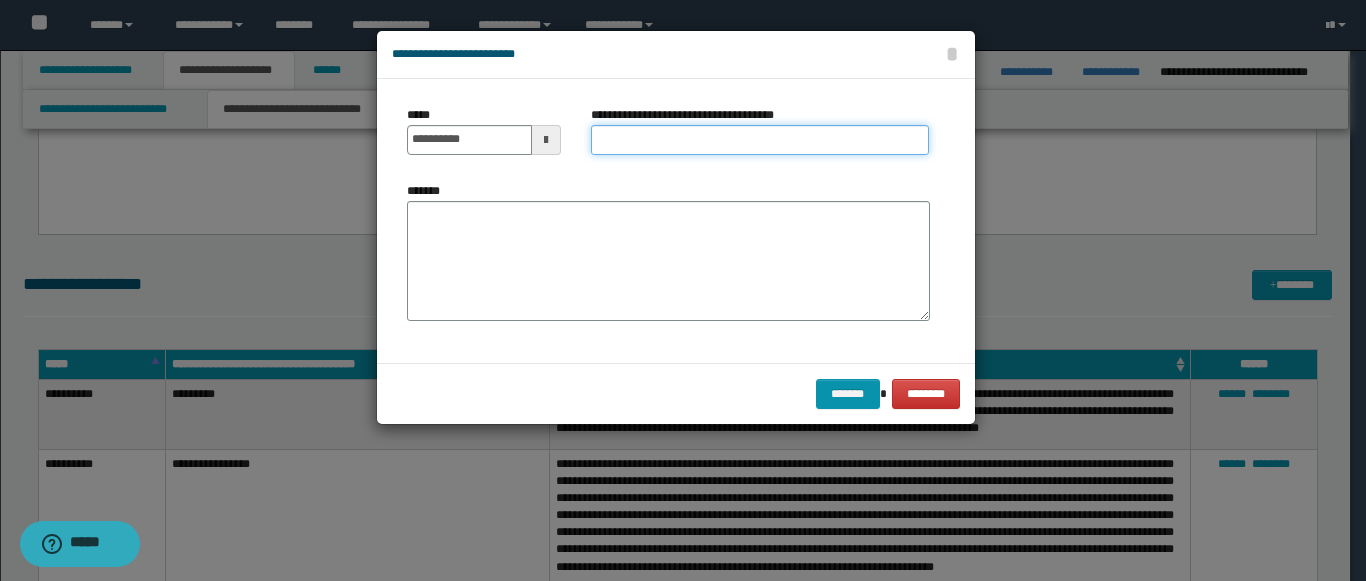 paste on "**********" 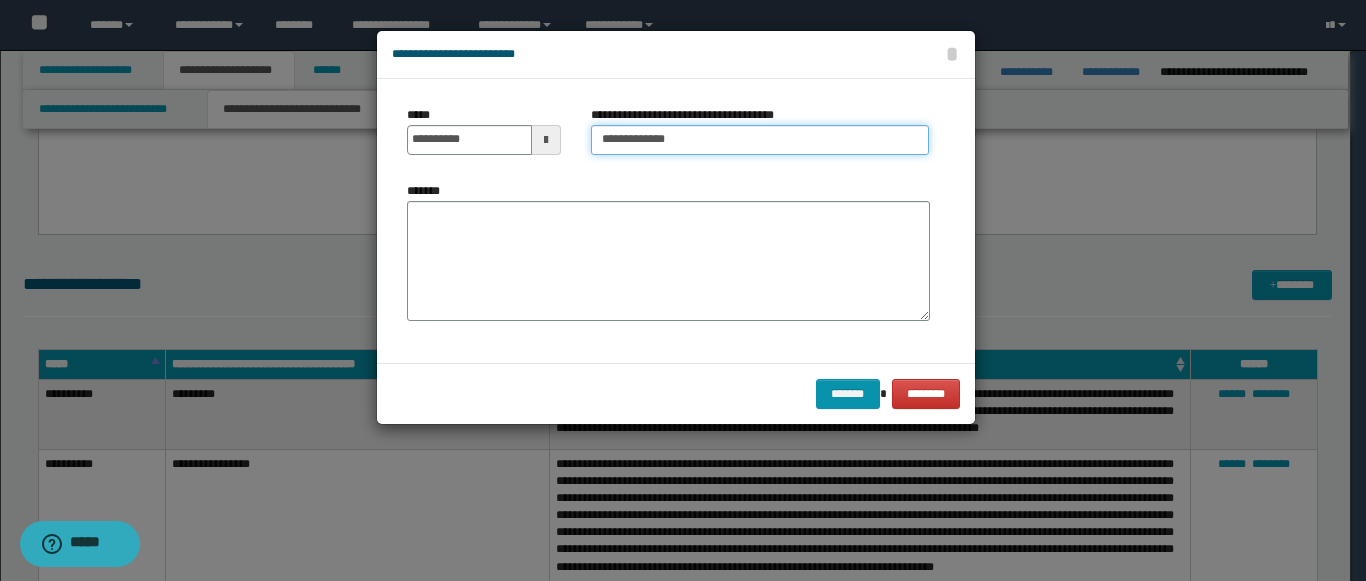 type on "**********" 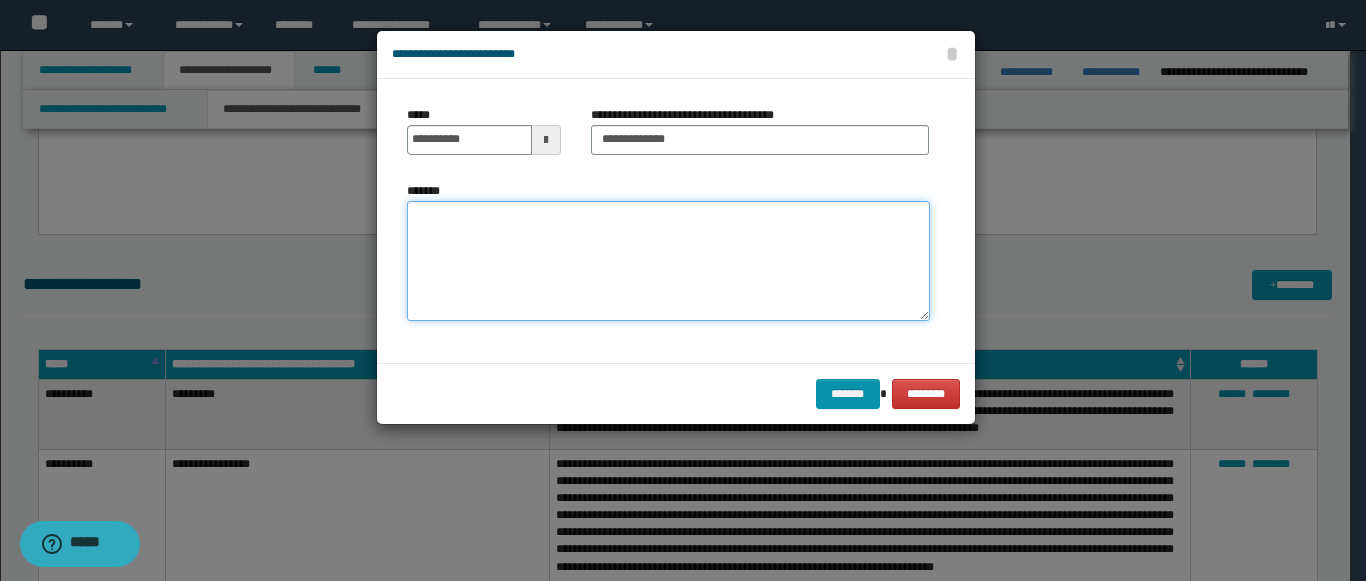 paste on "**********" 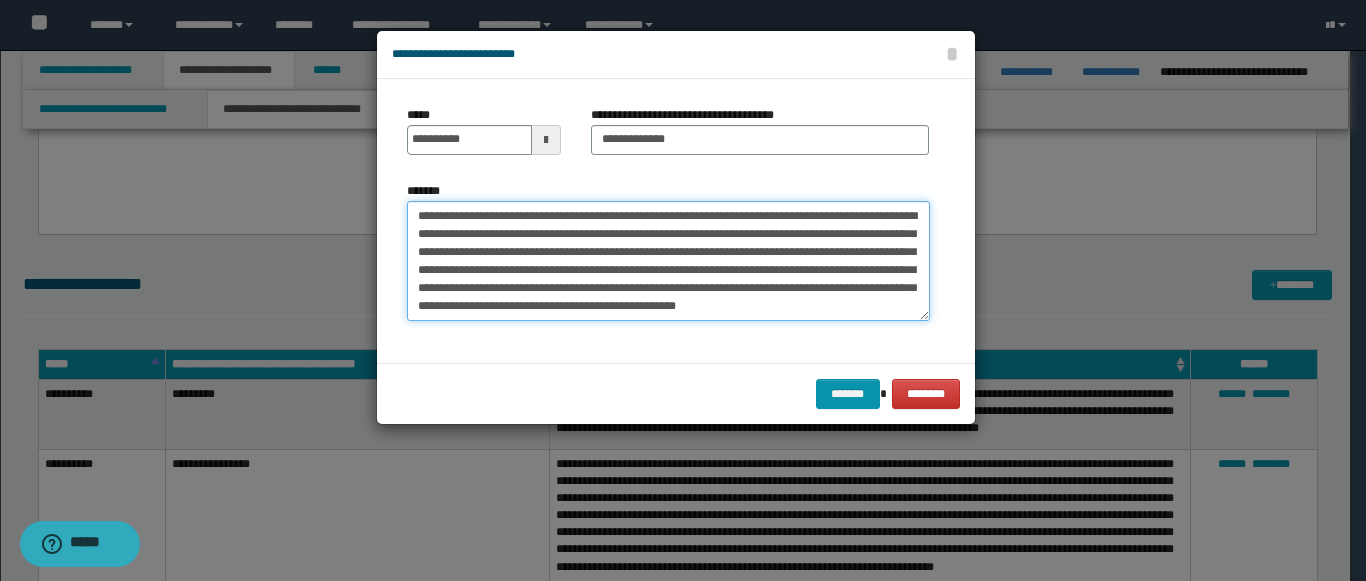 scroll, scrollTop: 12, scrollLeft: 0, axis: vertical 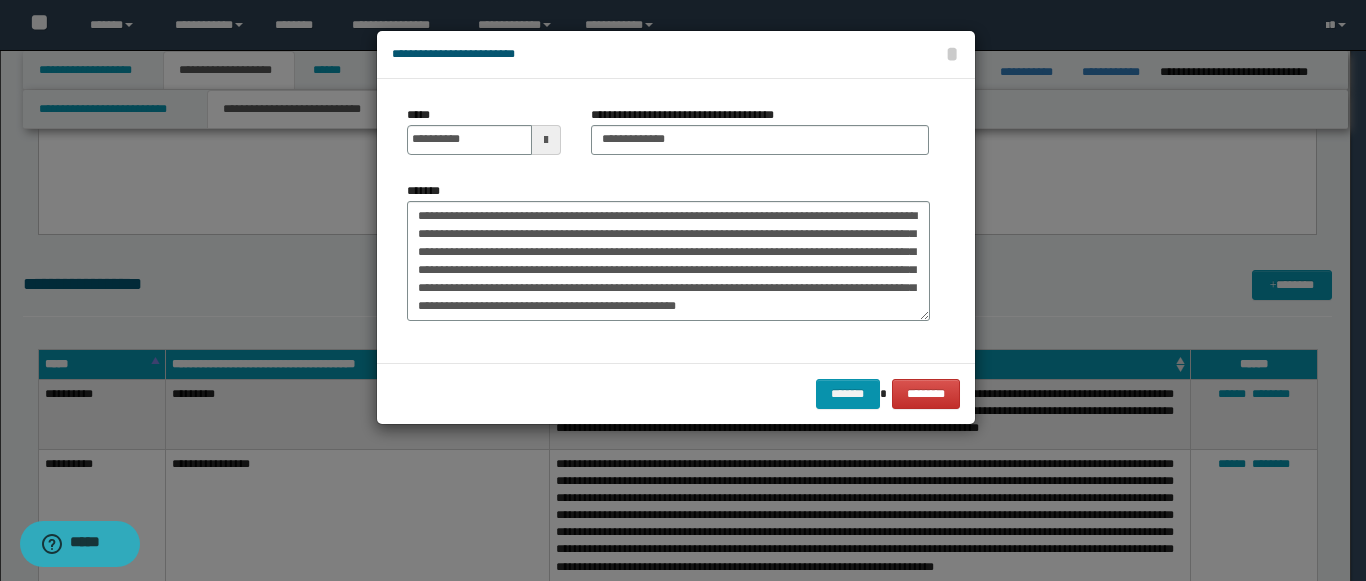 click on "*******
********" at bounding box center (676, 393) 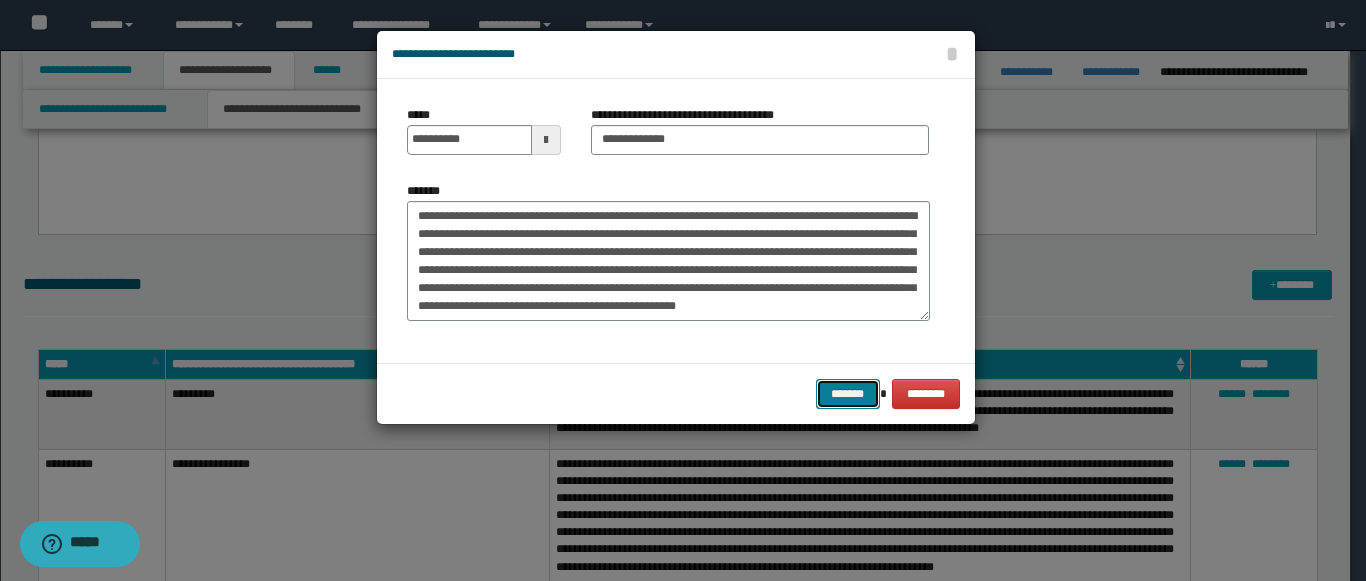 click on "*******" at bounding box center [848, 394] 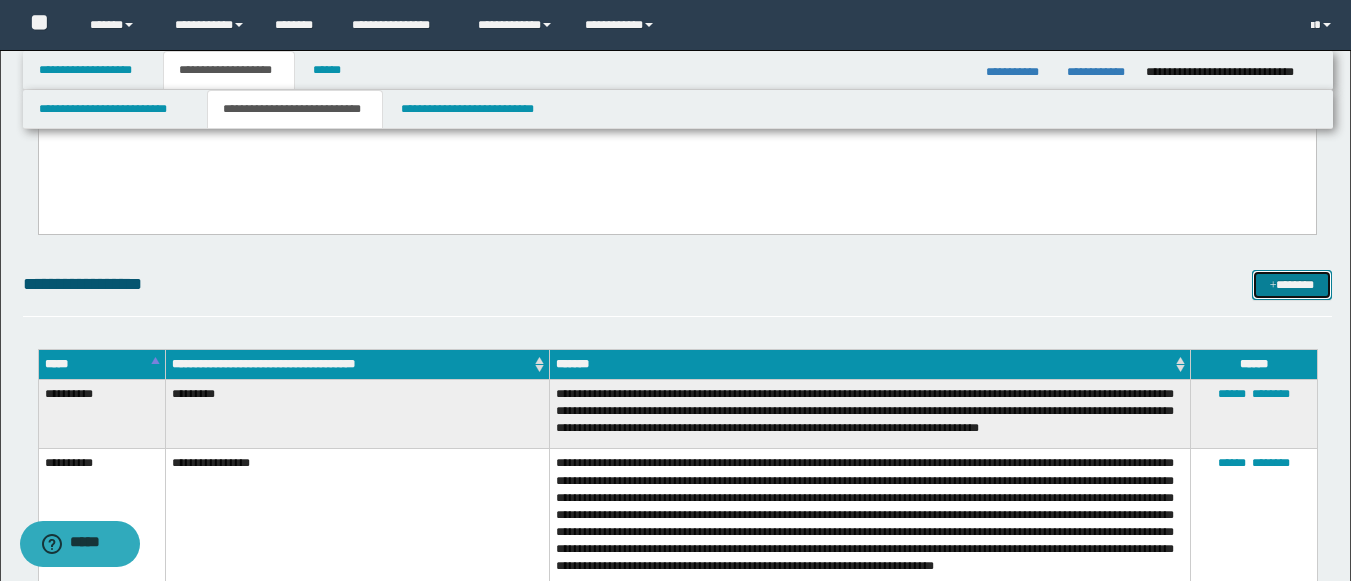 click on "*******" at bounding box center [1292, 285] 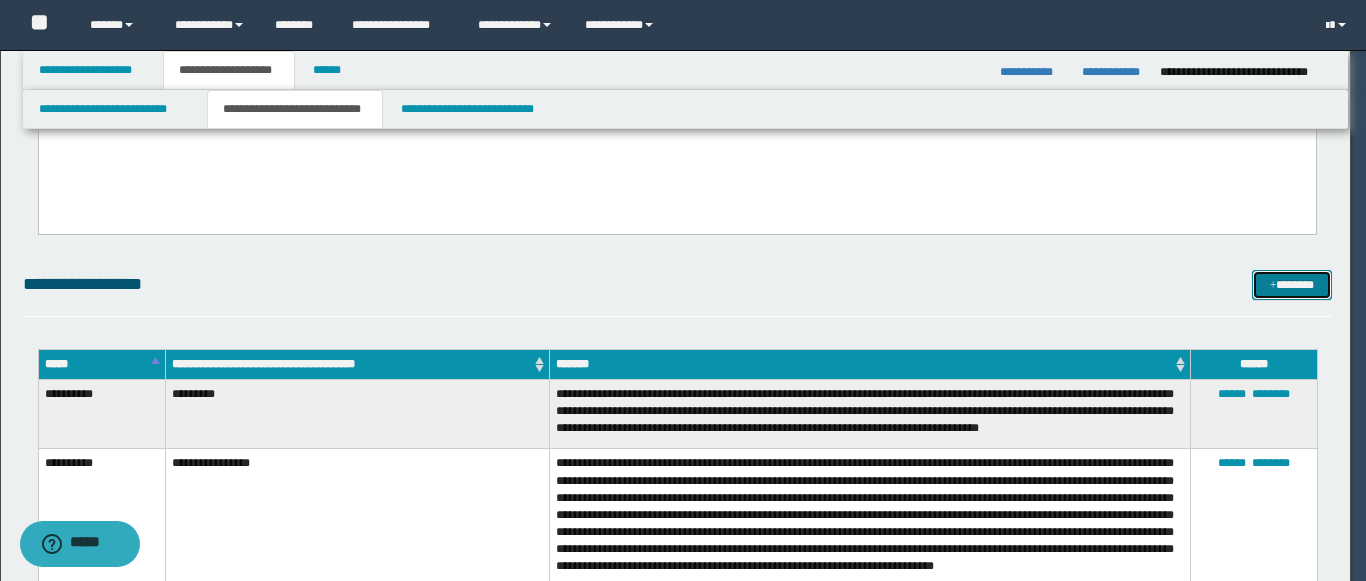 scroll, scrollTop: 0, scrollLeft: 0, axis: both 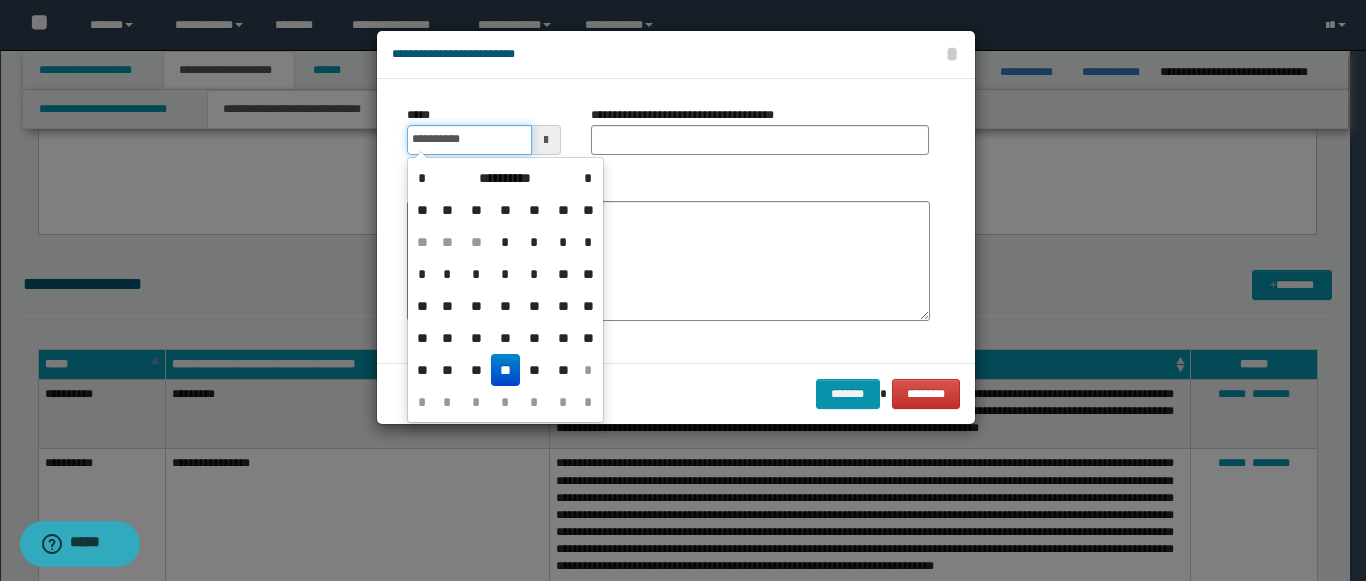 click on "**********" at bounding box center [469, 140] 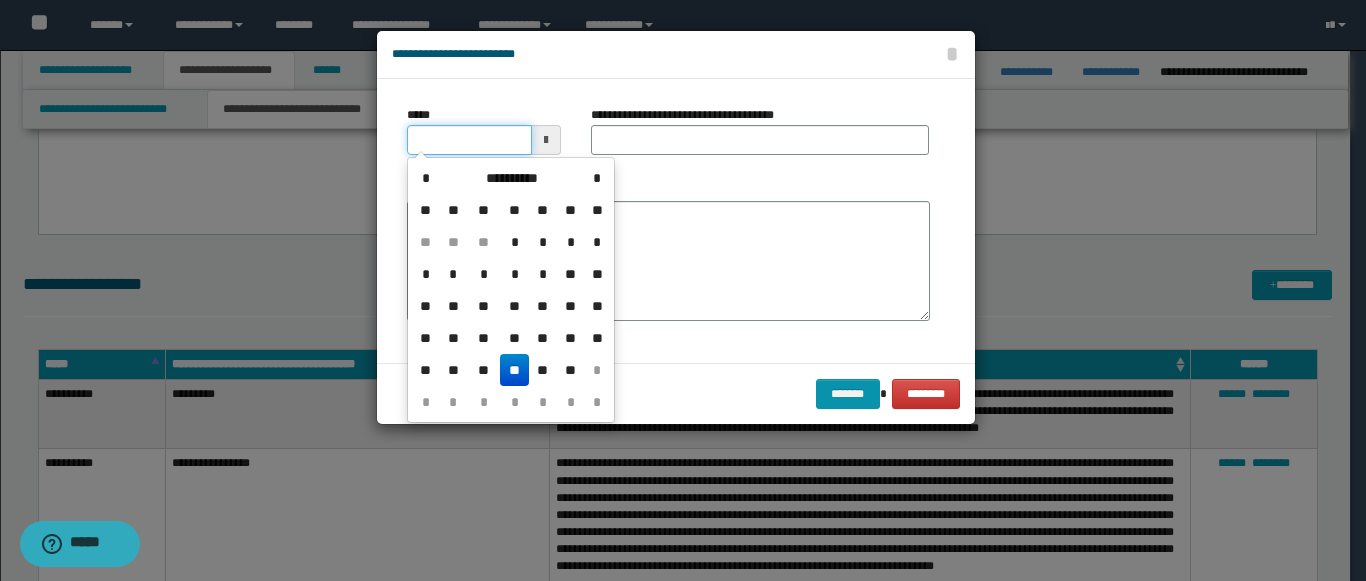 type on "**********" 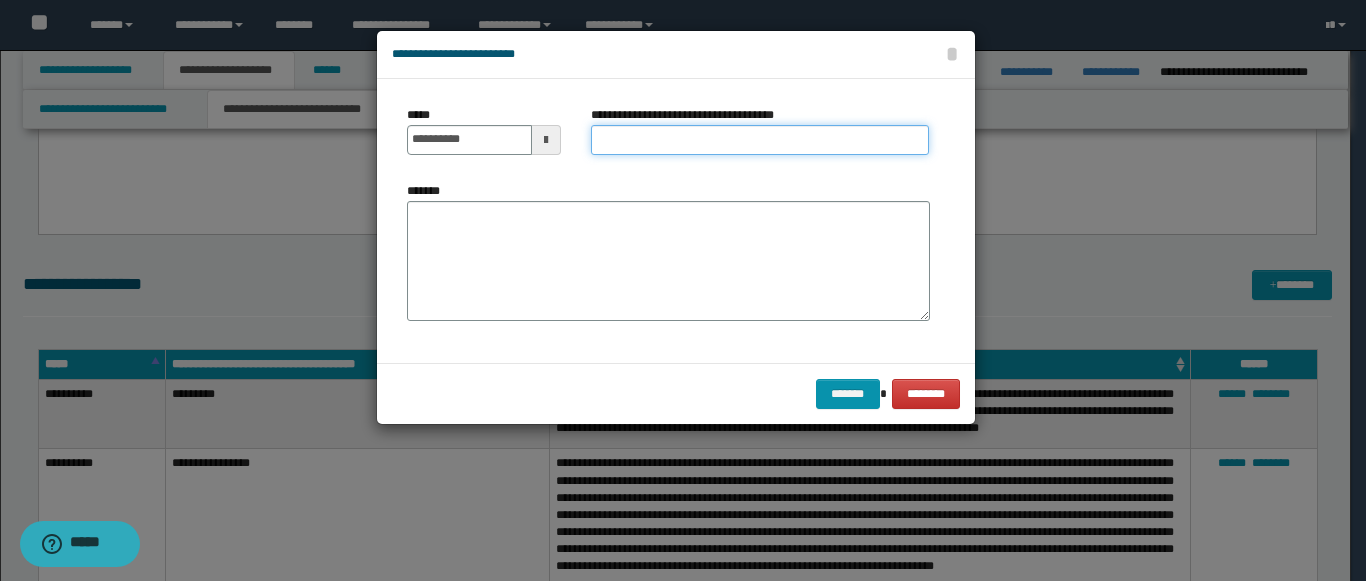 paste on "**********" 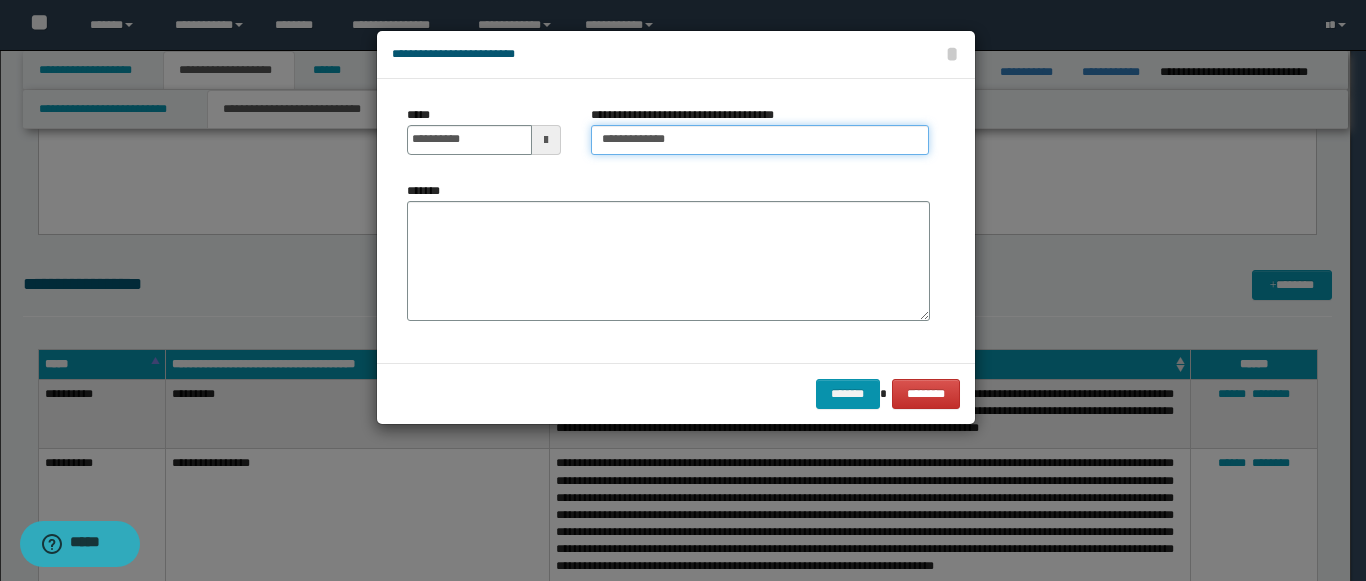 type on "**********" 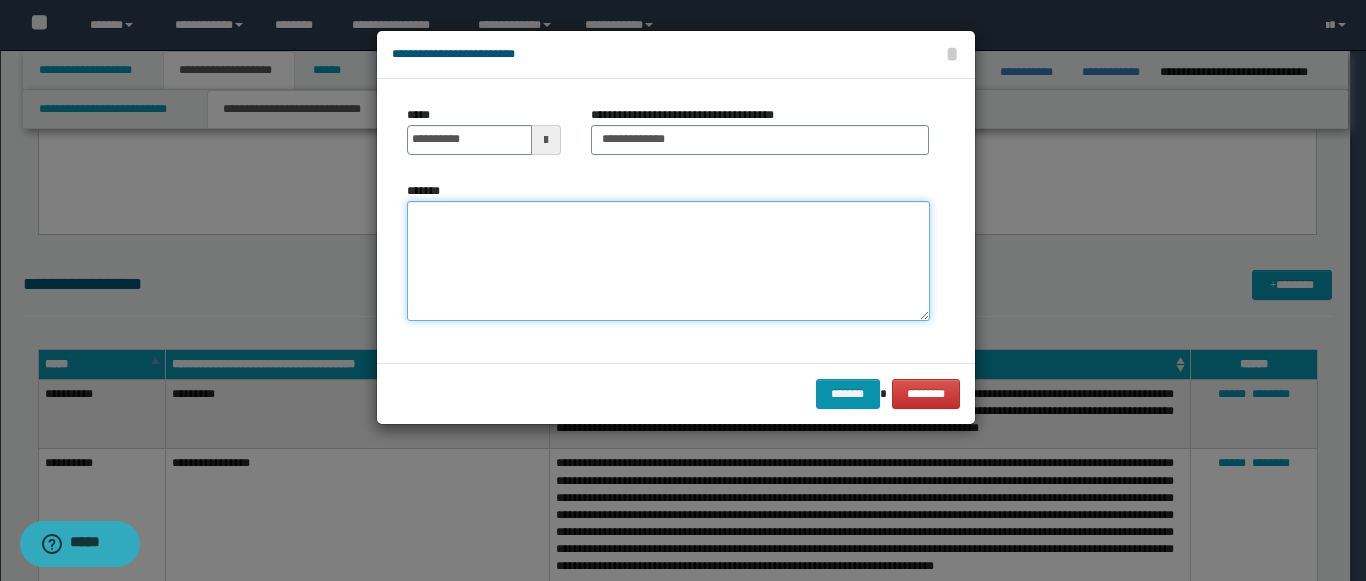 paste on "**********" 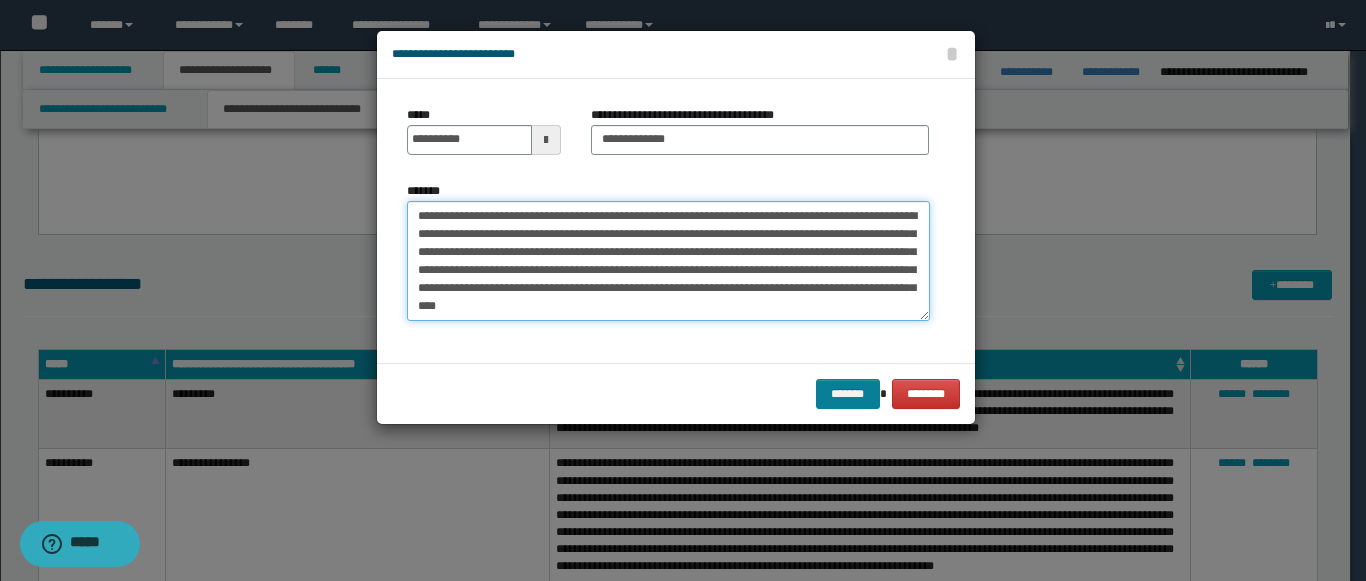 type on "**********" 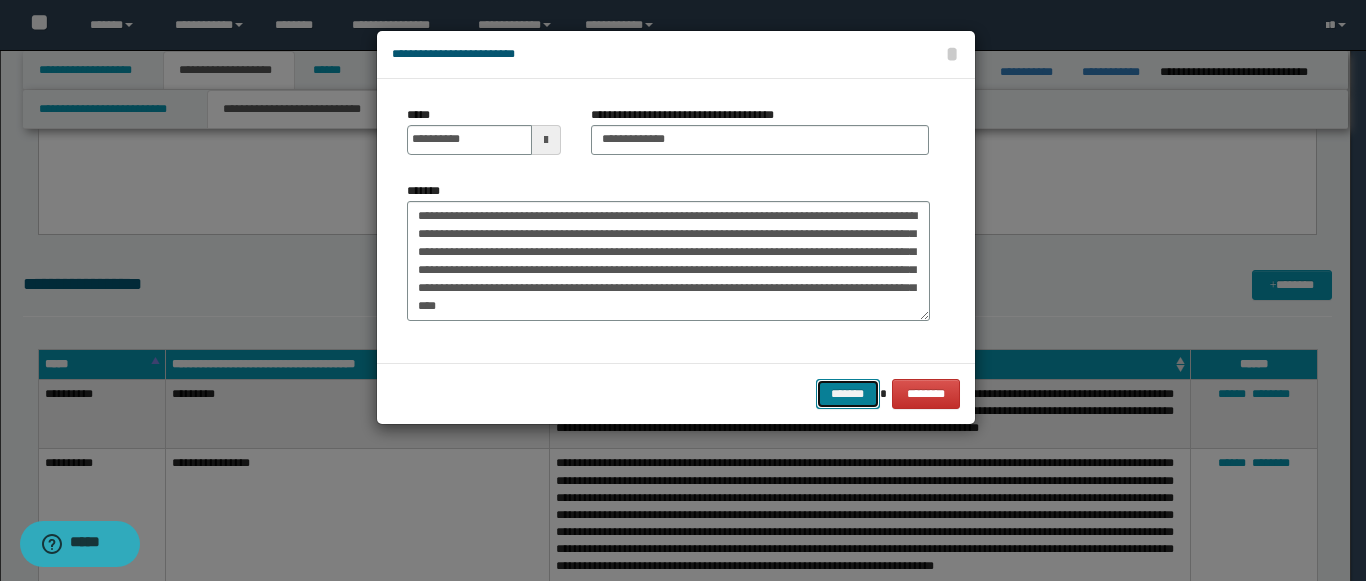 click on "*******" at bounding box center [848, 394] 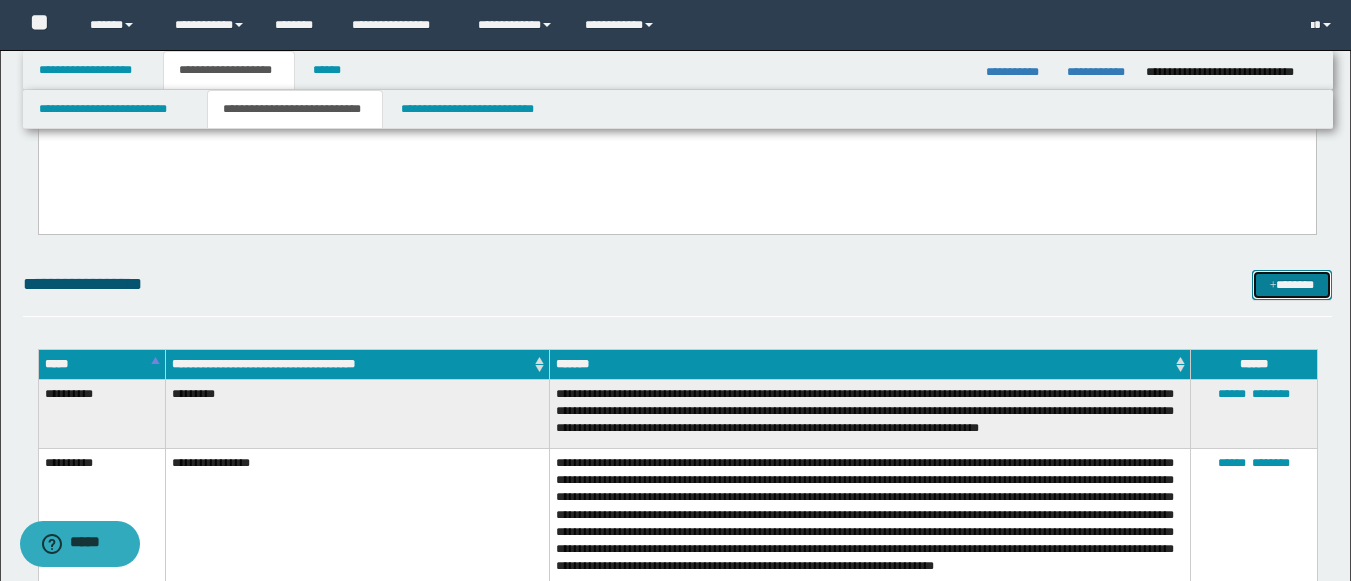 click at bounding box center [1273, 286] 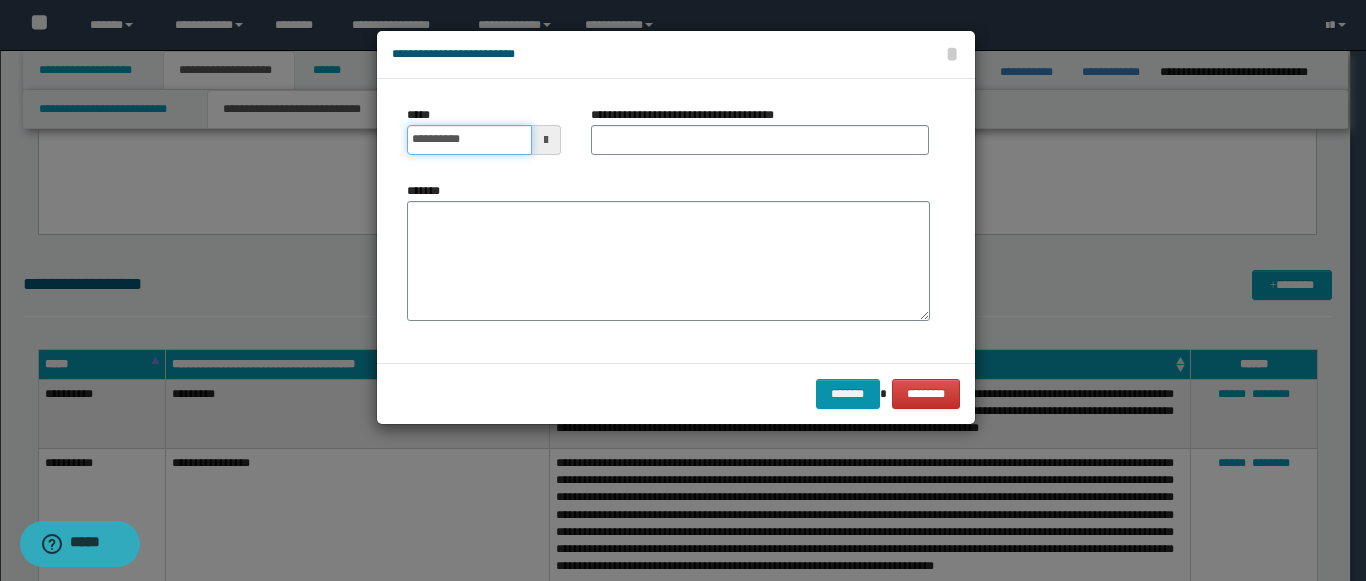 click on "**********" at bounding box center (469, 140) 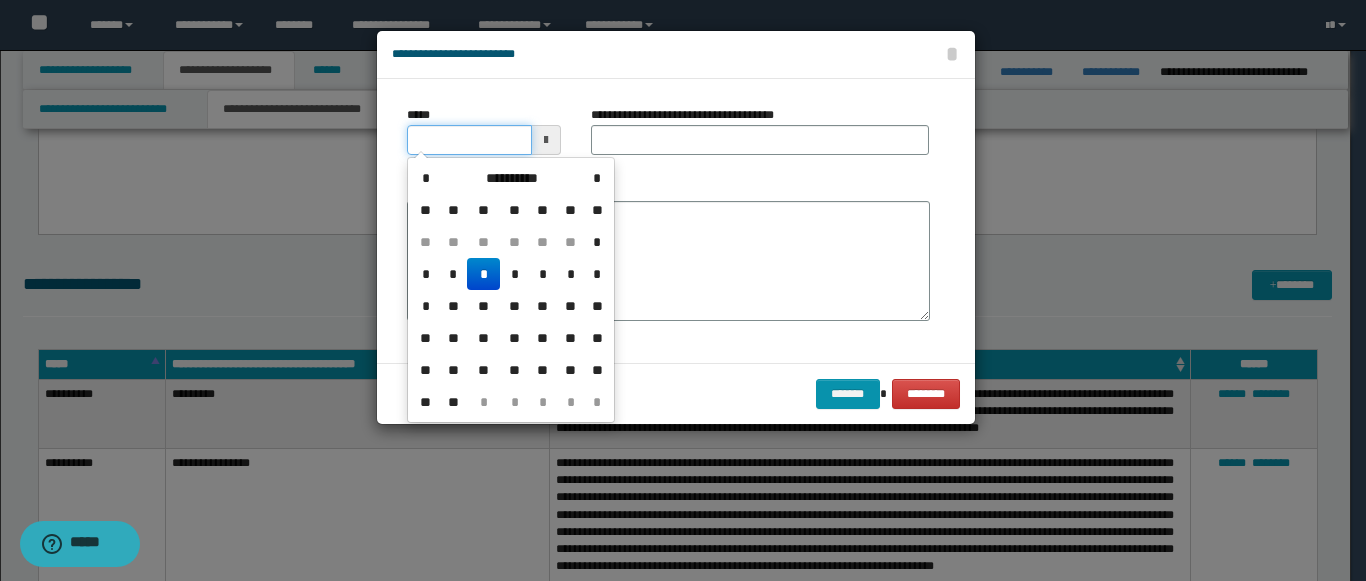 type on "**********" 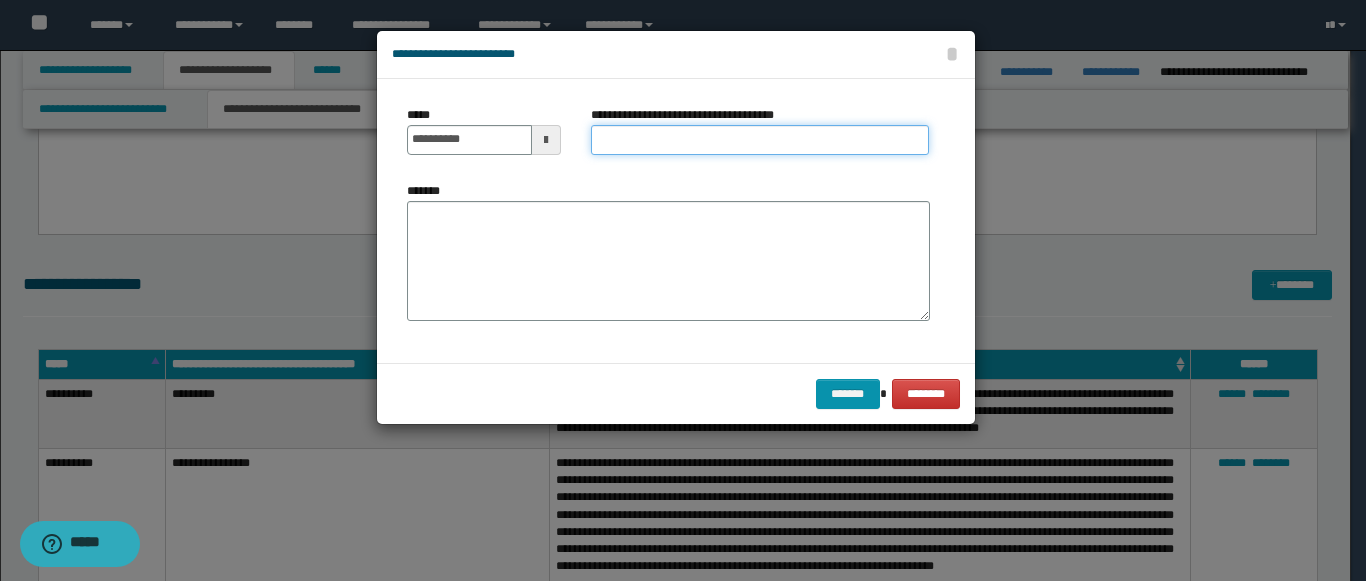 paste on "**********" 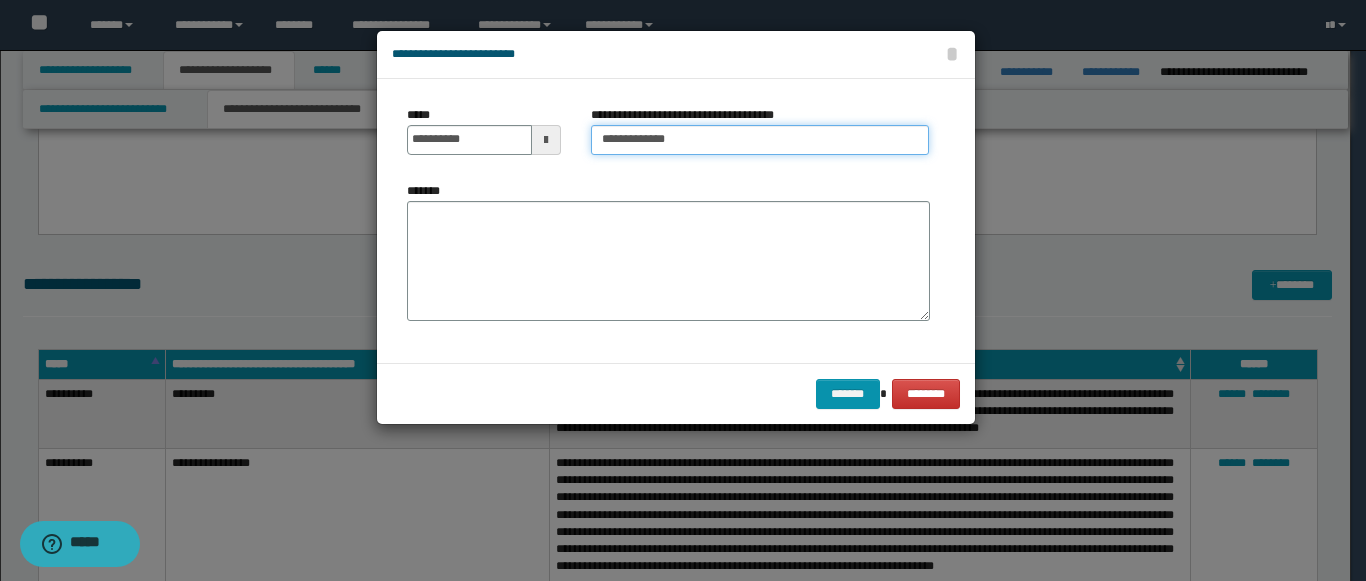 type on "**********" 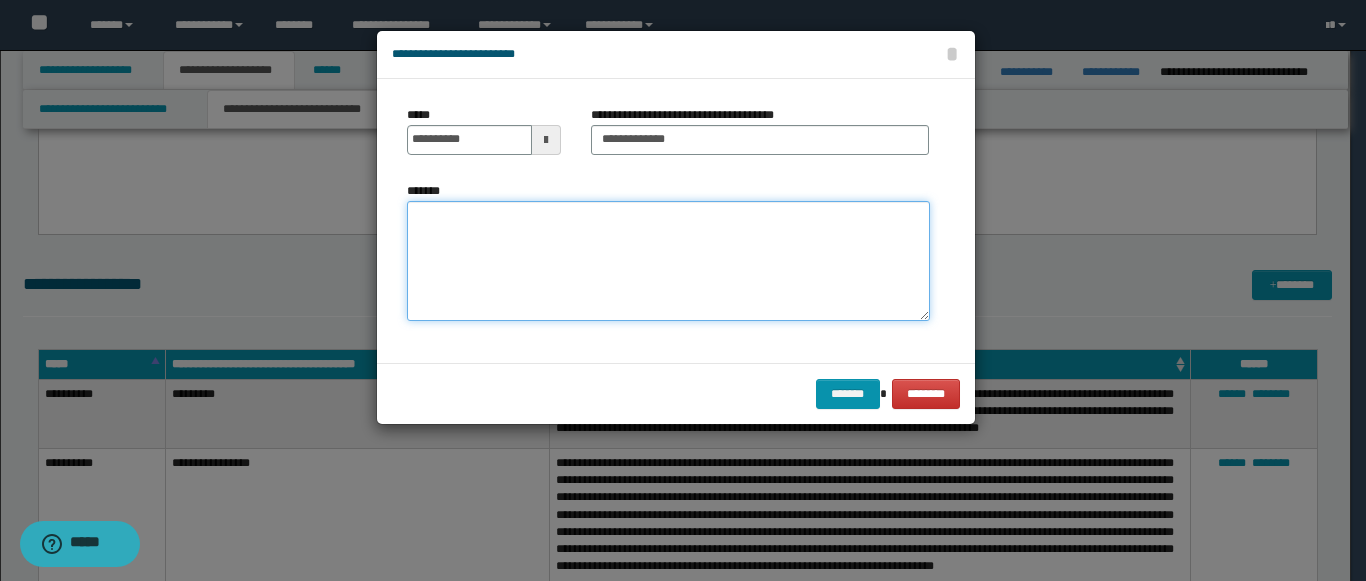 paste on "**********" 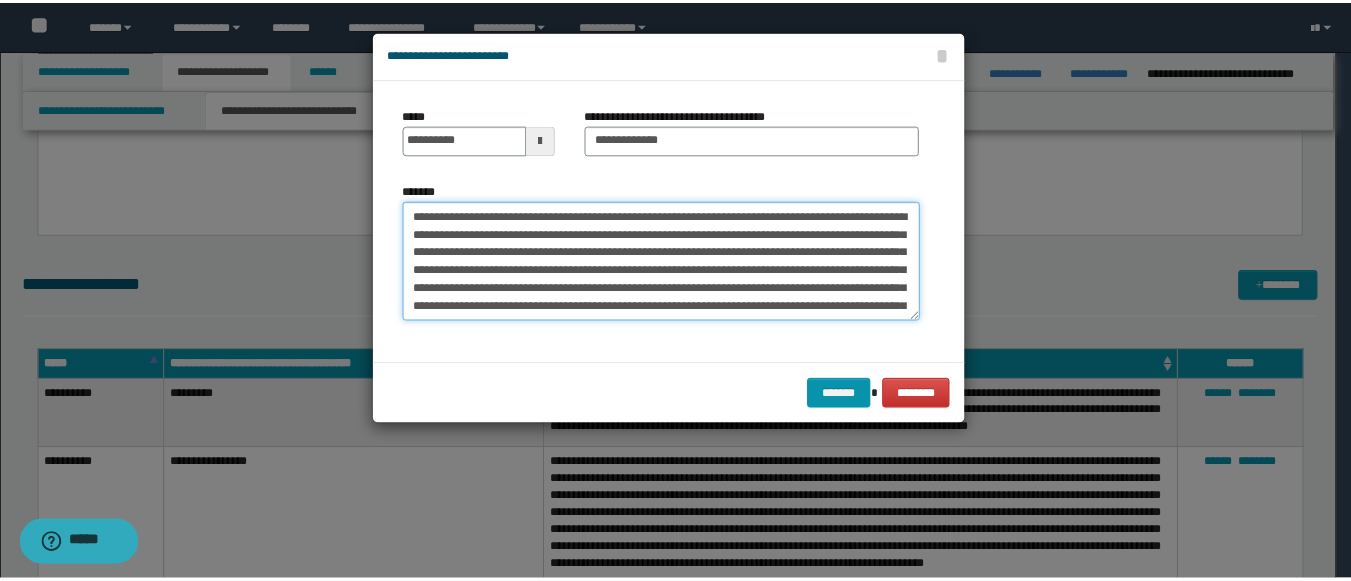 scroll, scrollTop: 156, scrollLeft: 0, axis: vertical 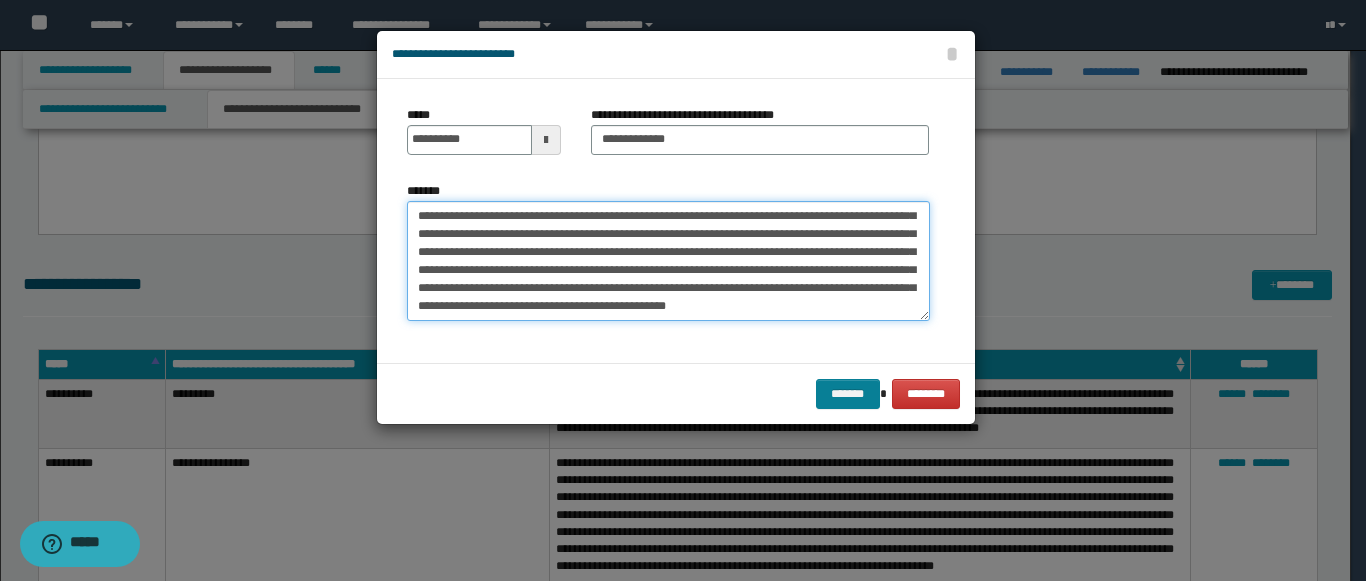 type on "**********" 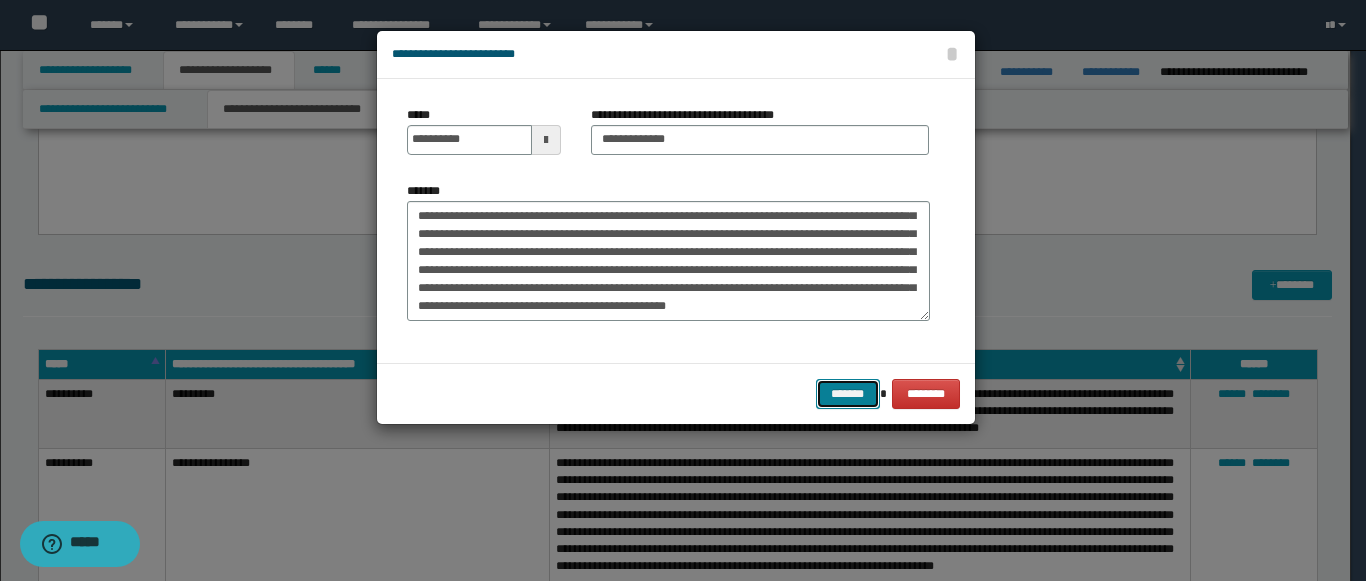 click on "*******" at bounding box center [848, 394] 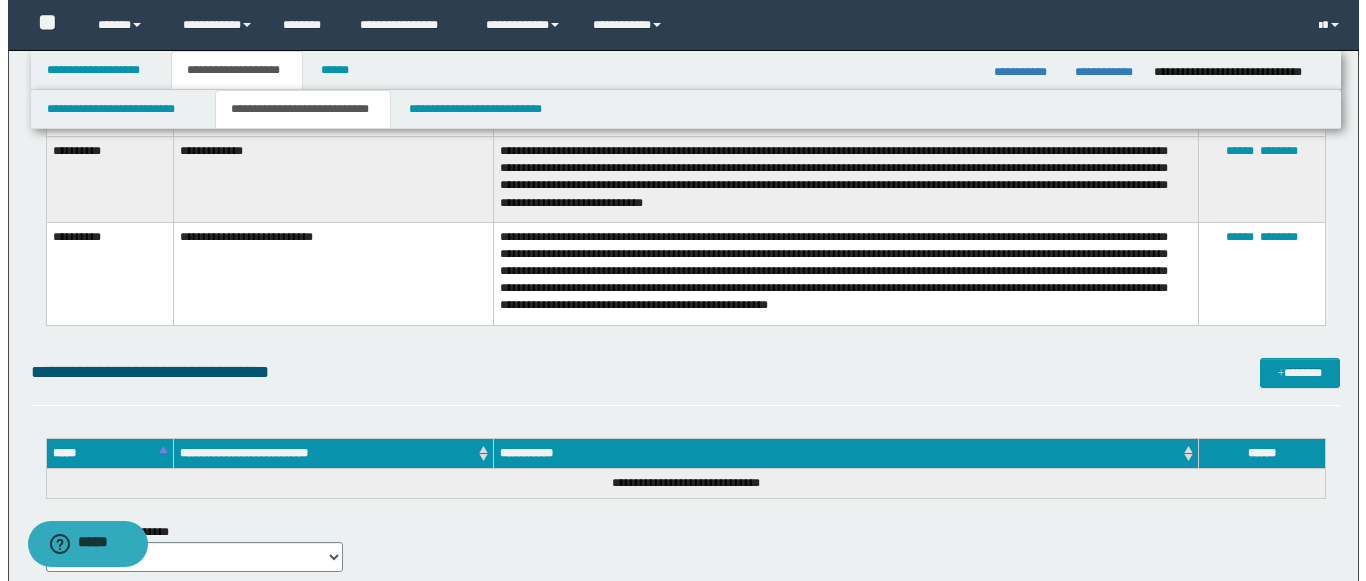 scroll, scrollTop: 7184, scrollLeft: 0, axis: vertical 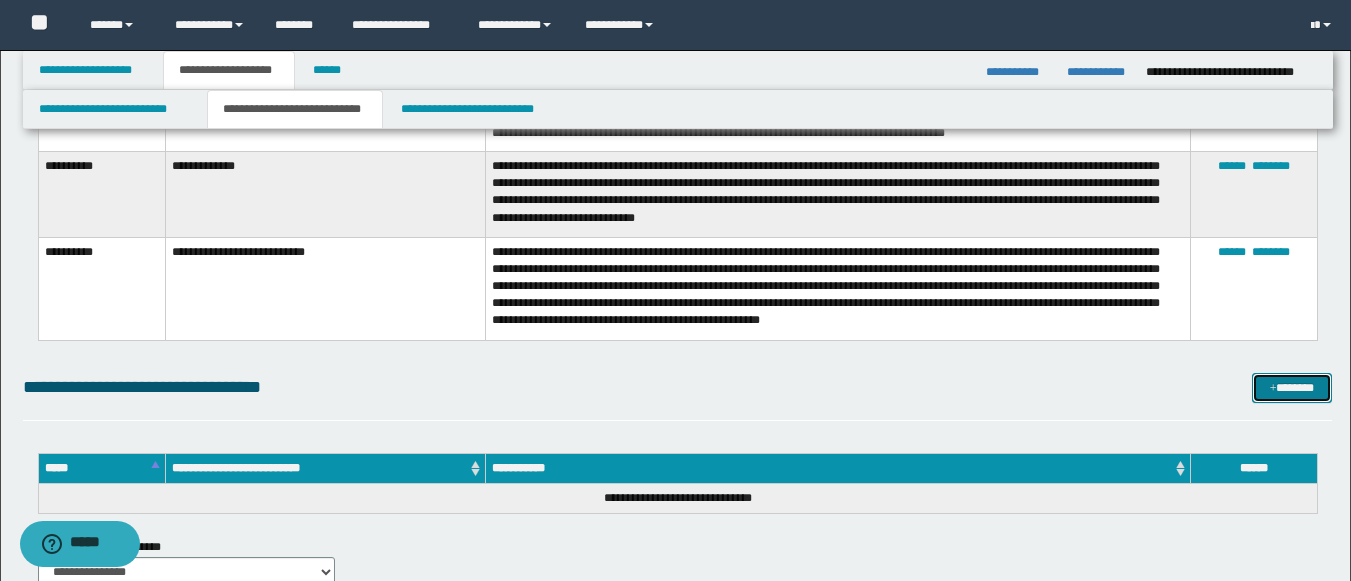 click on "*******" at bounding box center (1292, 388) 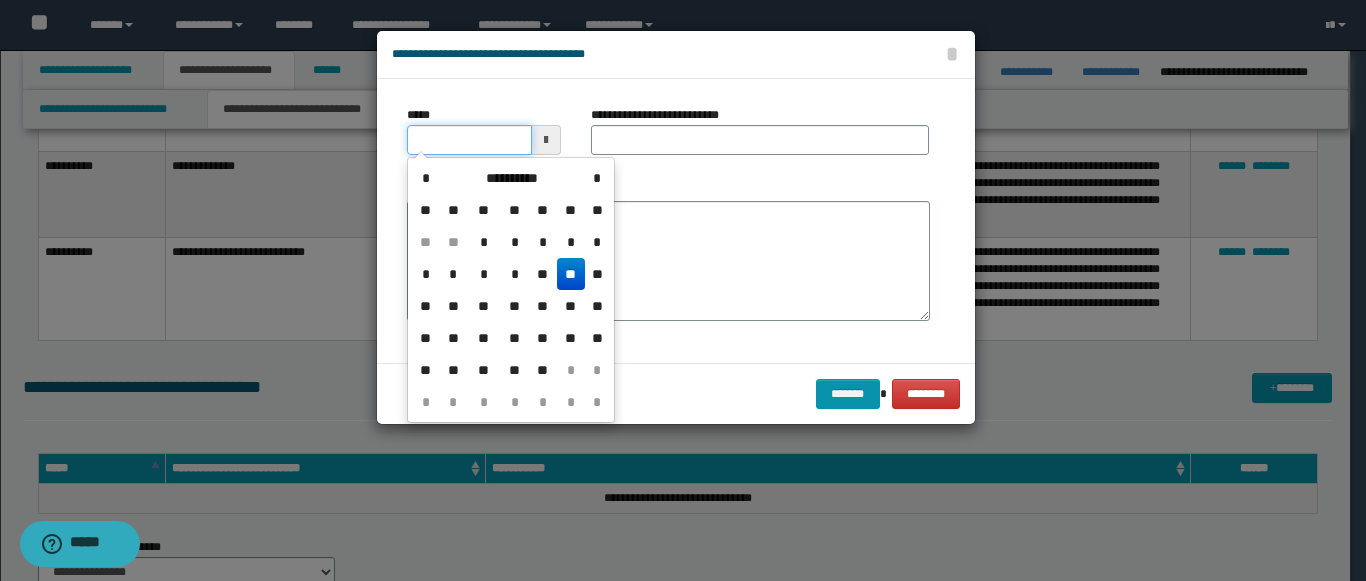 click on "*****" at bounding box center (469, 140) 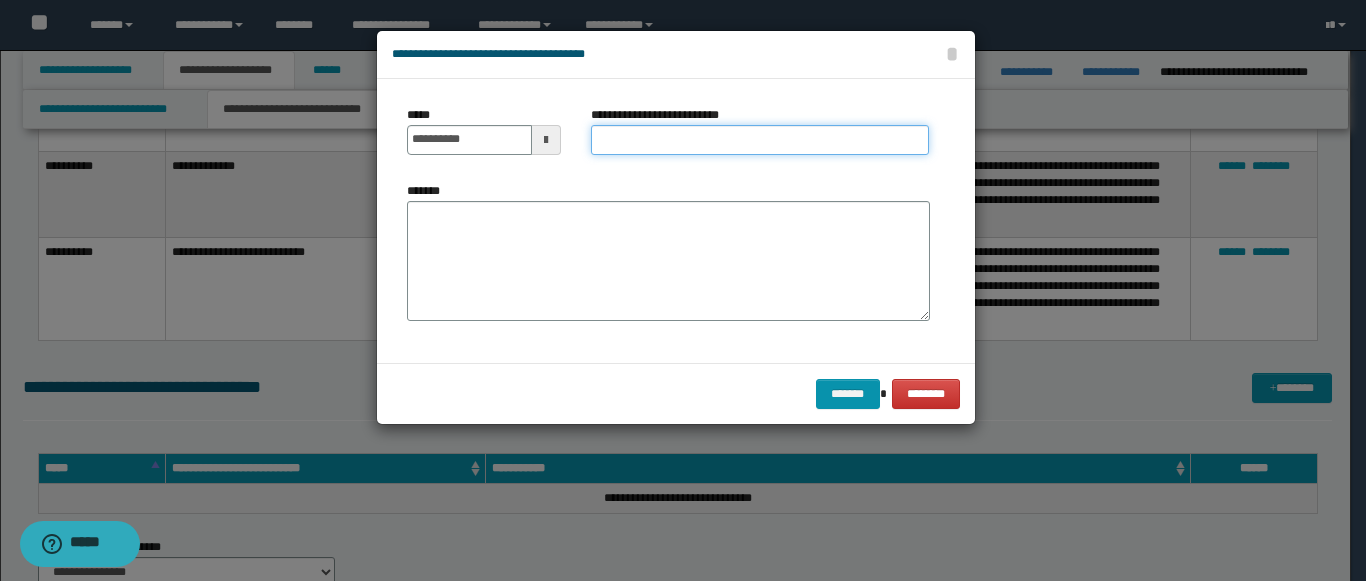 paste on "**********" 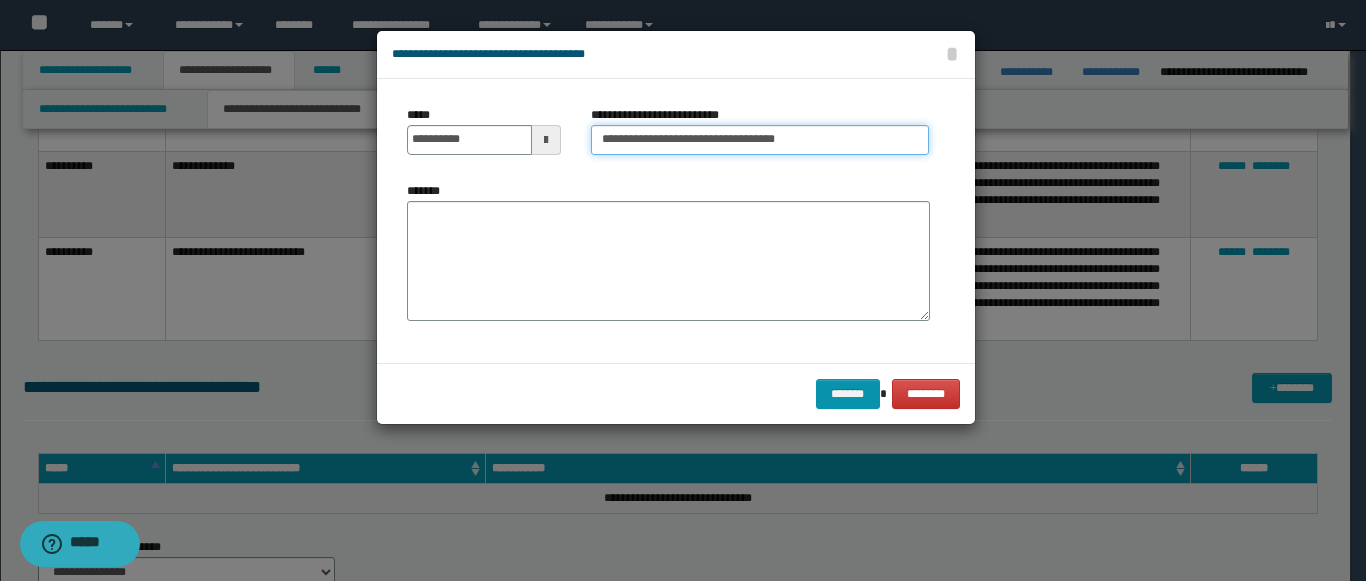 type on "**********" 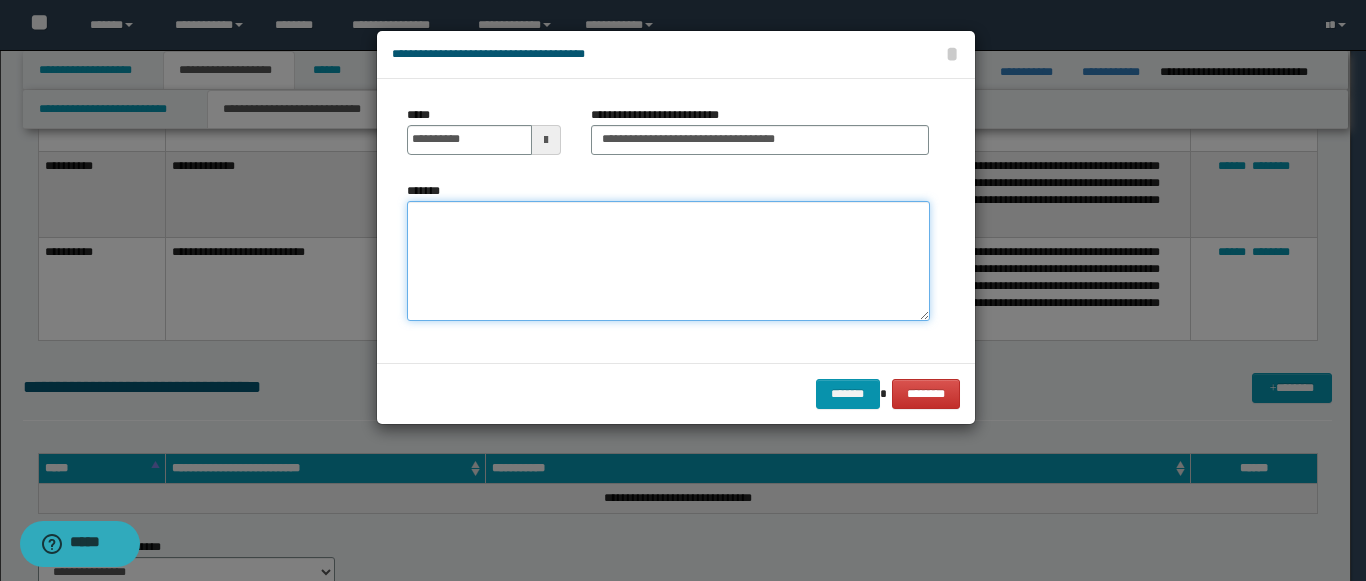 paste on "**********" 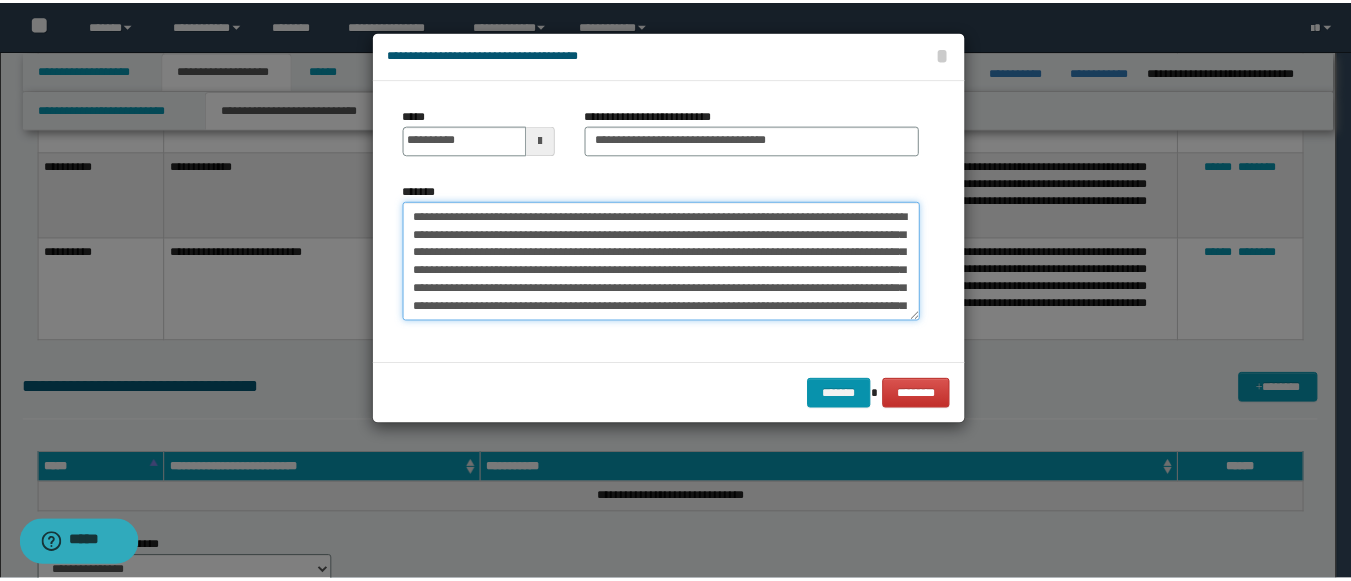 scroll, scrollTop: 84, scrollLeft: 0, axis: vertical 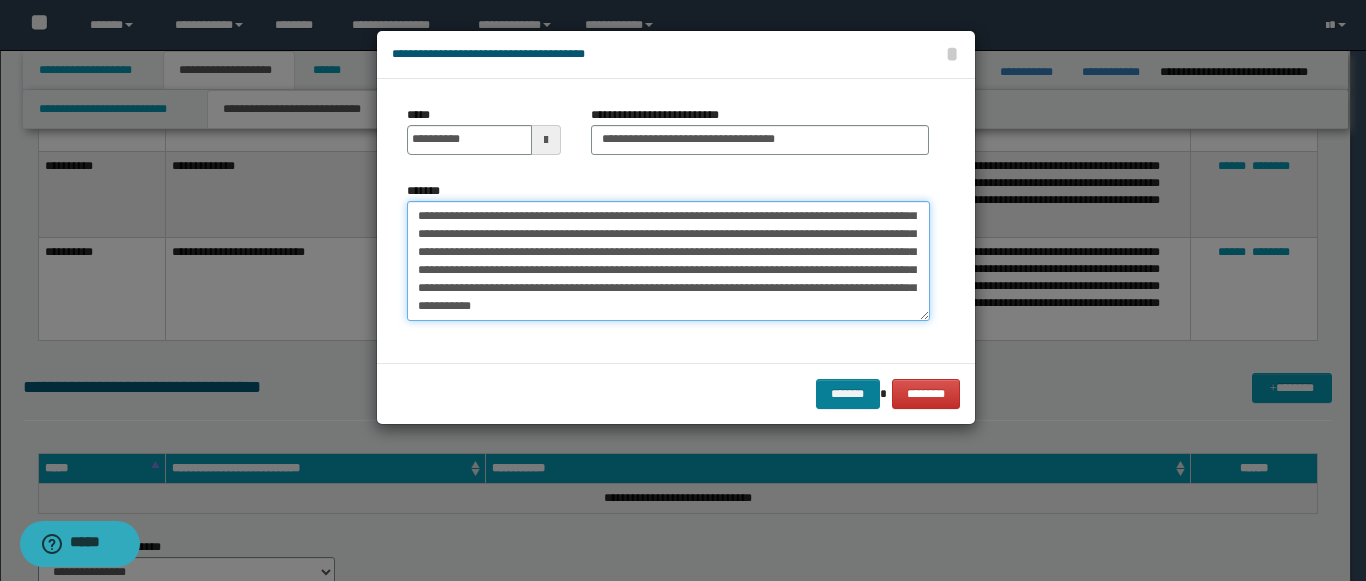 type on "**********" 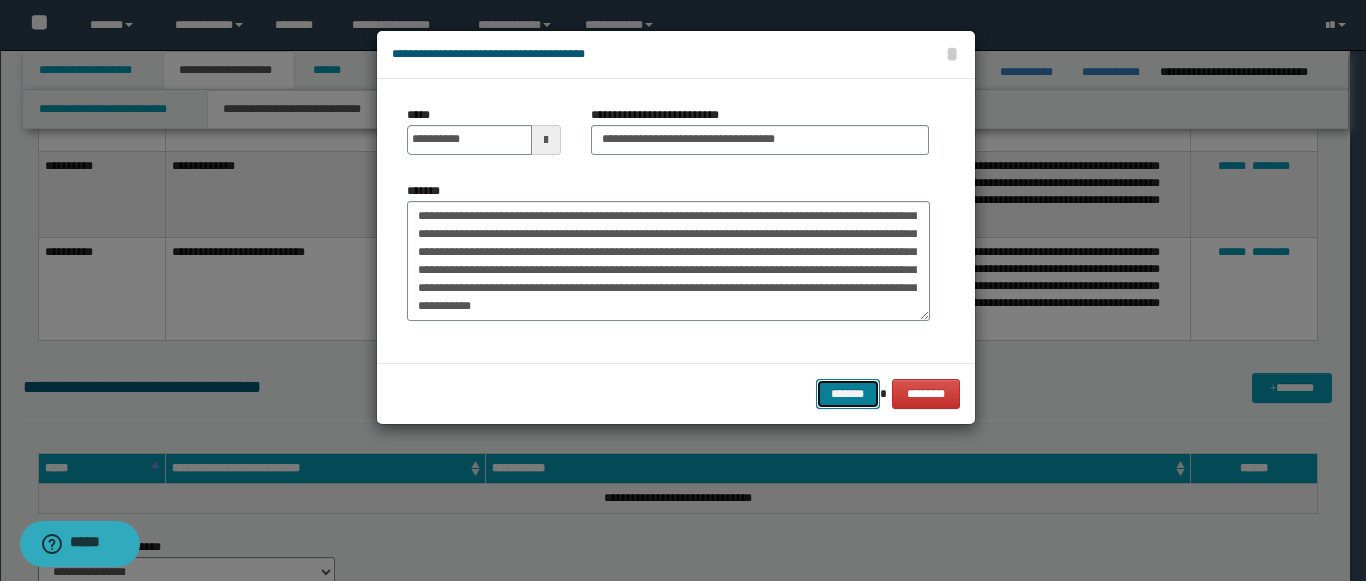 click on "*******" at bounding box center [848, 394] 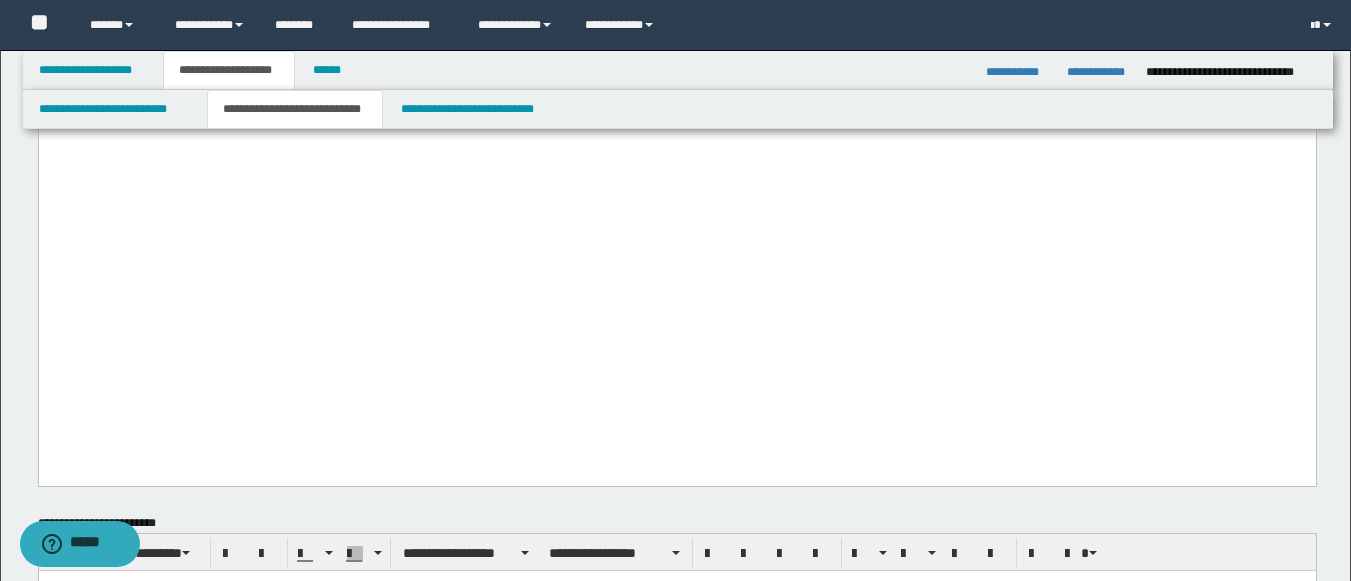 scroll, scrollTop: 3695, scrollLeft: 0, axis: vertical 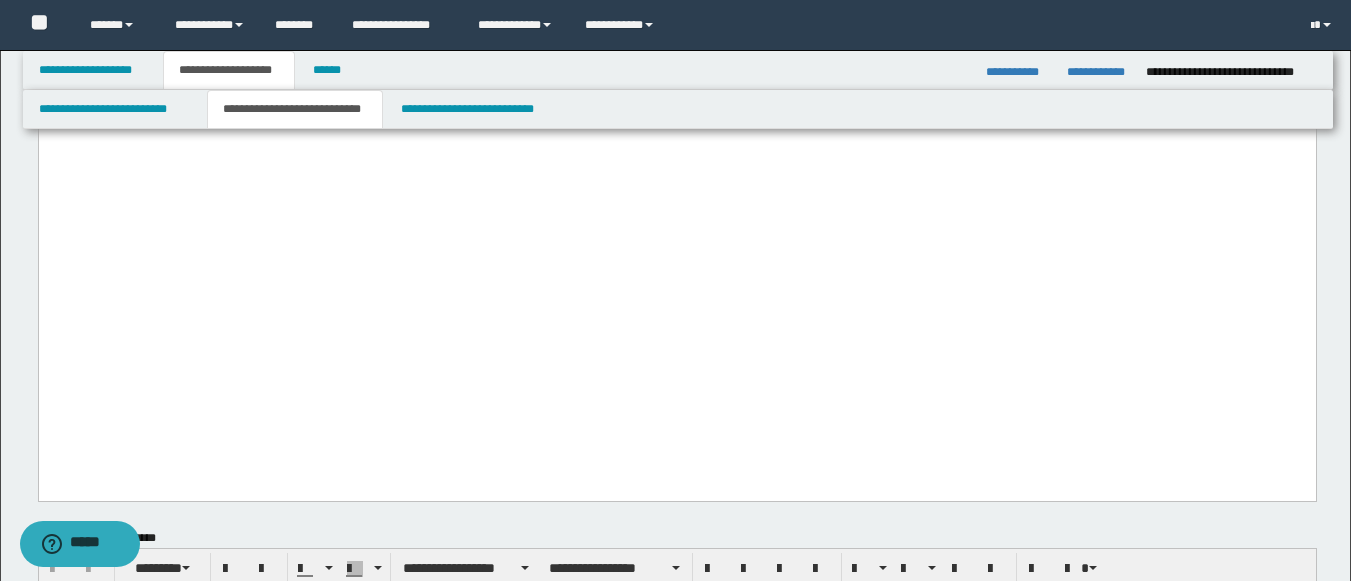 click on "**********" at bounding box center (676, -198) 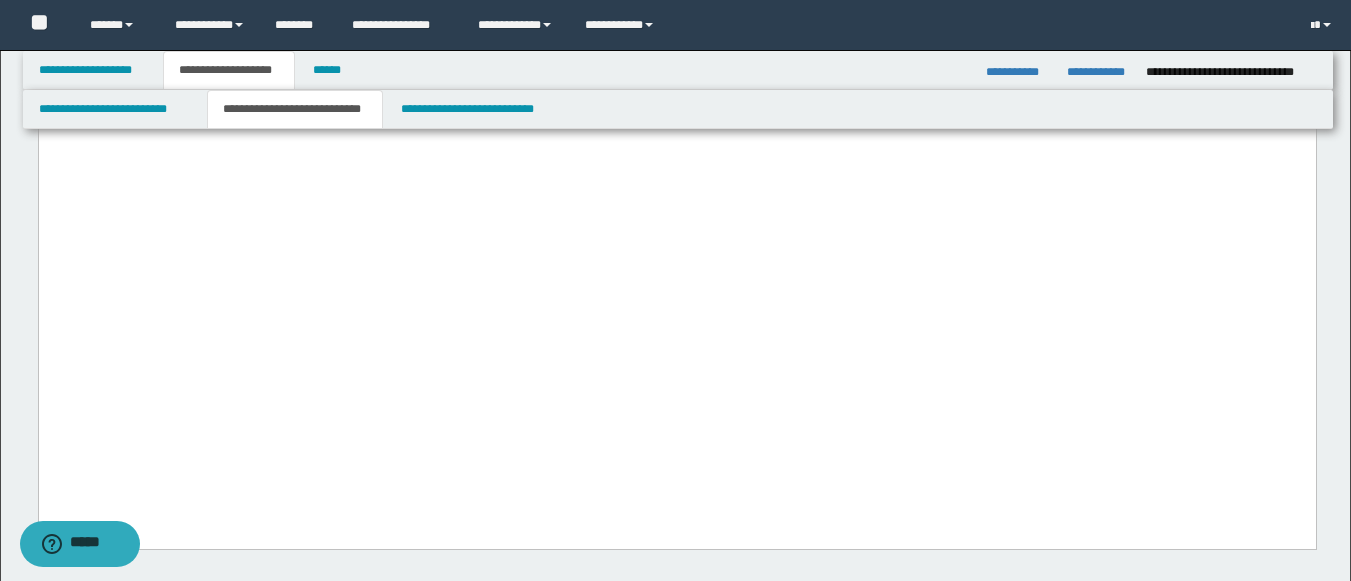 type 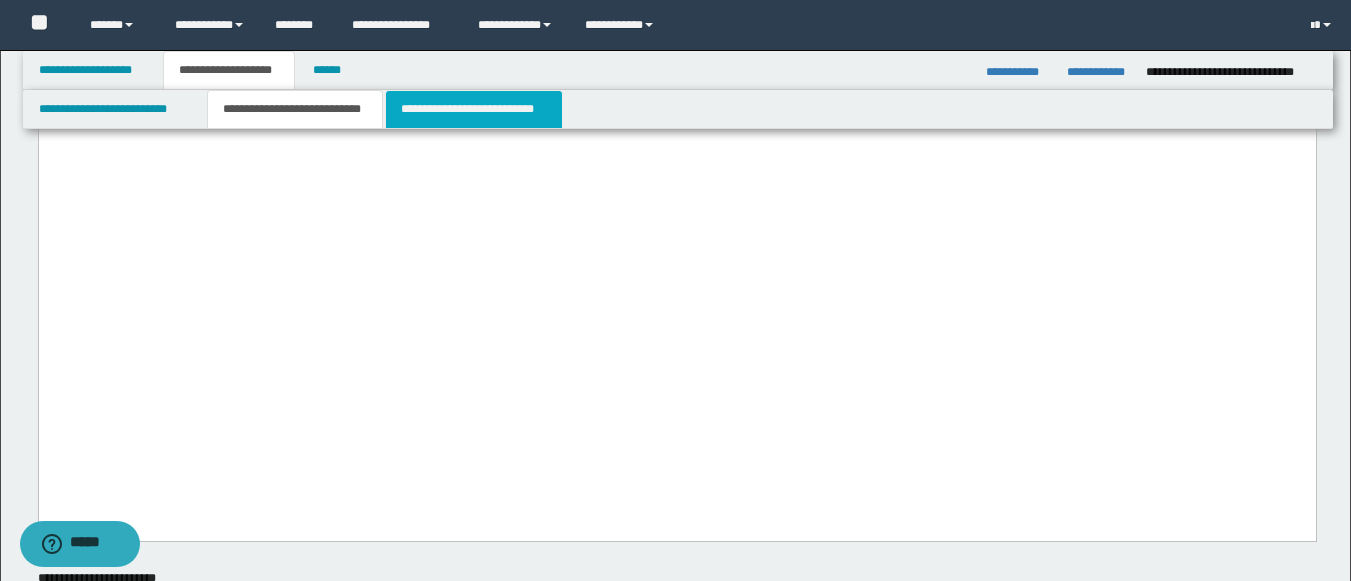 click on "**********" at bounding box center (474, 109) 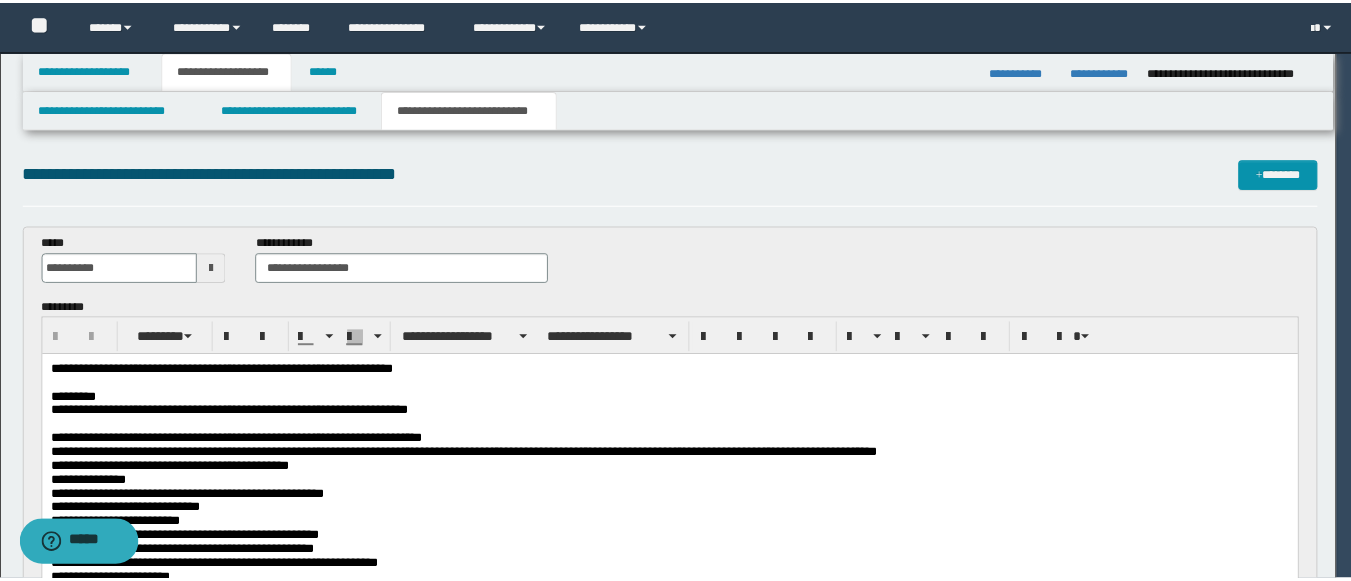 scroll, scrollTop: 0, scrollLeft: 0, axis: both 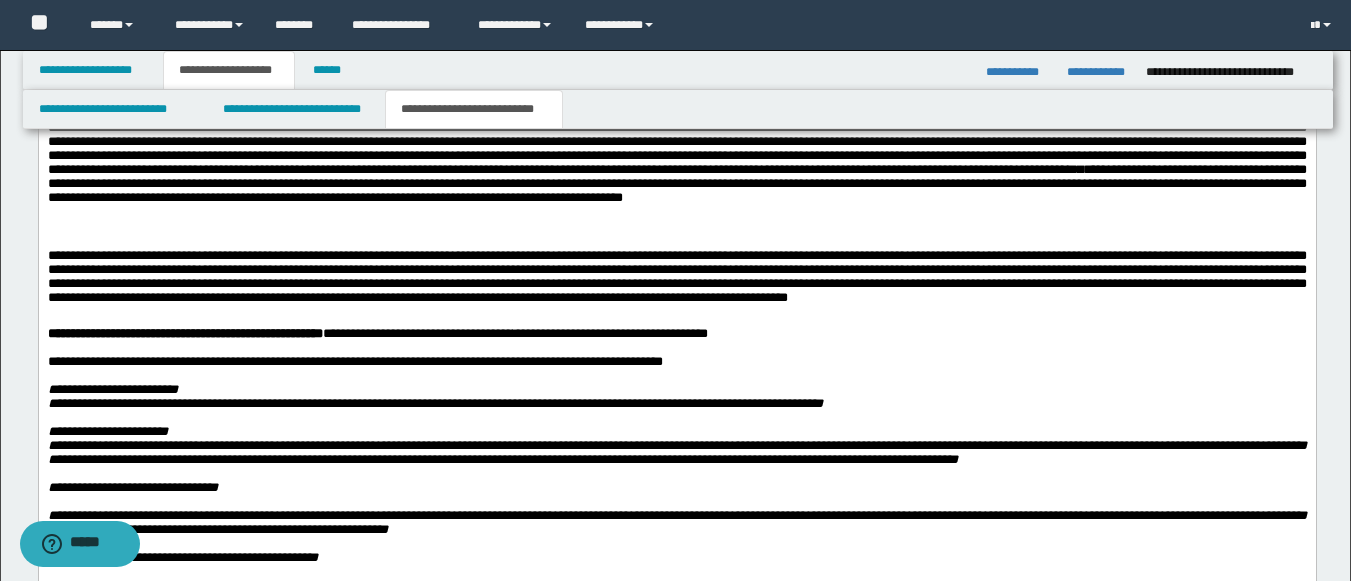 click on "**********" at bounding box center [676, 79] 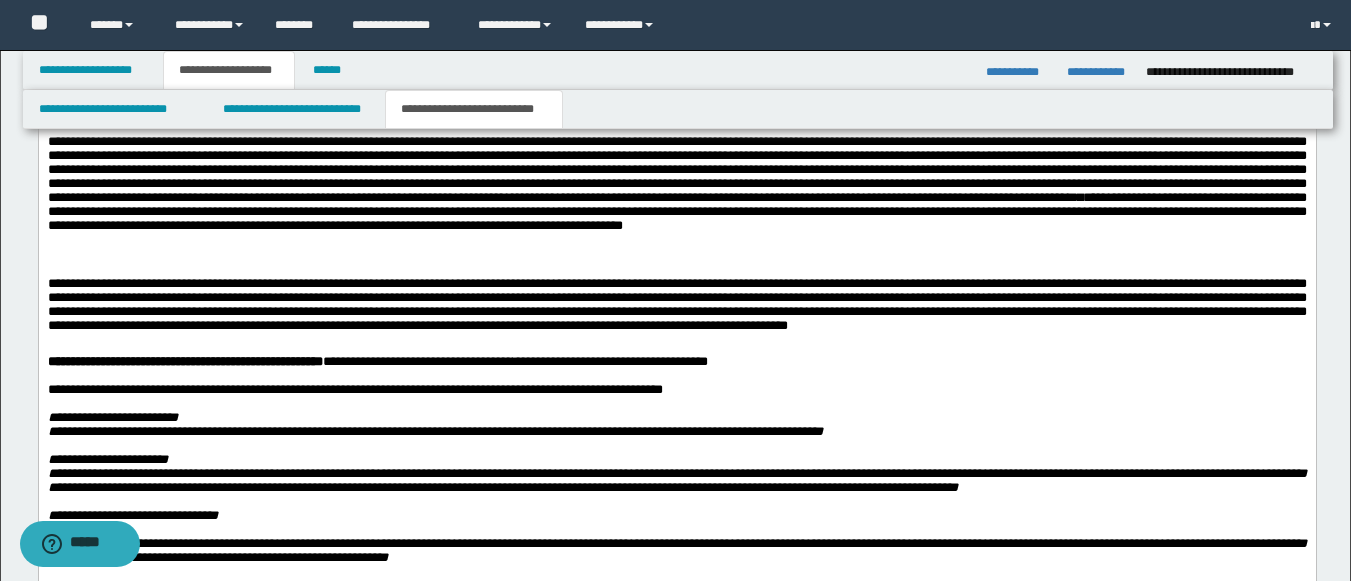 paste 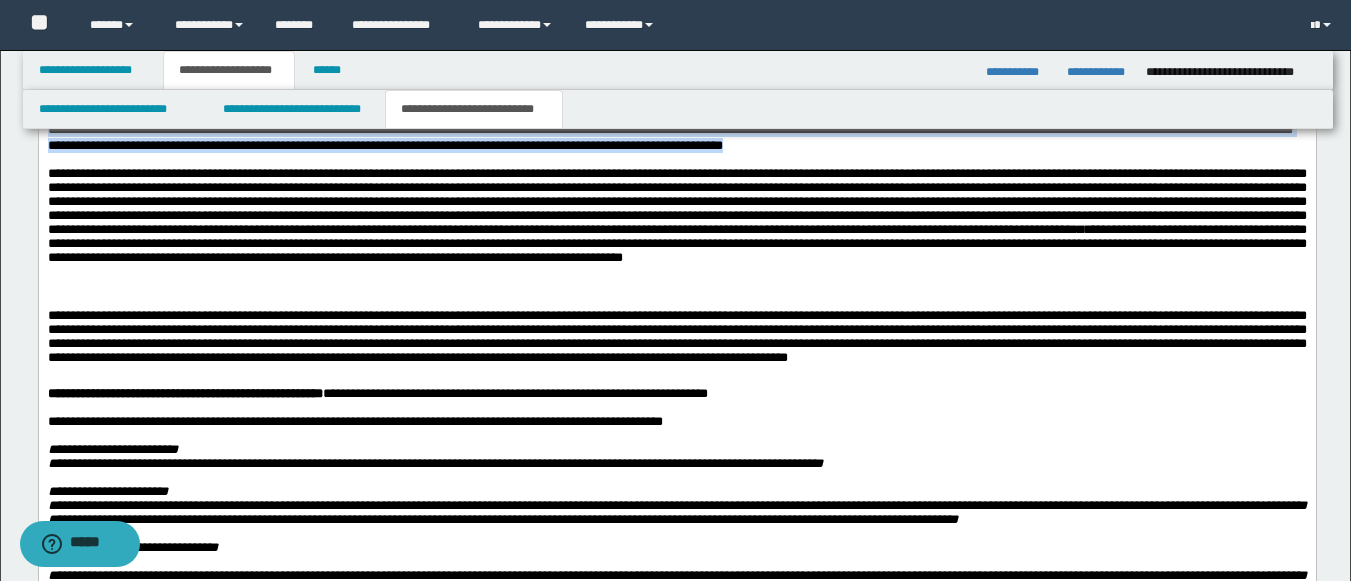 drag, startPoint x: 941, startPoint y: 245, endPoint x: 45, endPoint y: 212, distance: 896.6075 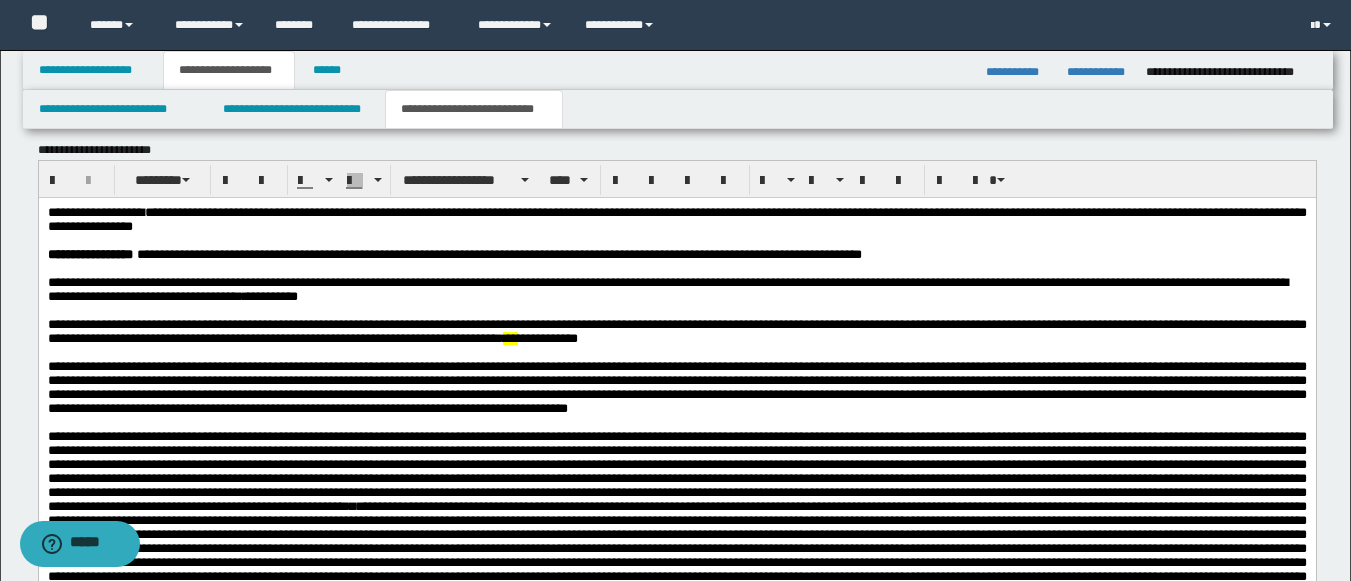 scroll, scrollTop: 1315, scrollLeft: 0, axis: vertical 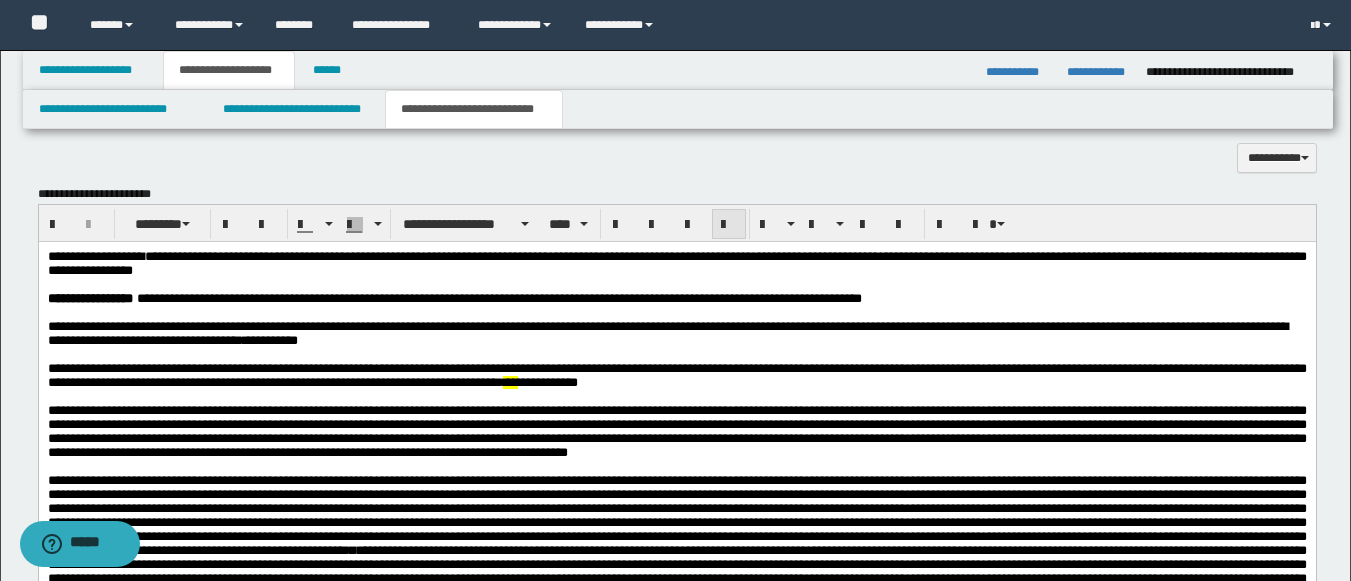 click at bounding box center [729, 225] 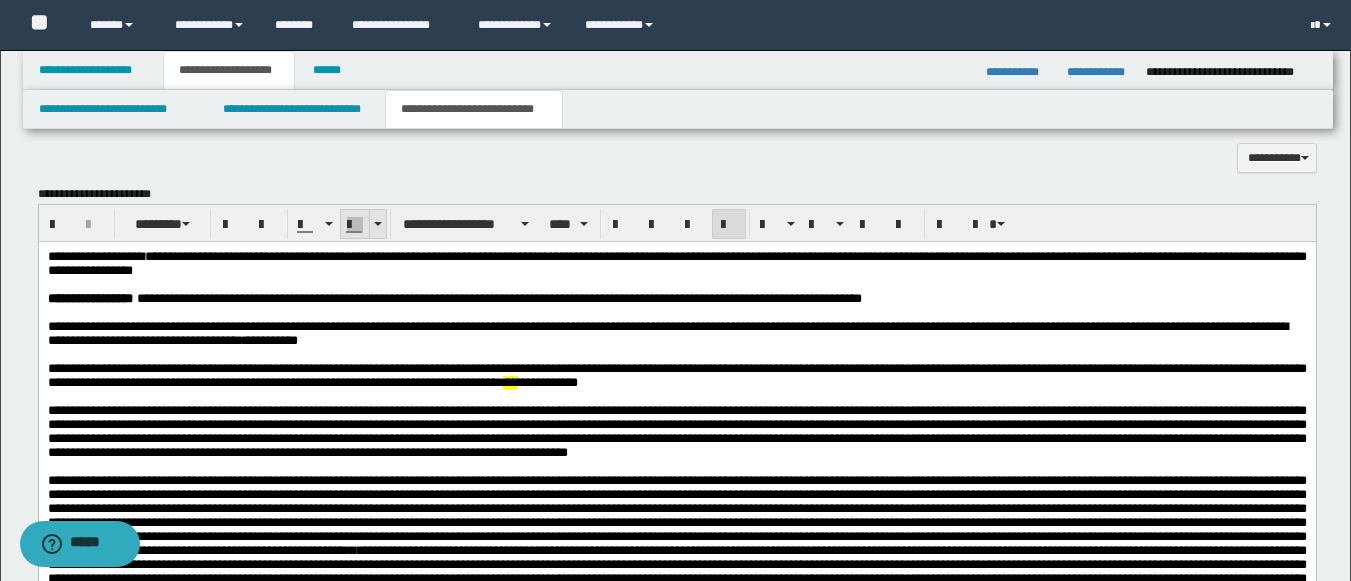 click at bounding box center [378, 224] 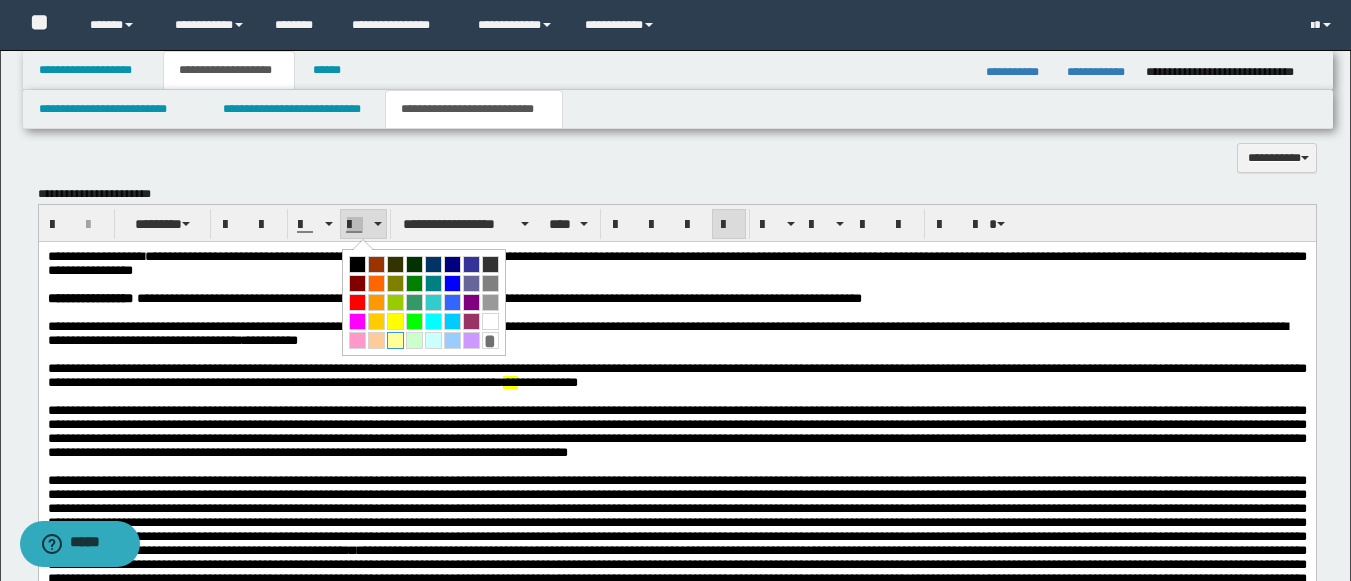 click at bounding box center (395, 340) 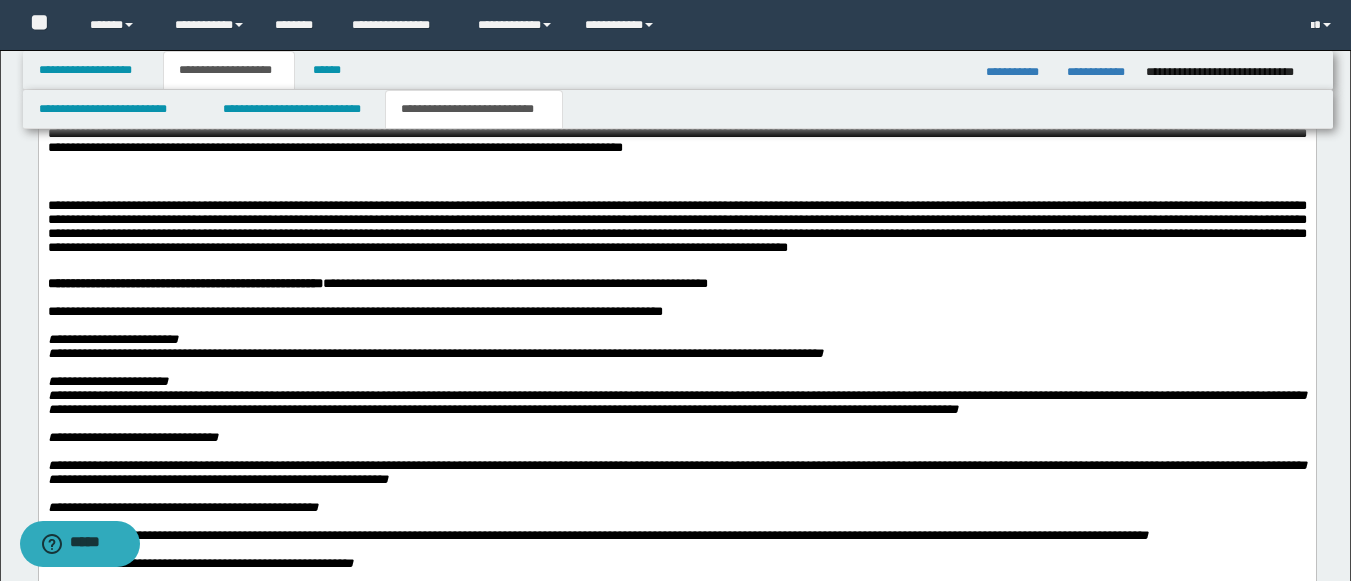 scroll, scrollTop: 2412, scrollLeft: 0, axis: vertical 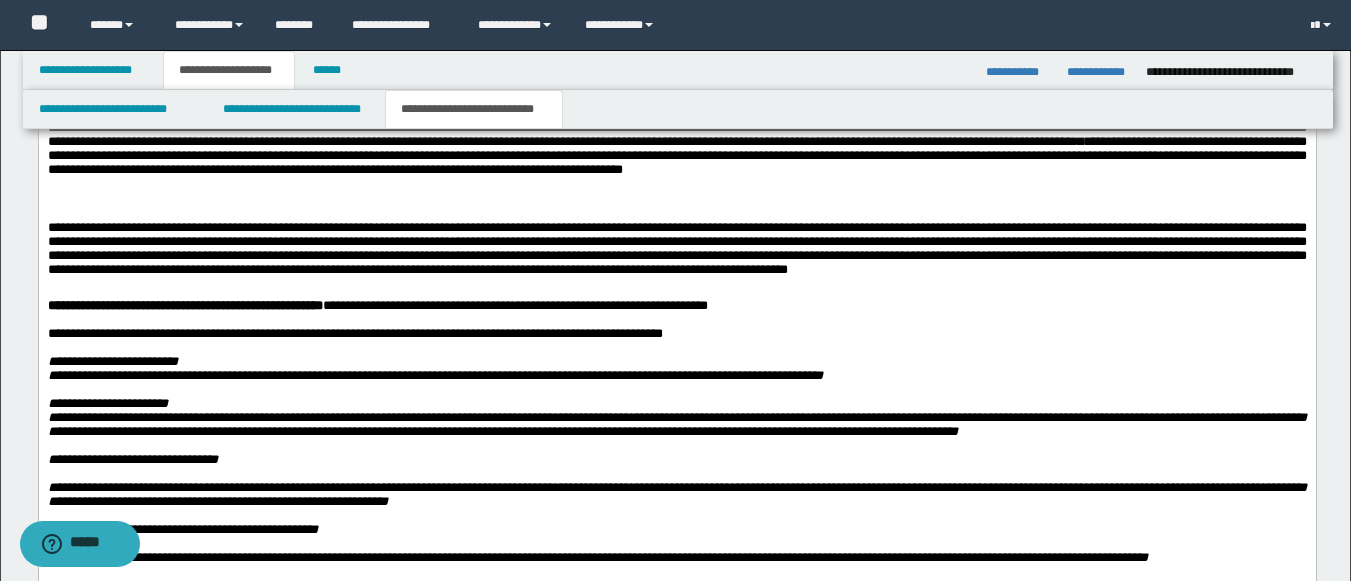 click at bounding box center [676, 214] 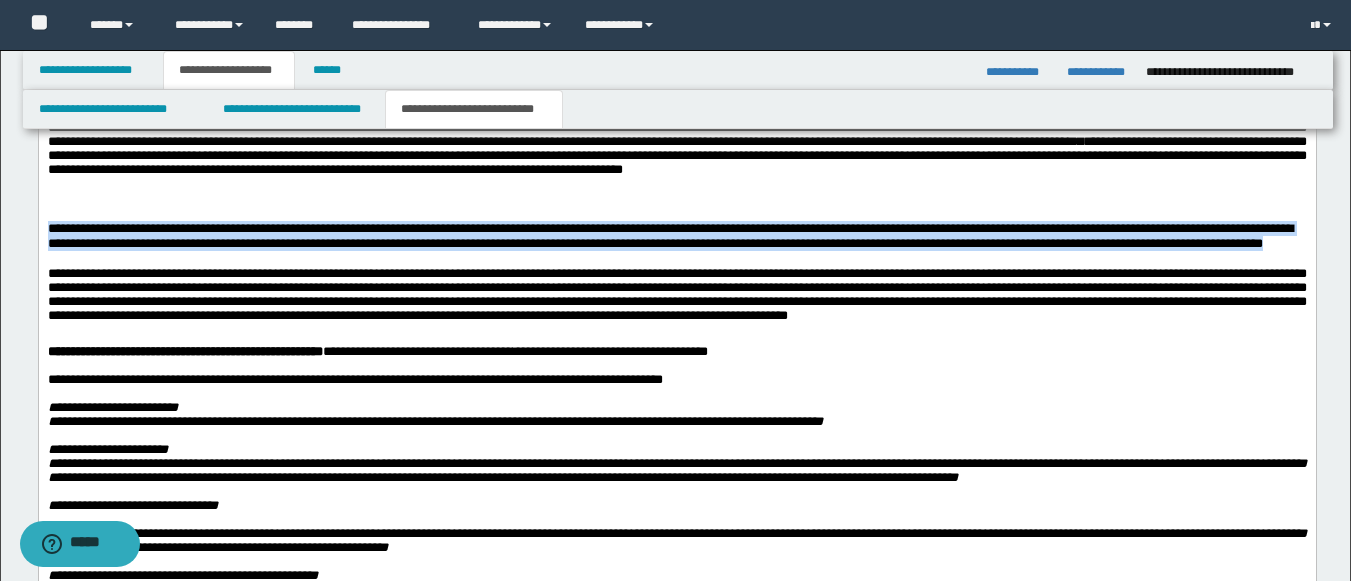 drag, startPoint x: 288, startPoint y: 368, endPoint x: 13, endPoint y: 325, distance: 278.34152 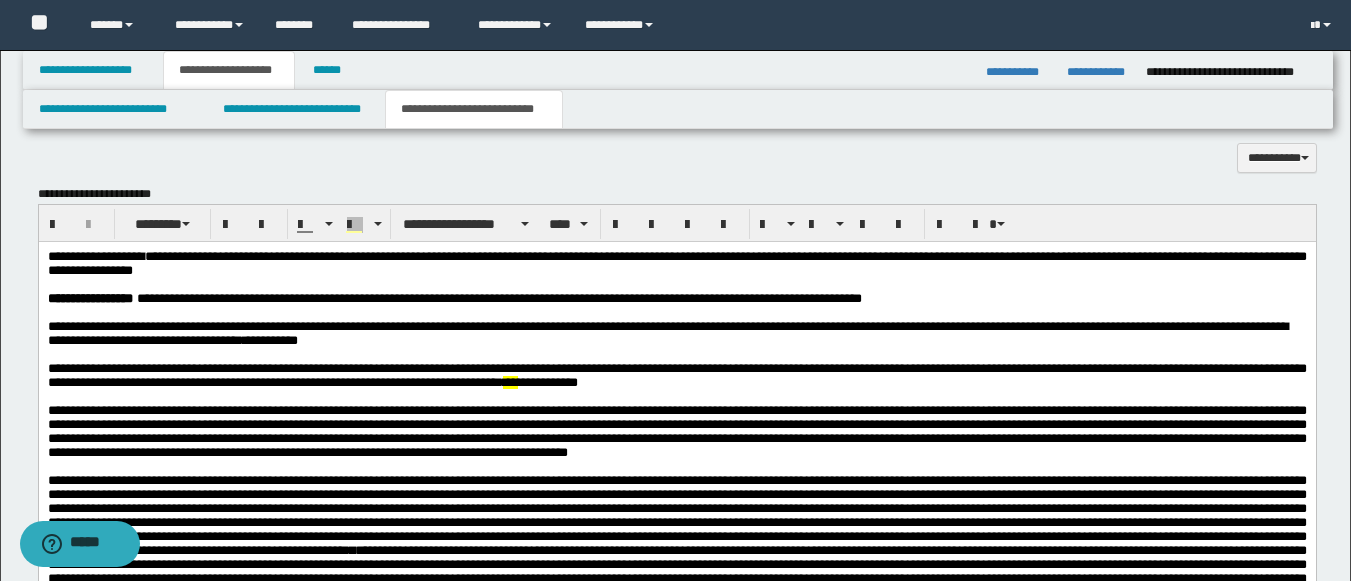 scroll, scrollTop: 1304, scrollLeft: 0, axis: vertical 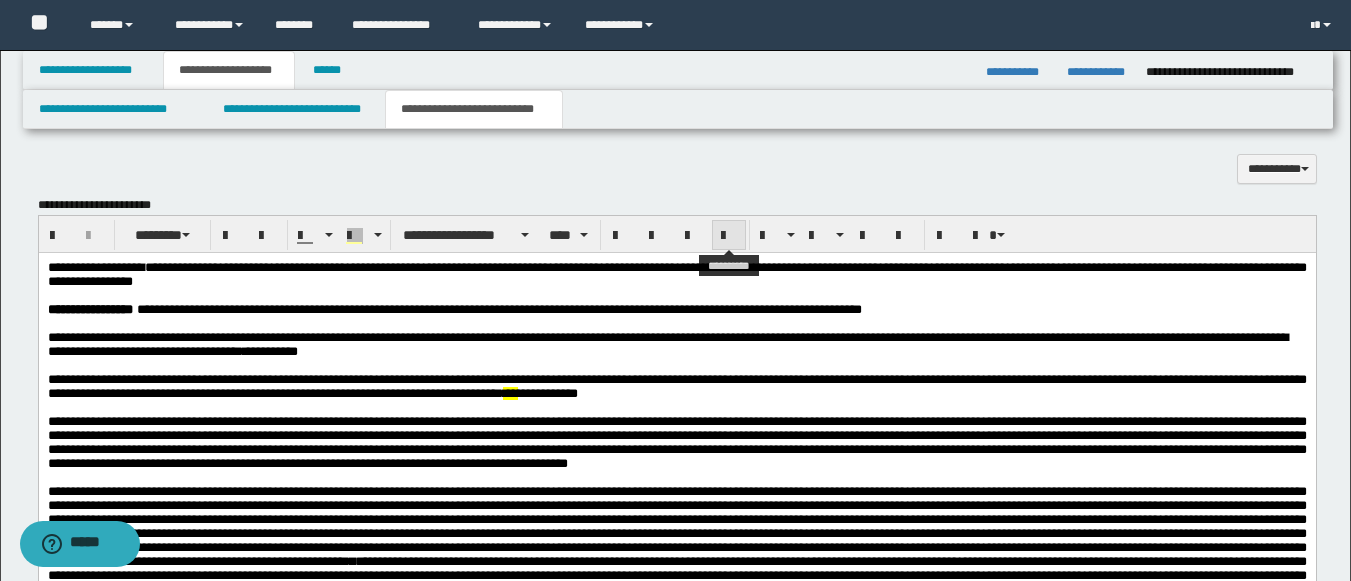 click at bounding box center (729, 236) 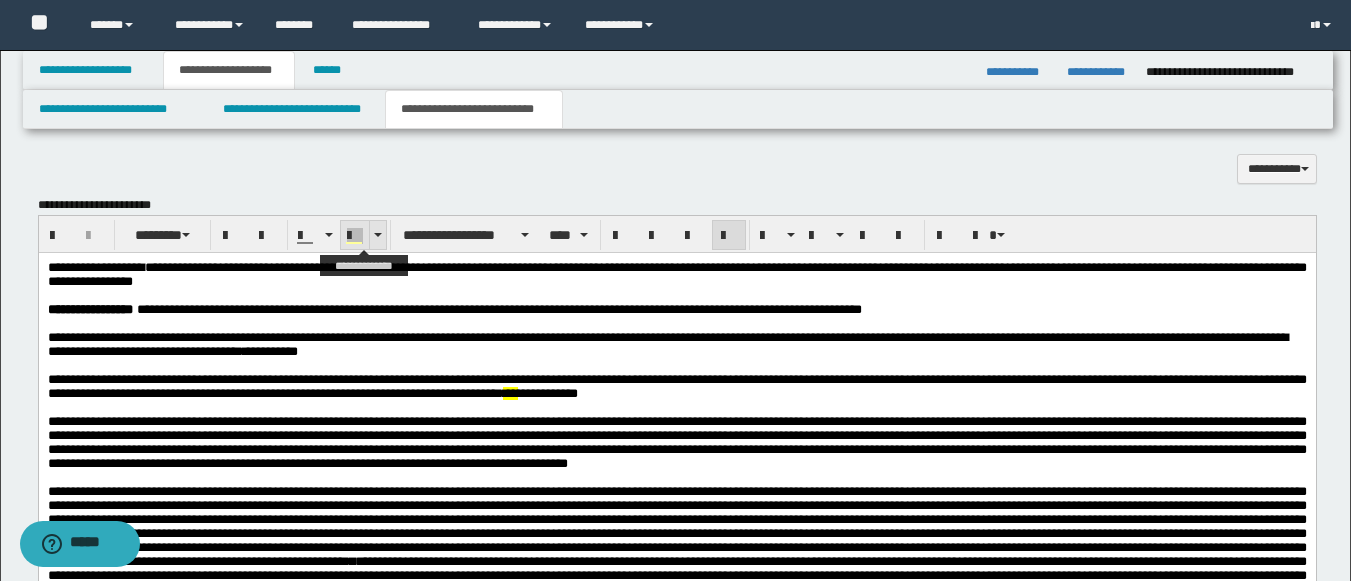 click at bounding box center (355, 236) 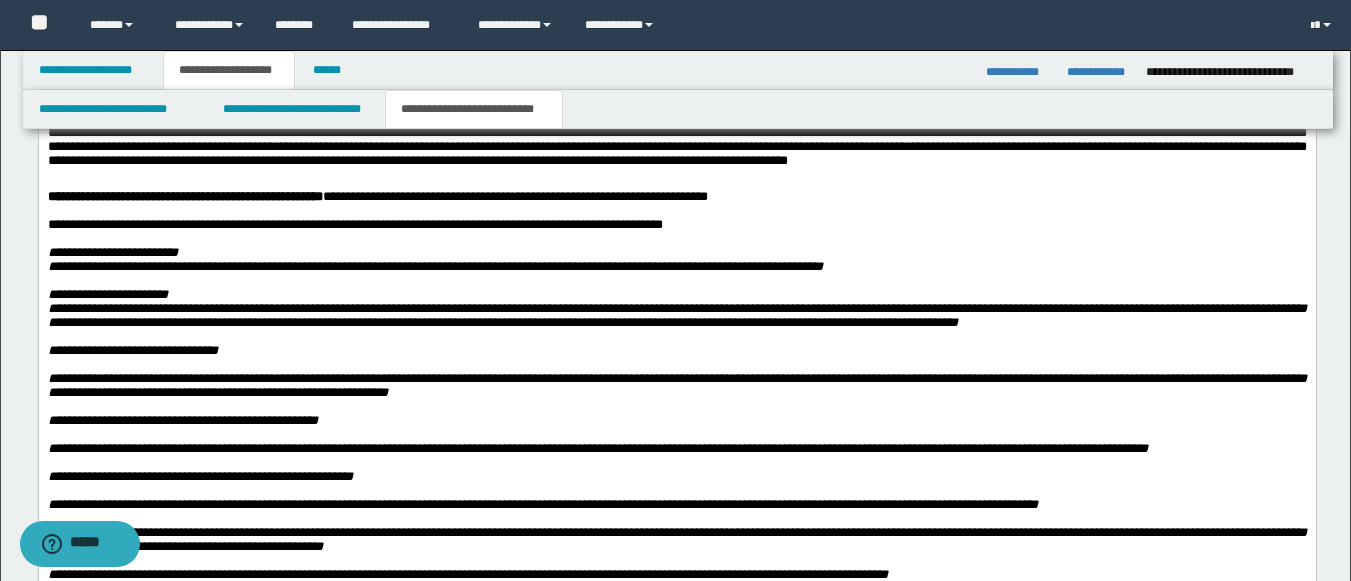 scroll, scrollTop: 2556, scrollLeft: 0, axis: vertical 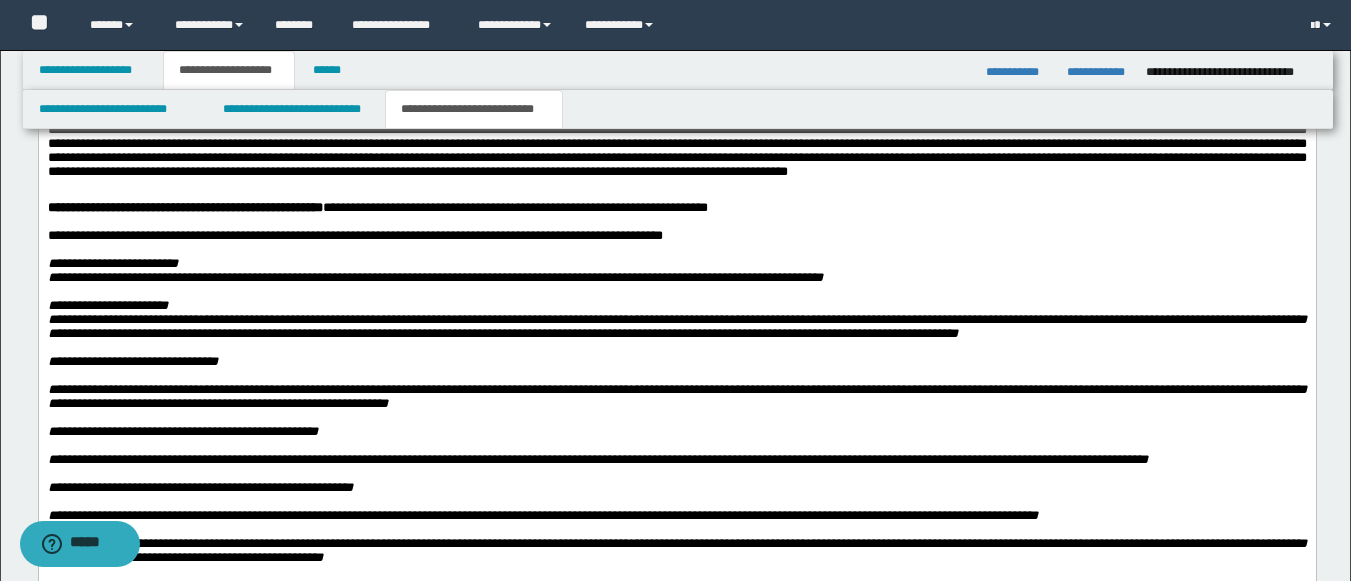click on "**********" at bounding box center [676, 151] 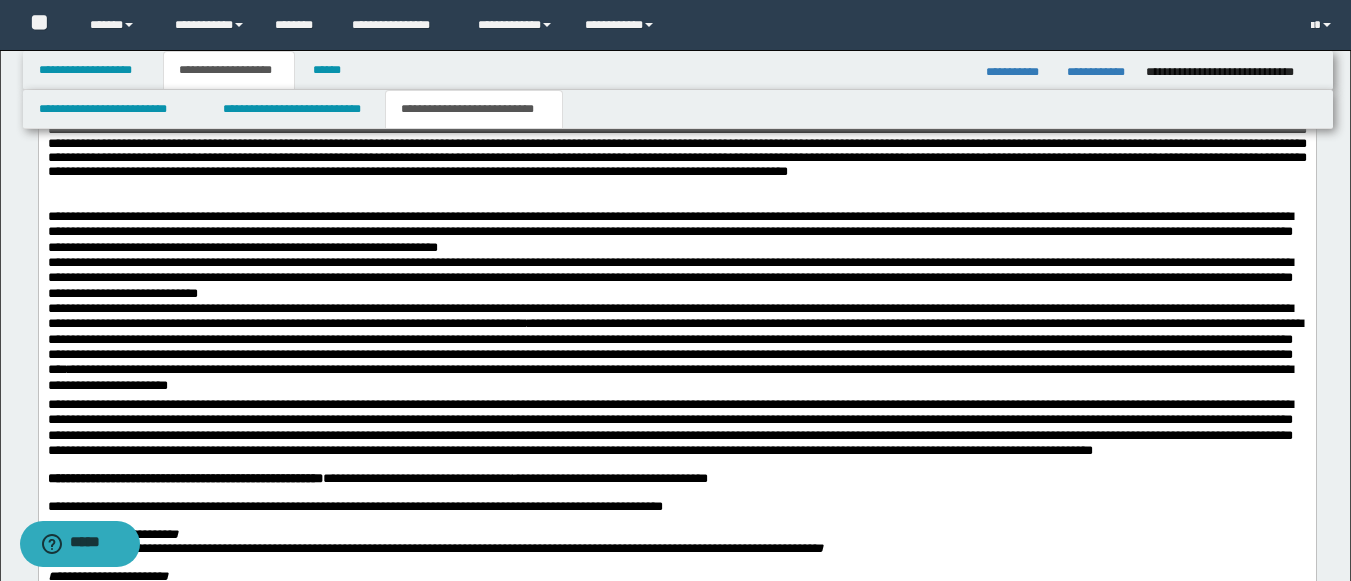 click on "**********" at bounding box center [669, 278] 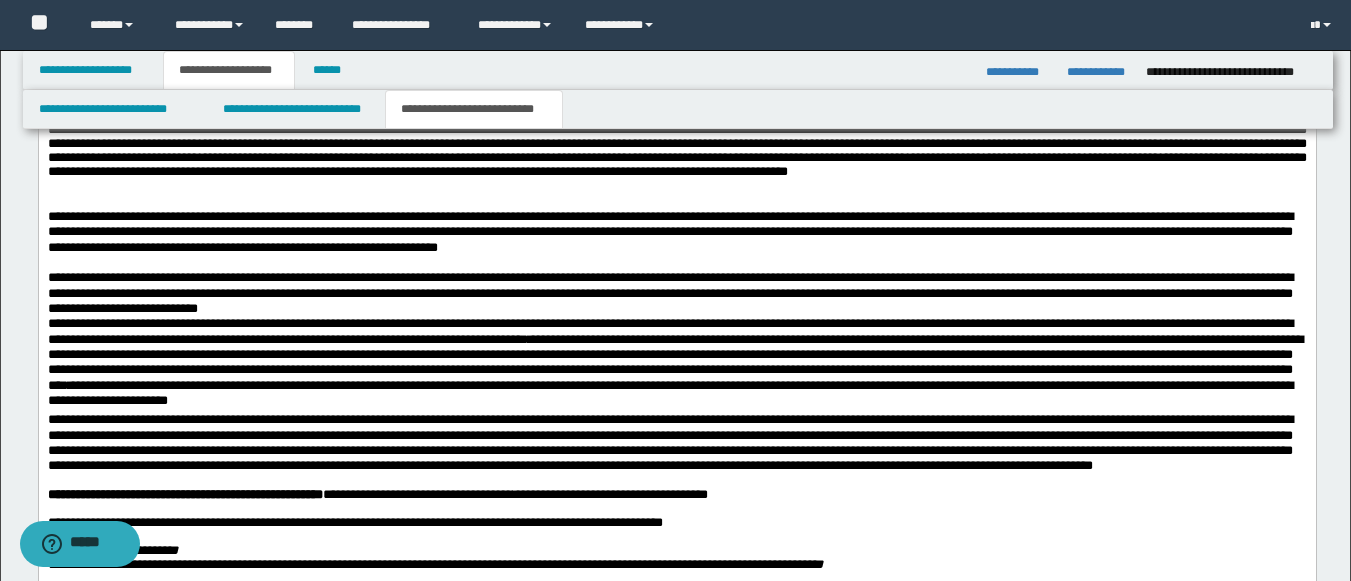 click on "**********" at bounding box center [676, 293] 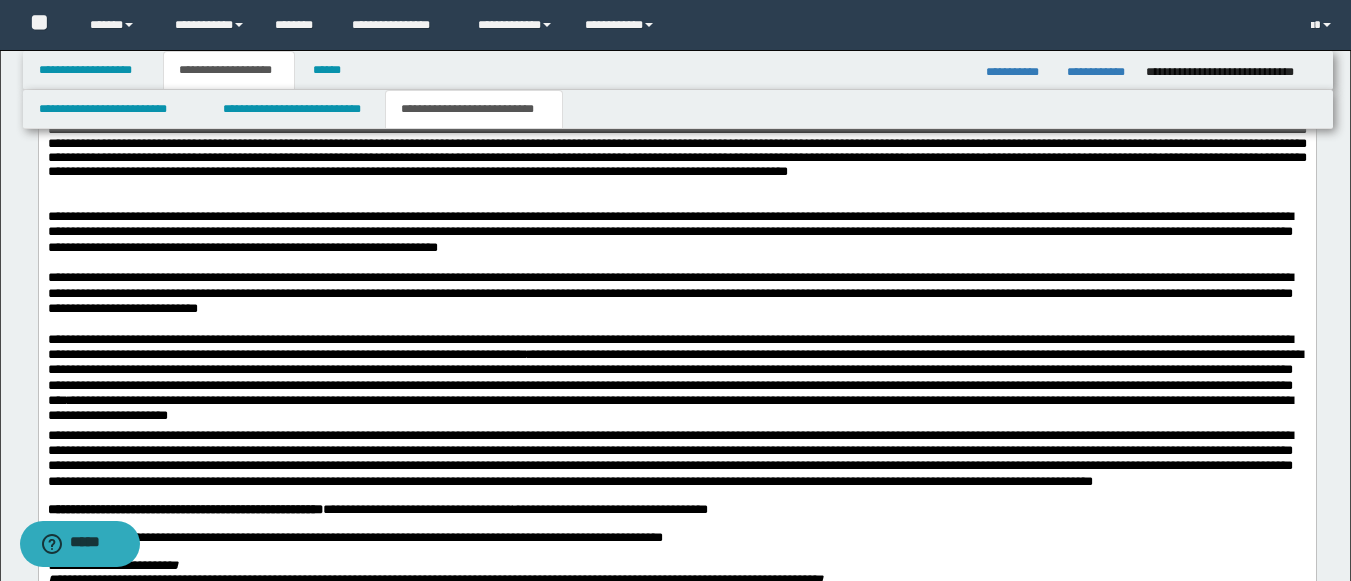 click on "**********" at bounding box center (676, 380) 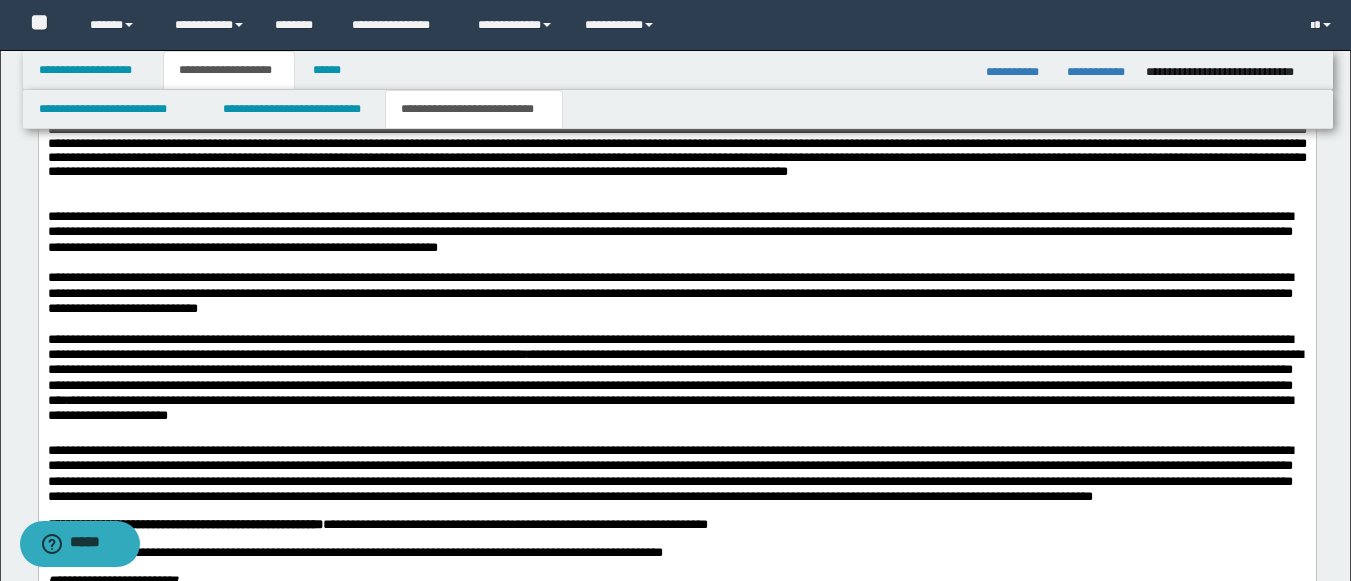 click on "**********" at bounding box center [669, 232] 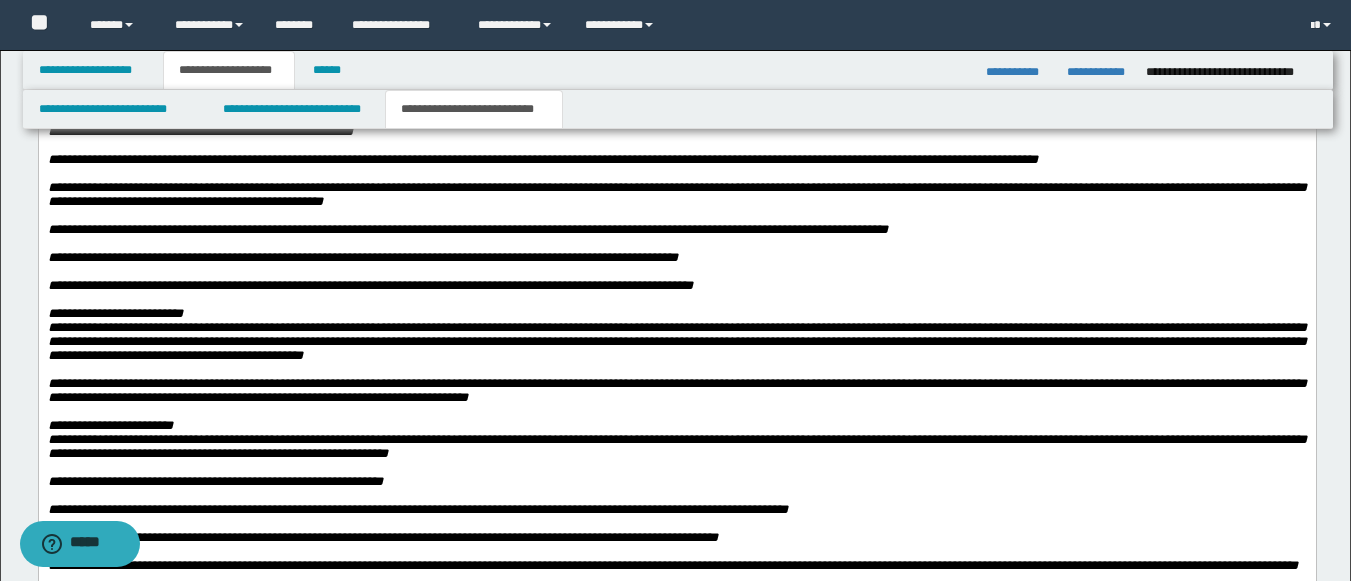 scroll, scrollTop: 3418, scrollLeft: 0, axis: vertical 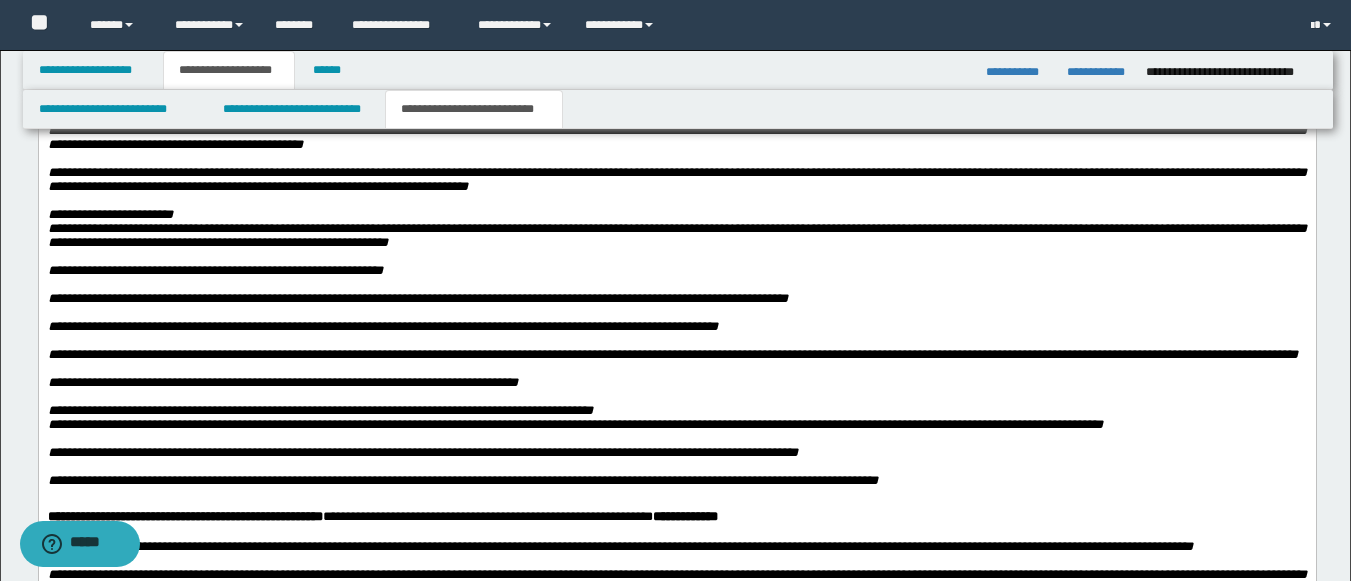 drag, startPoint x: 48, startPoint y: -540, endPoint x: 808, endPoint y: 164, distance: 1035.9614 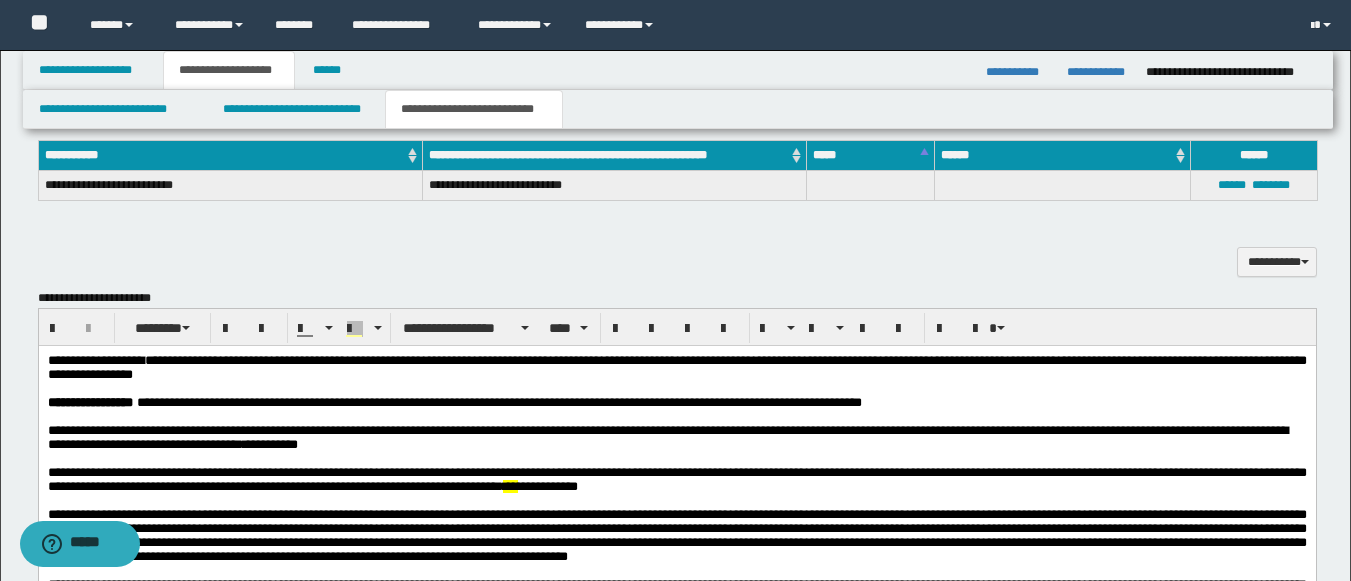 scroll, scrollTop: 1164, scrollLeft: 0, axis: vertical 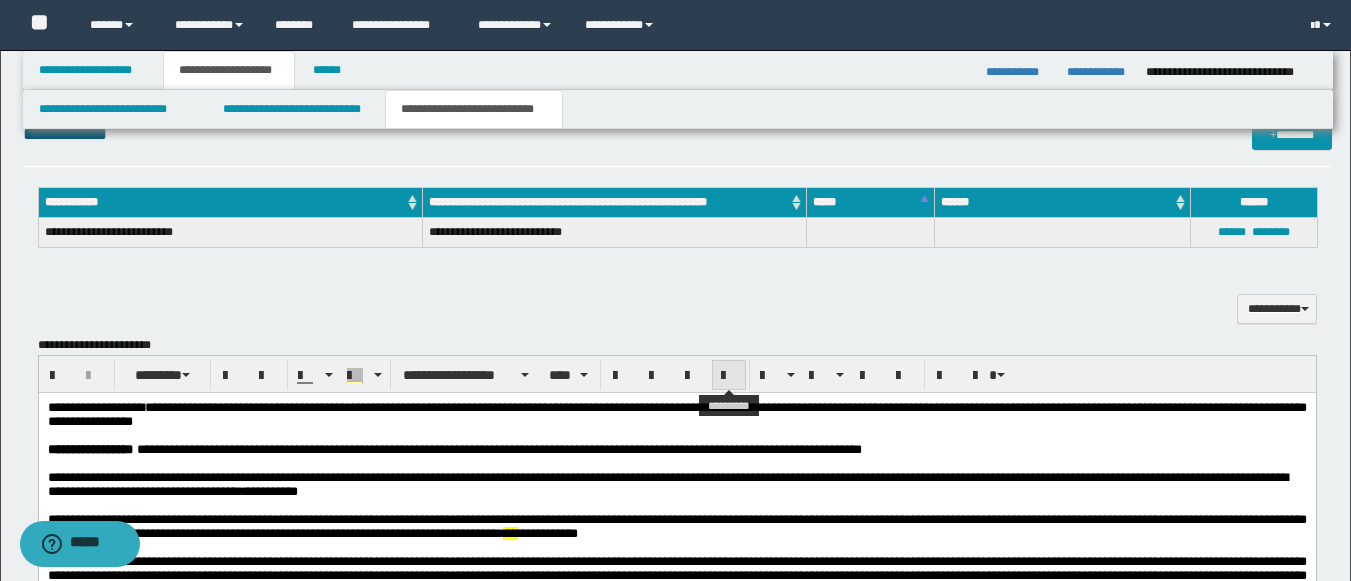 click at bounding box center [729, 376] 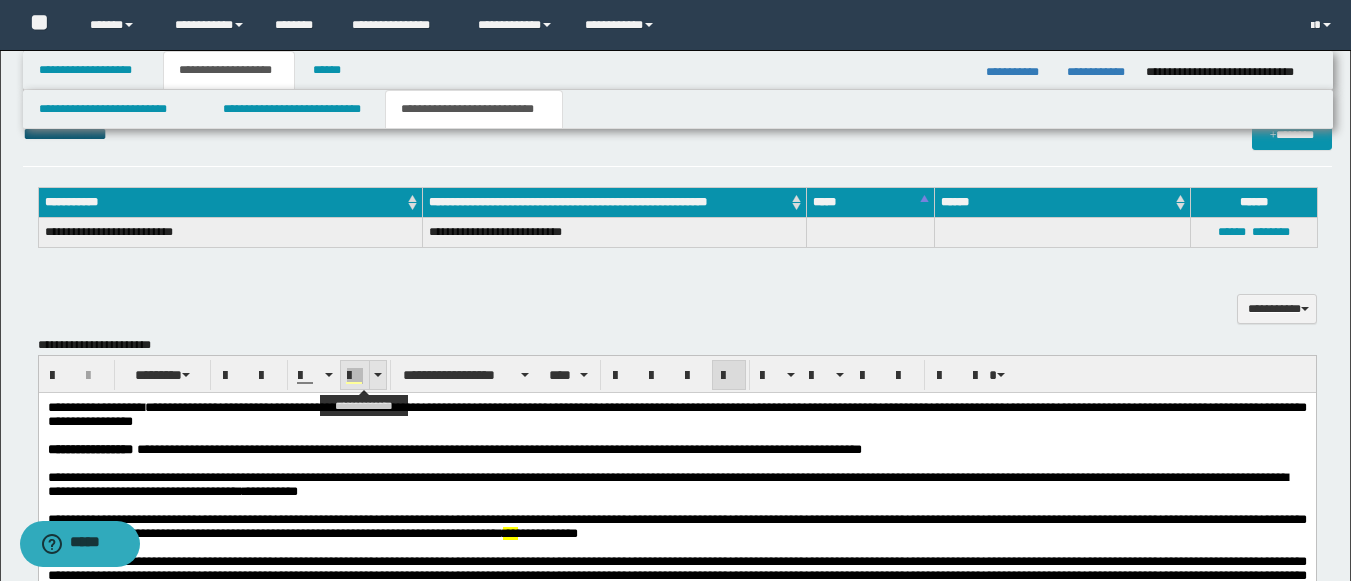 click at bounding box center [355, 376] 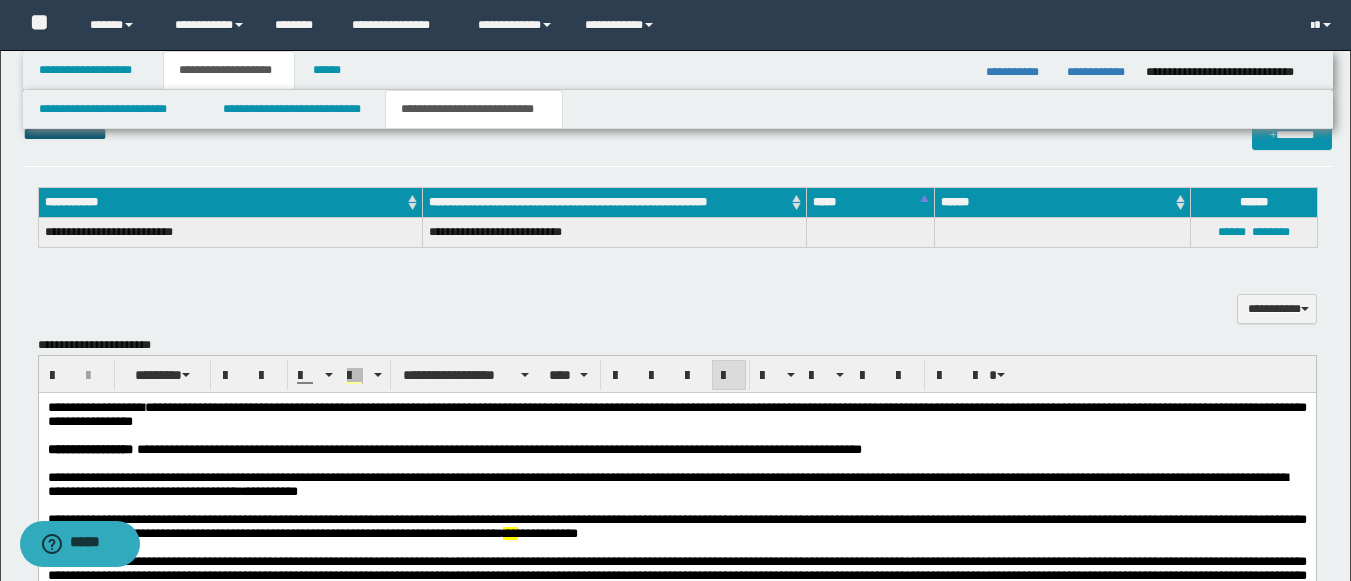 click on "**********" at bounding box center [677, 134] 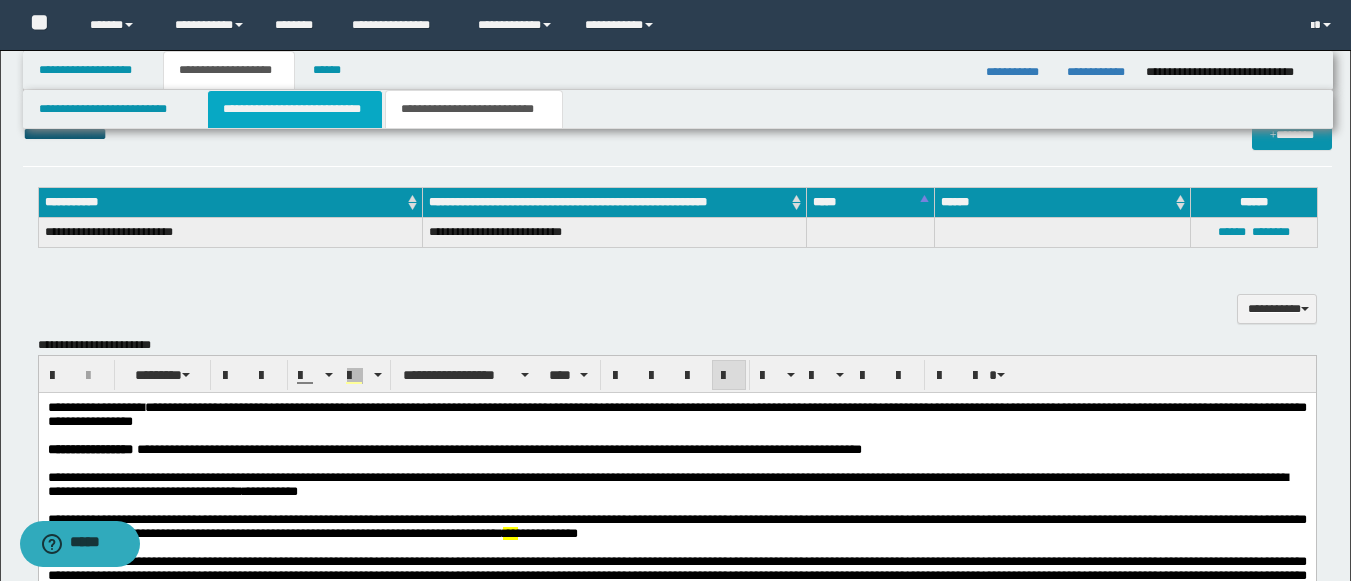 click on "**********" at bounding box center (295, 109) 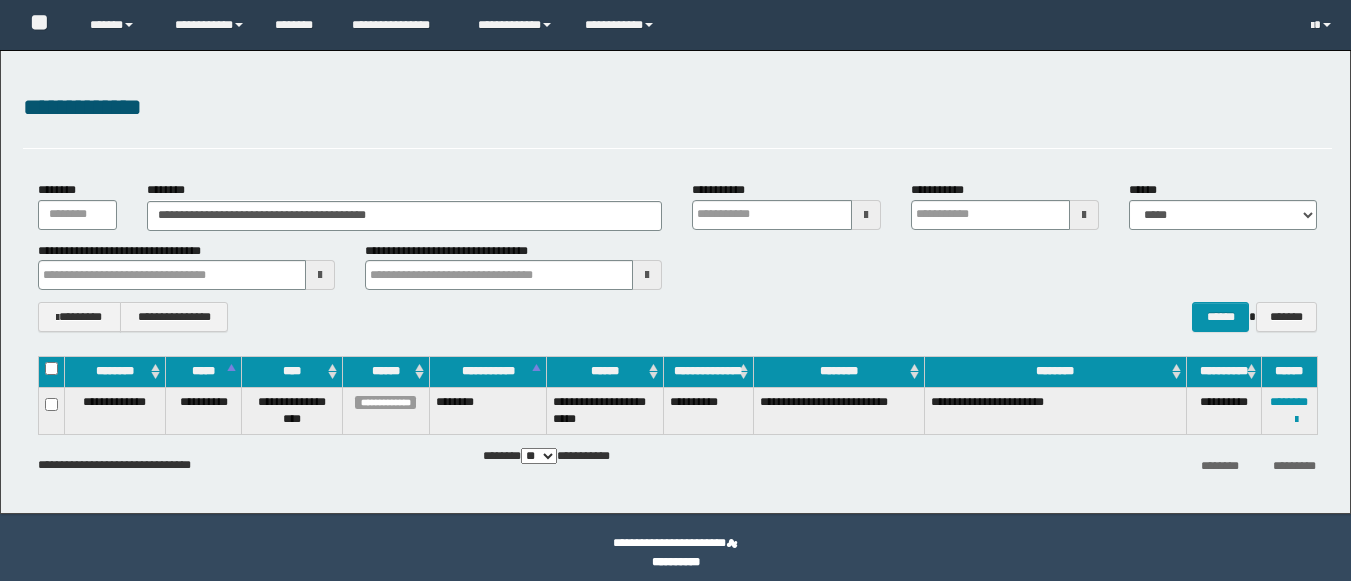 scroll, scrollTop: 0, scrollLeft: 0, axis: both 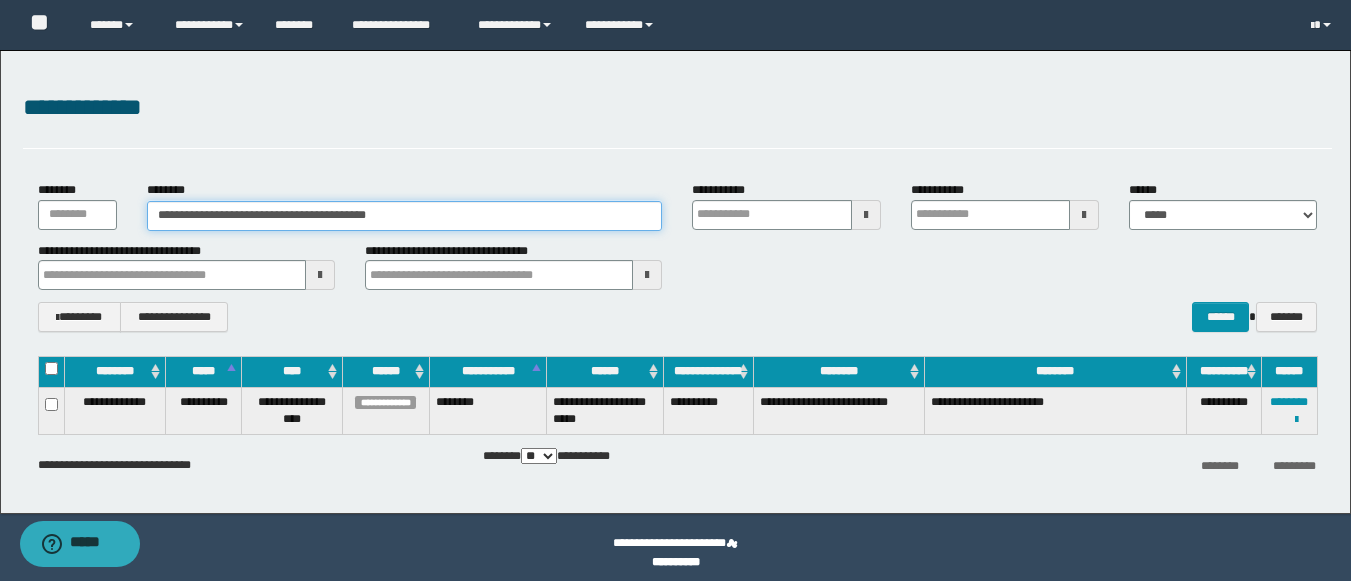 drag, startPoint x: 471, startPoint y: 213, endPoint x: 0, endPoint y: 212, distance: 471.00107 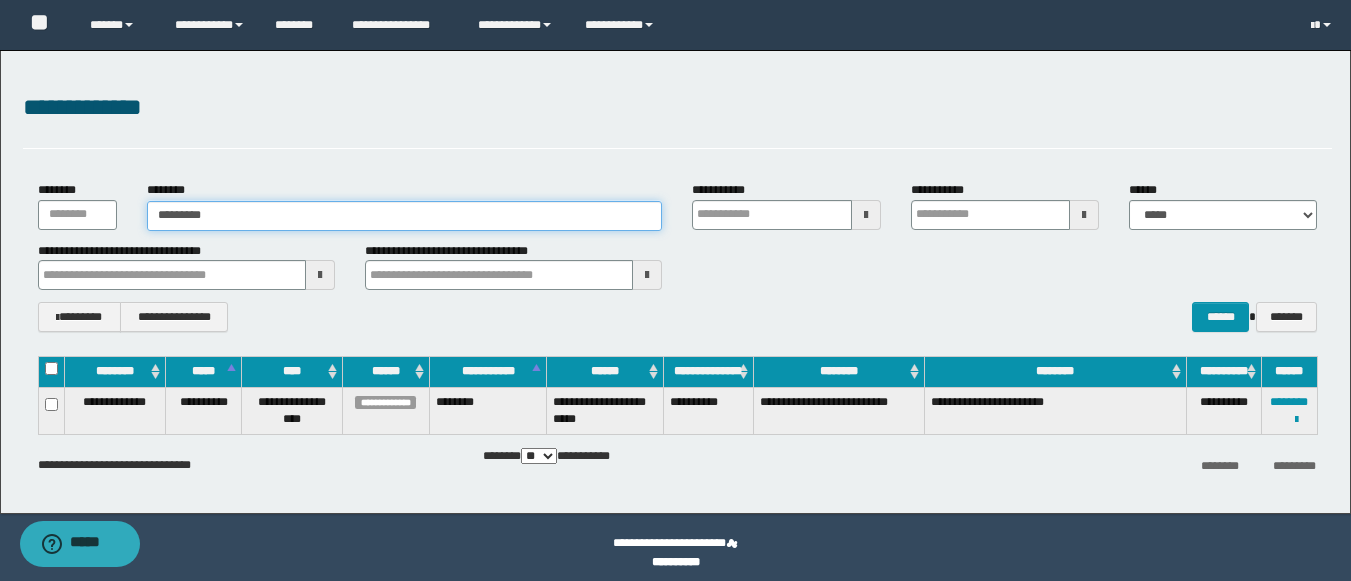 type on "********" 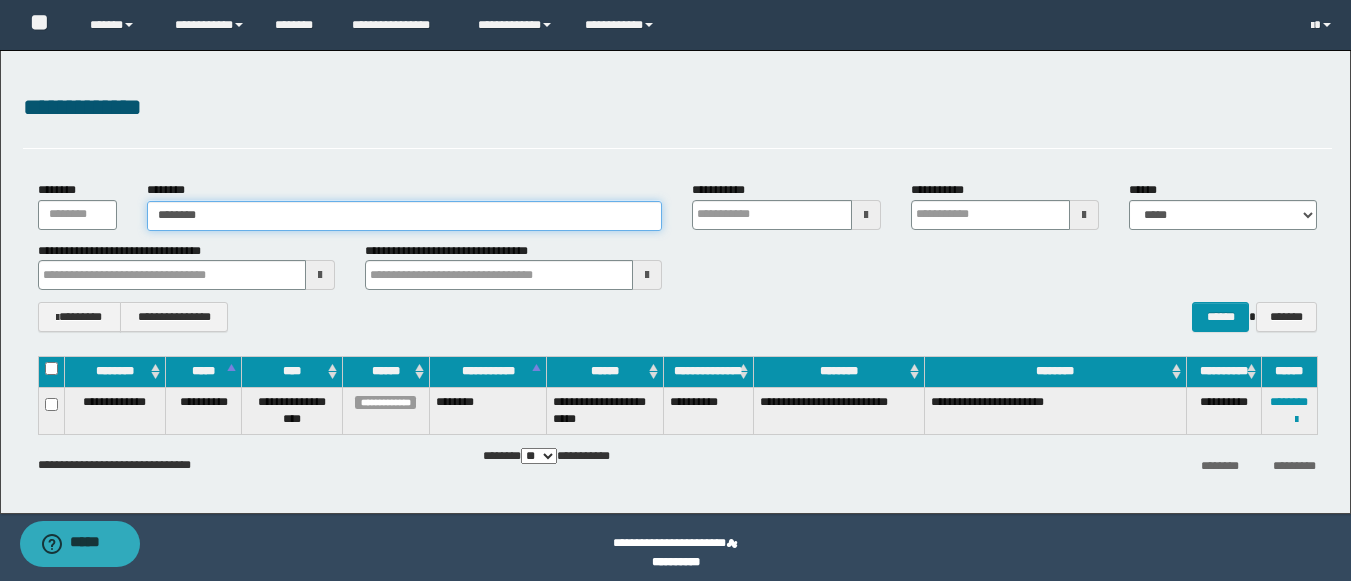 type on "********" 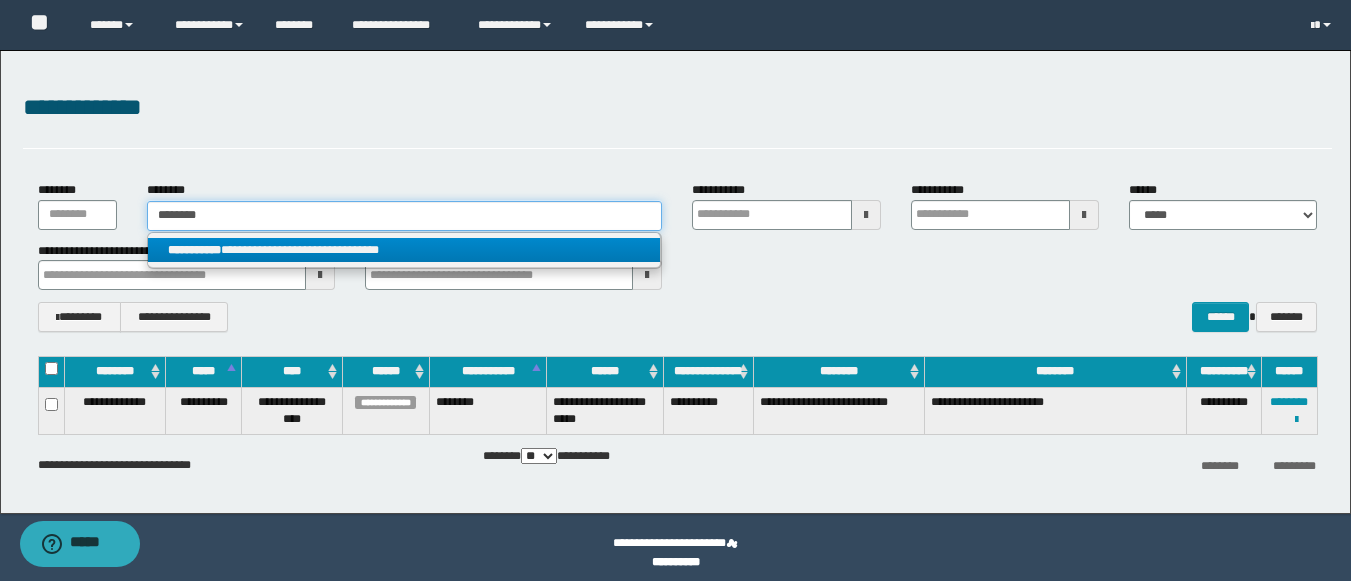 type on "********" 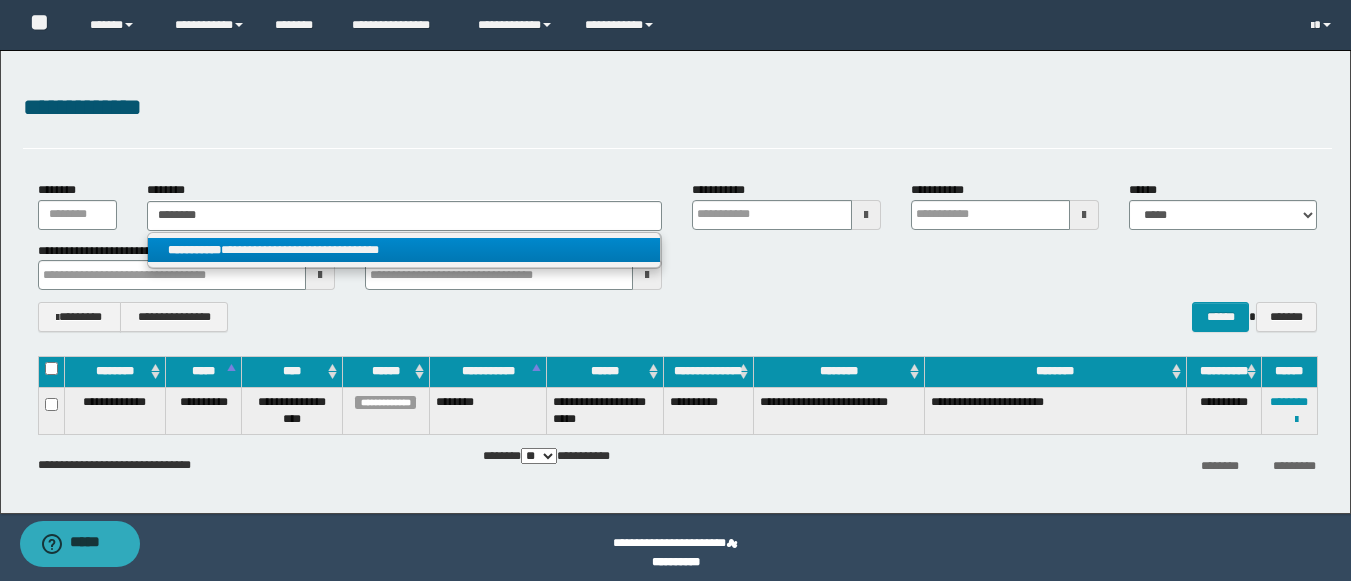 click on "**********" at bounding box center (194, 250) 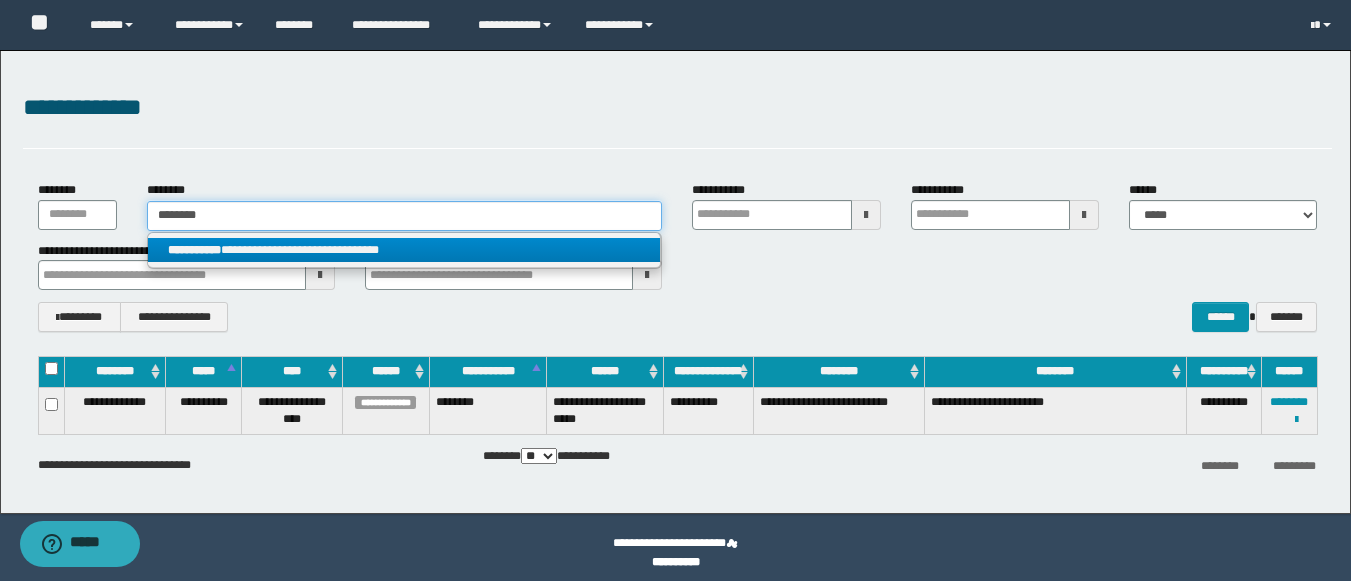 type 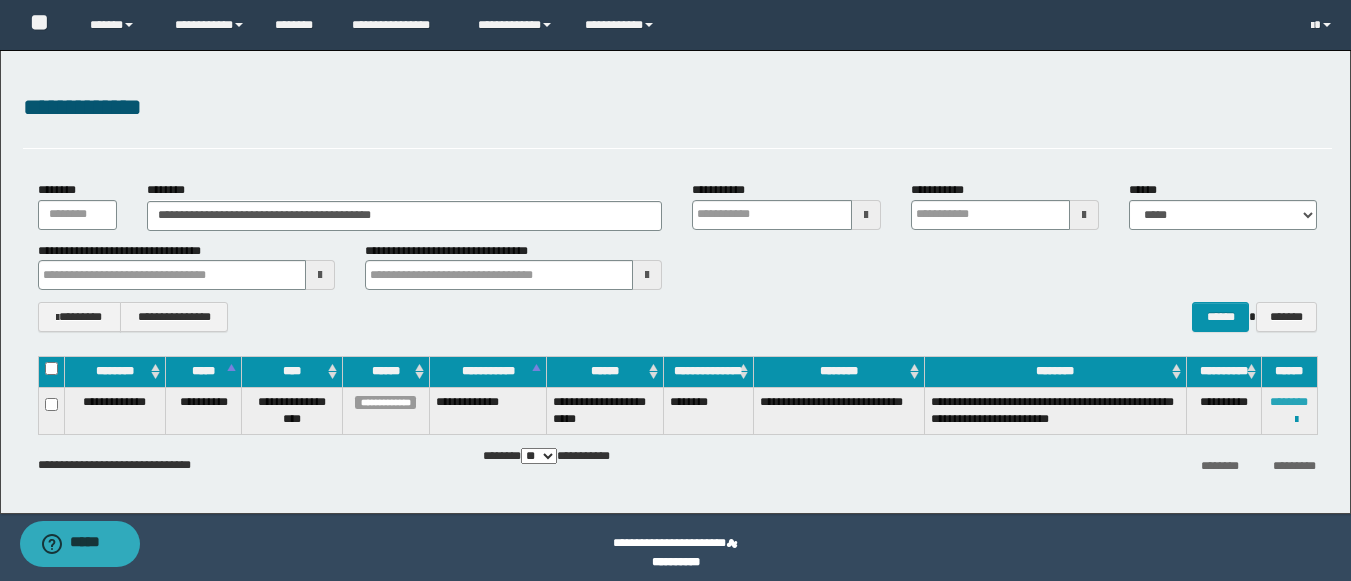 click on "********" at bounding box center (1289, 402) 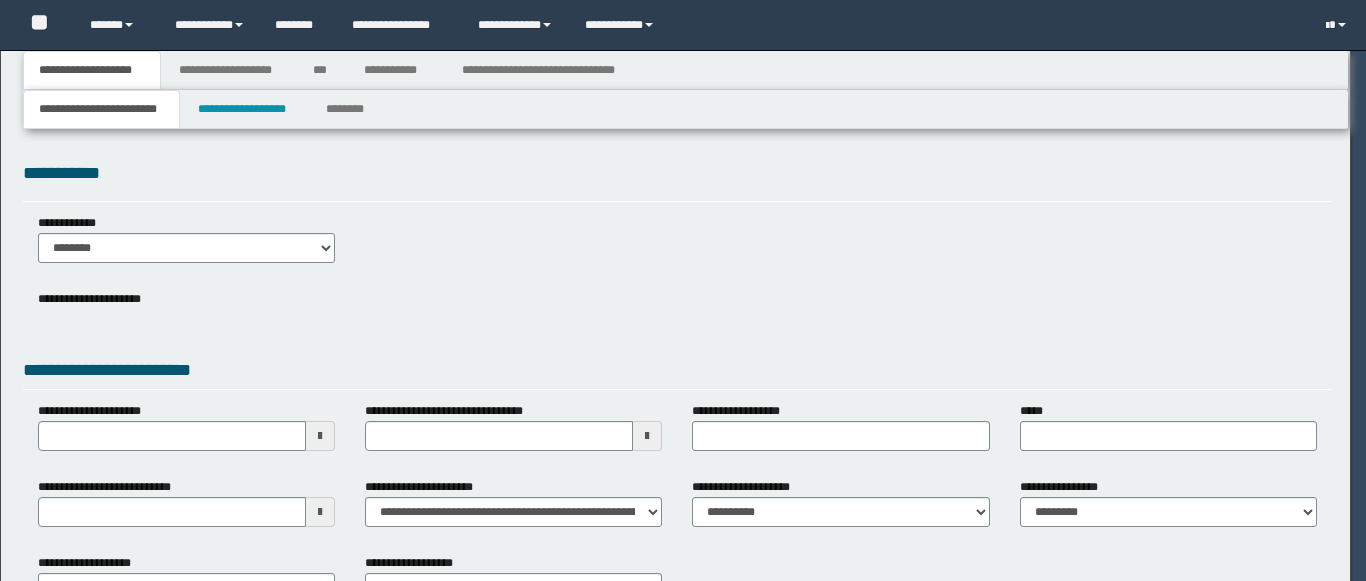 scroll, scrollTop: 0, scrollLeft: 0, axis: both 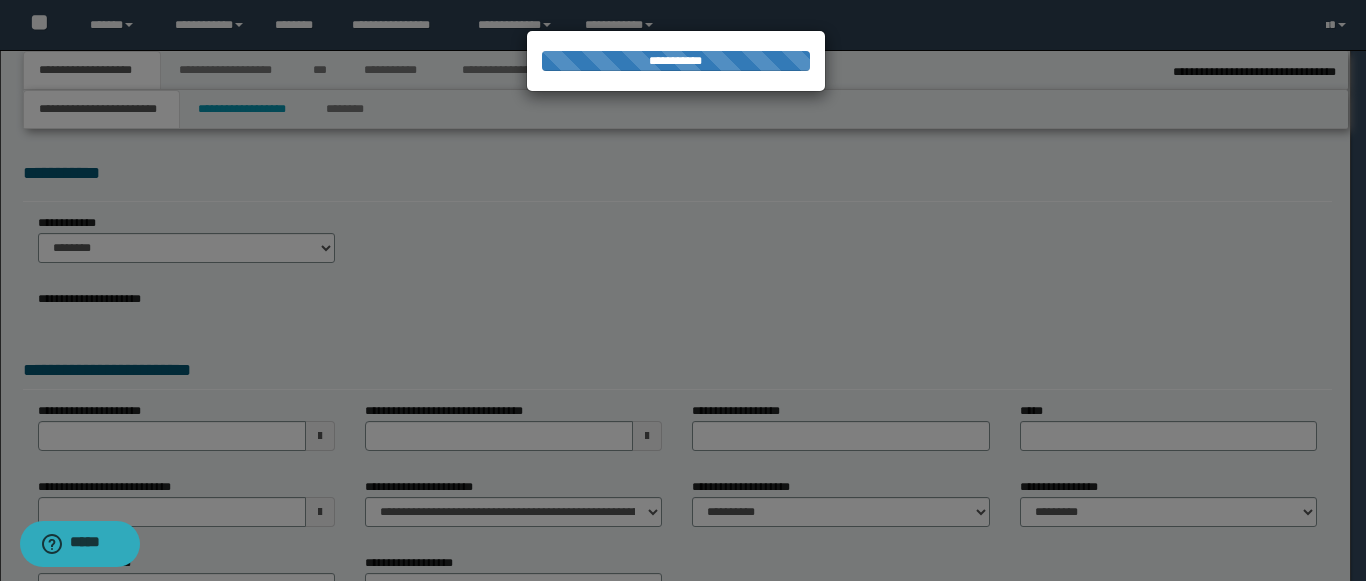 select on "*" 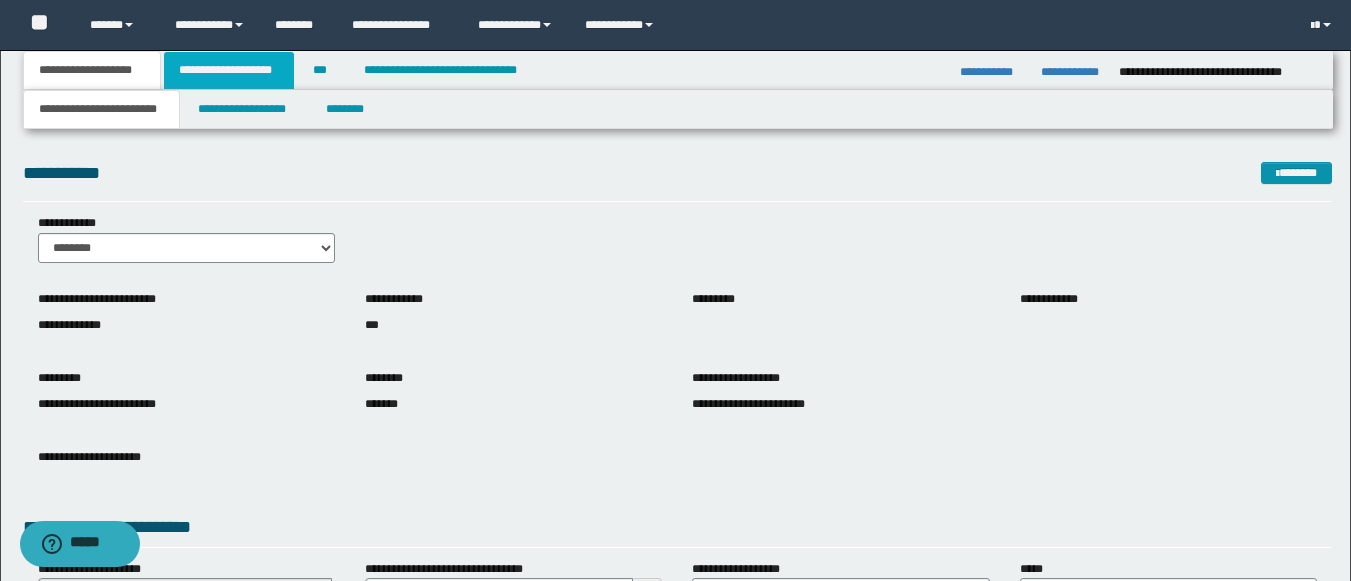 click on "**********" at bounding box center [229, 70] 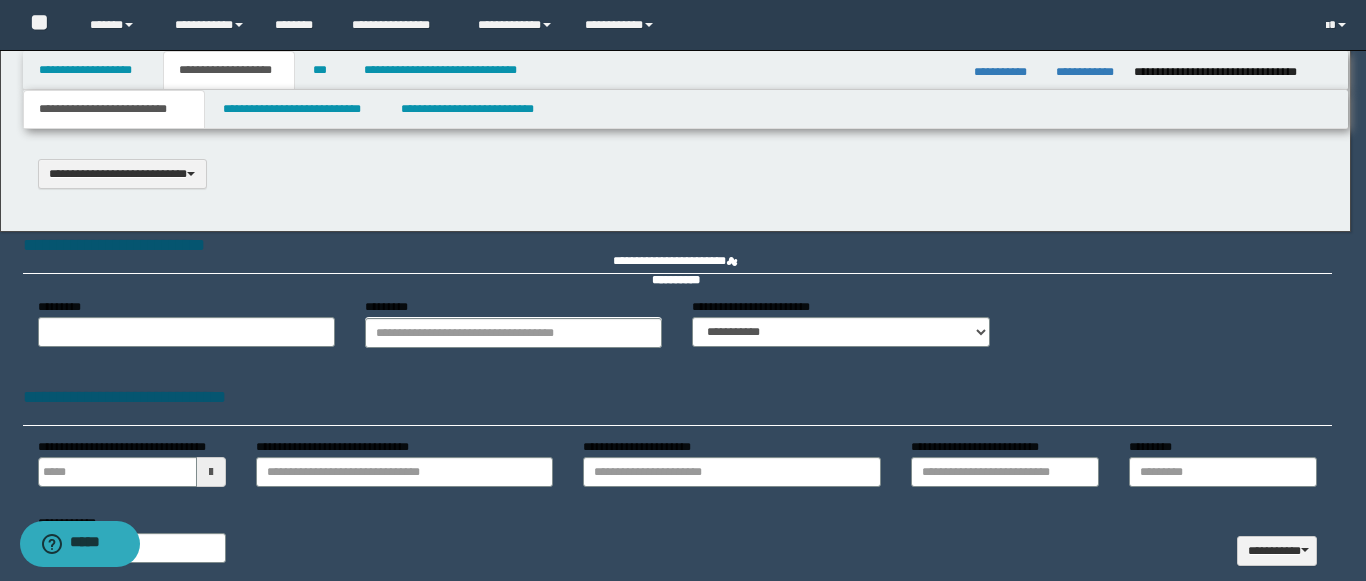 scroll, scrollTop: 0, scrollLeft: 0, axis: both 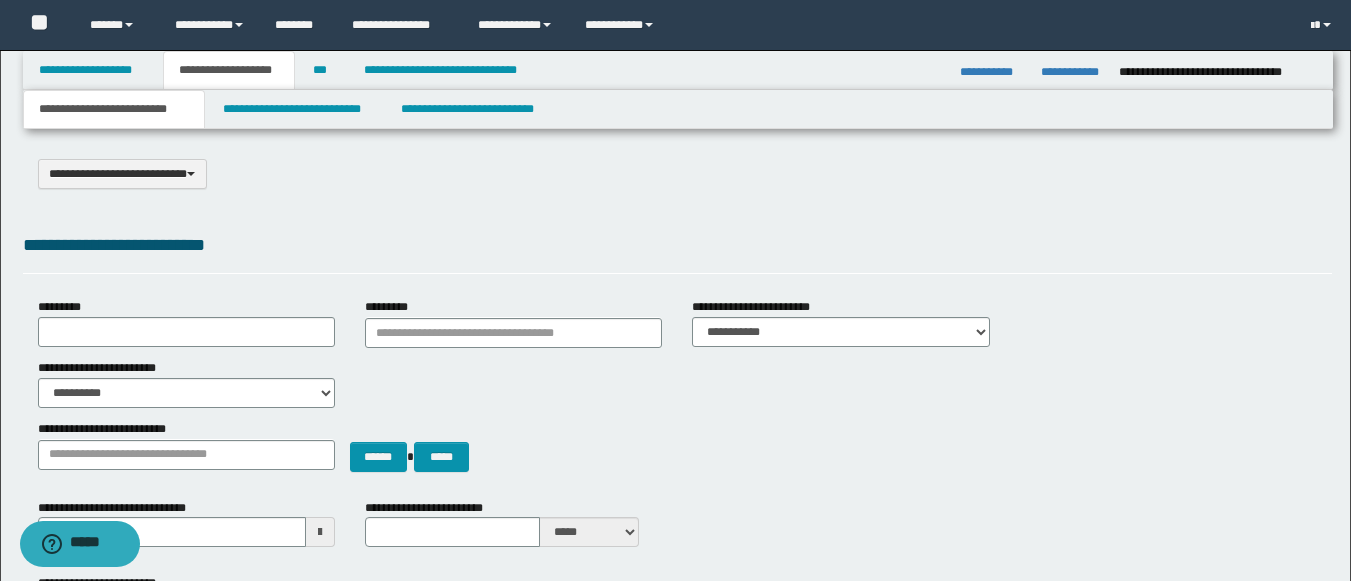 click on "**********" at bounding box center [678, 109] 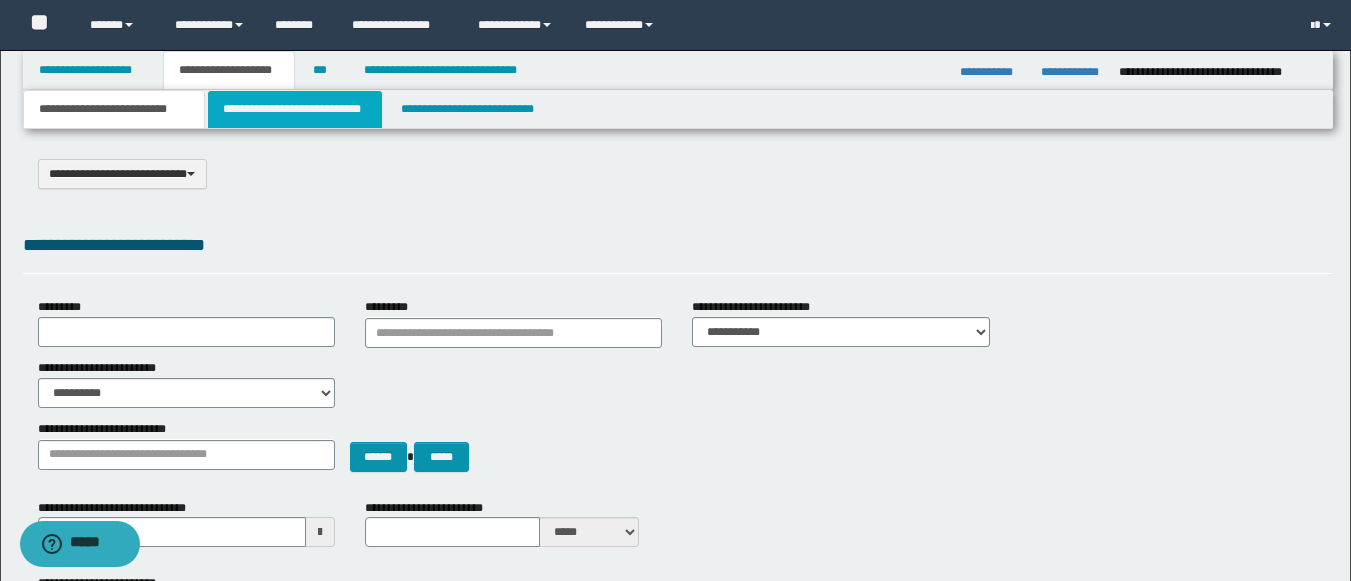 click on "**********" at bounding box center [295, 109] 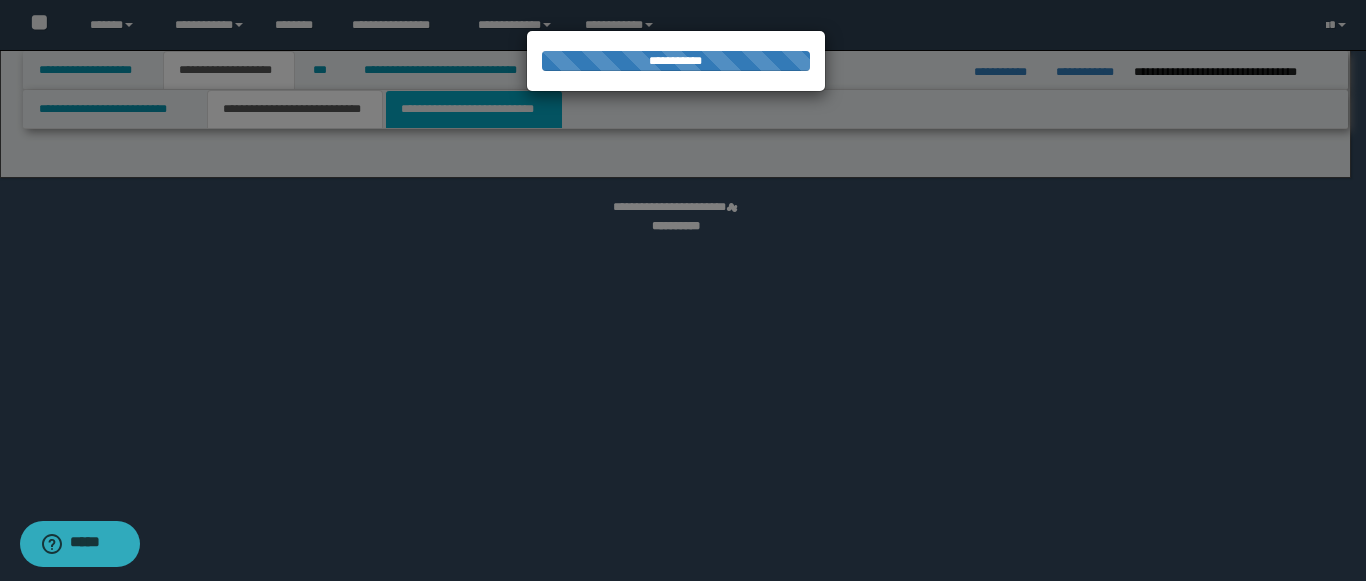 select on "*" 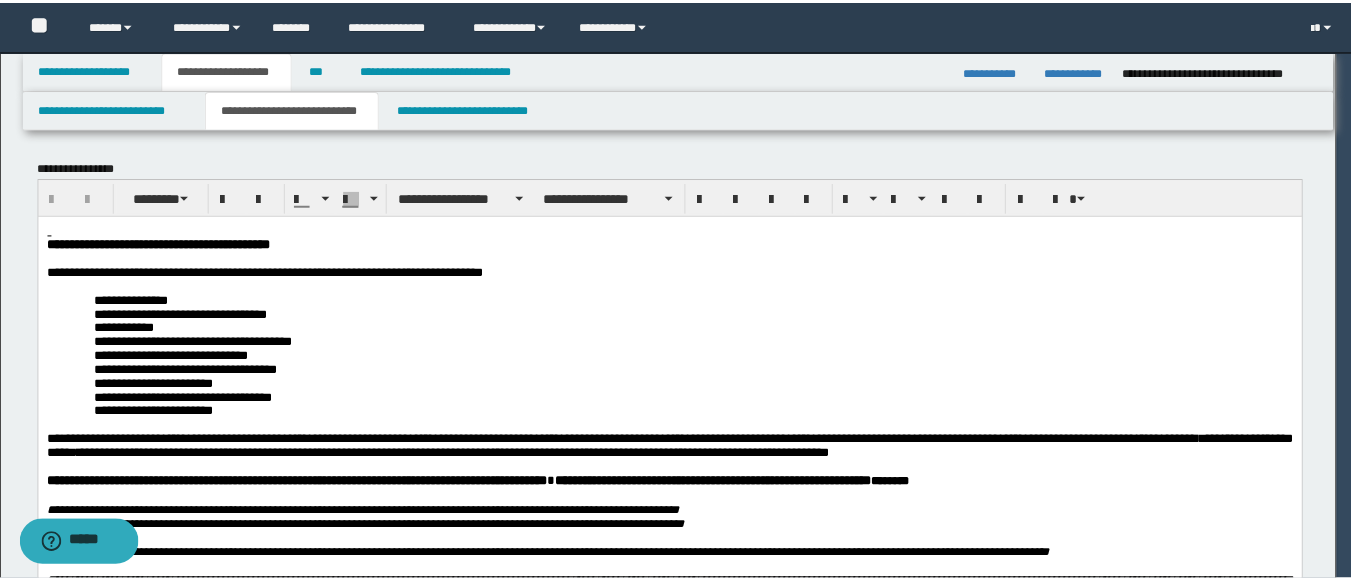 scroll, scrollTop: 0, scrollLeft: 0, axis: both 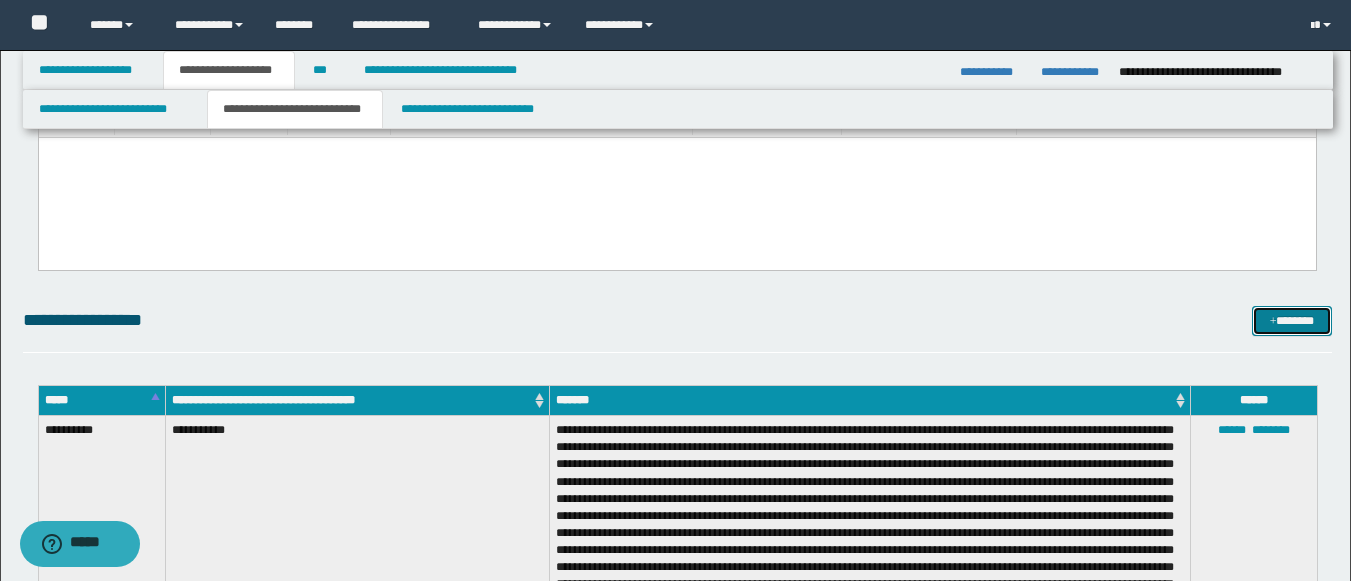 click on "*******" at bounding box center (1292, 321) 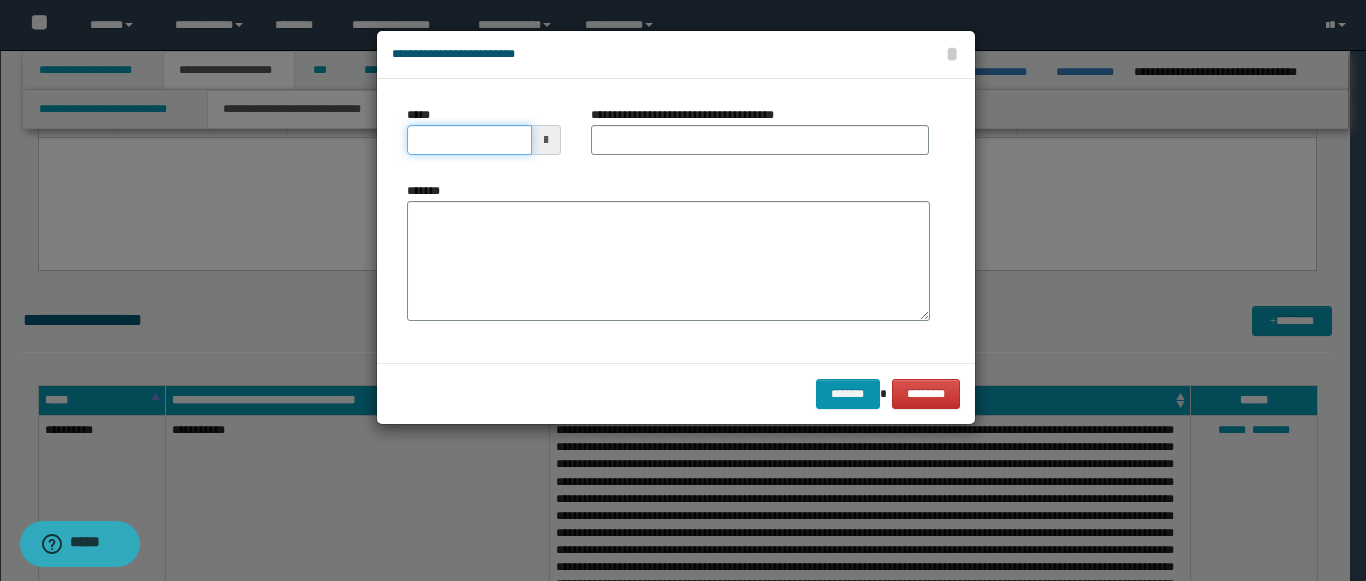 click on "*****" at bounding box center [469, 140] 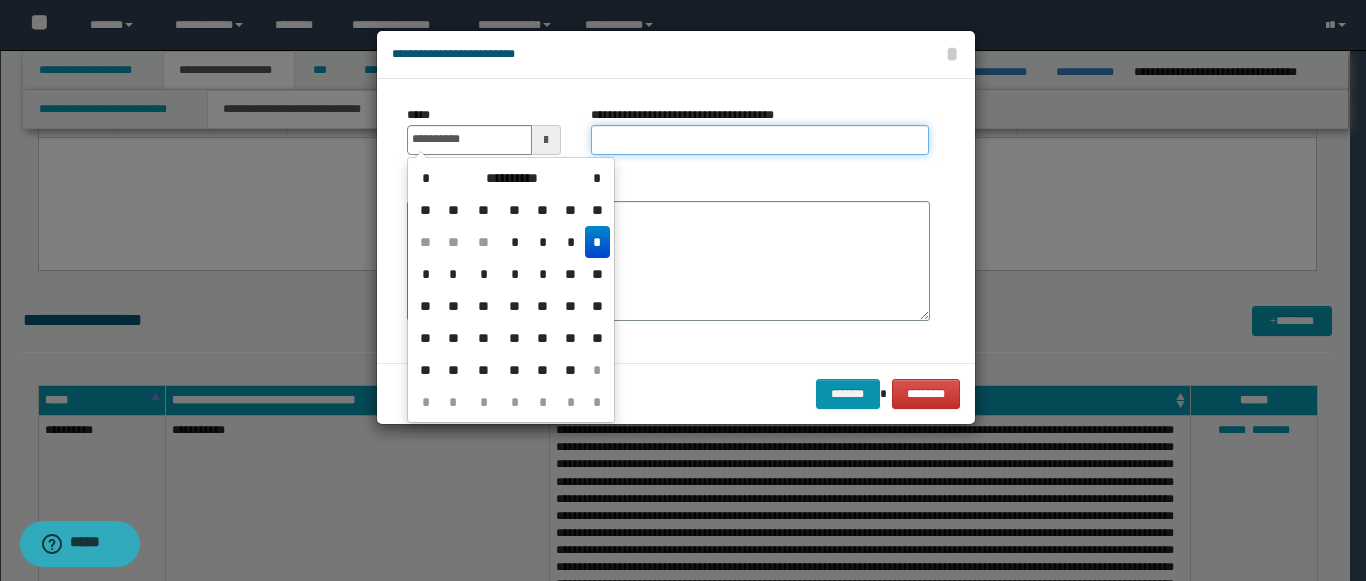 type on "**********" 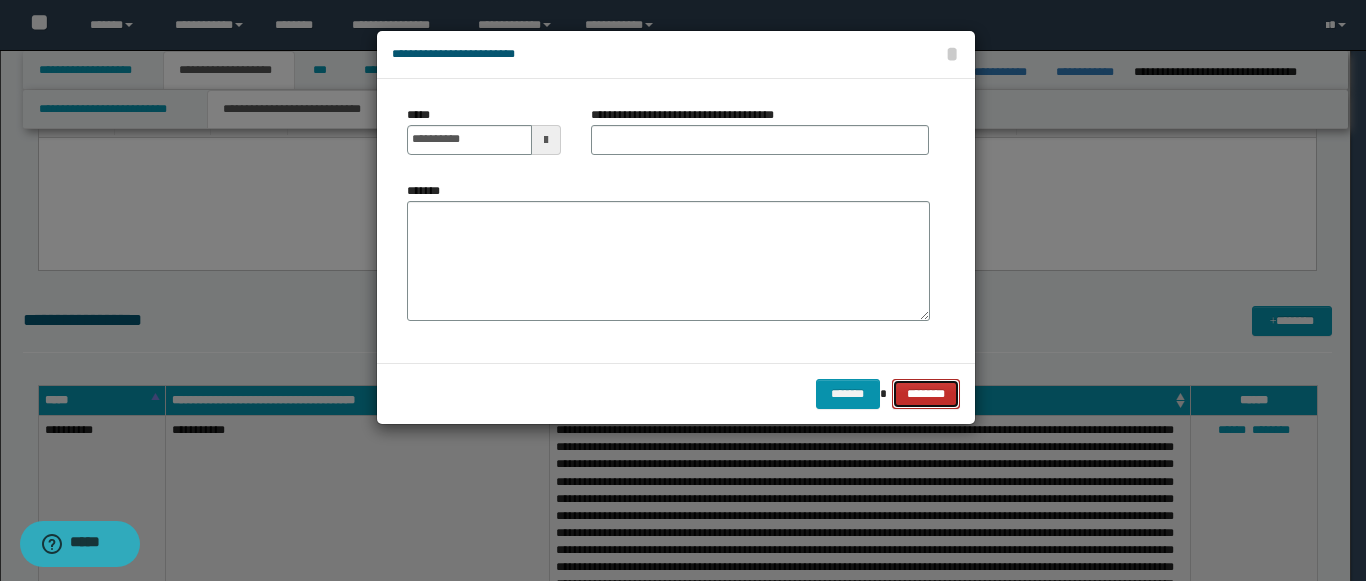 click on "********" at bounding box center [925, 394] 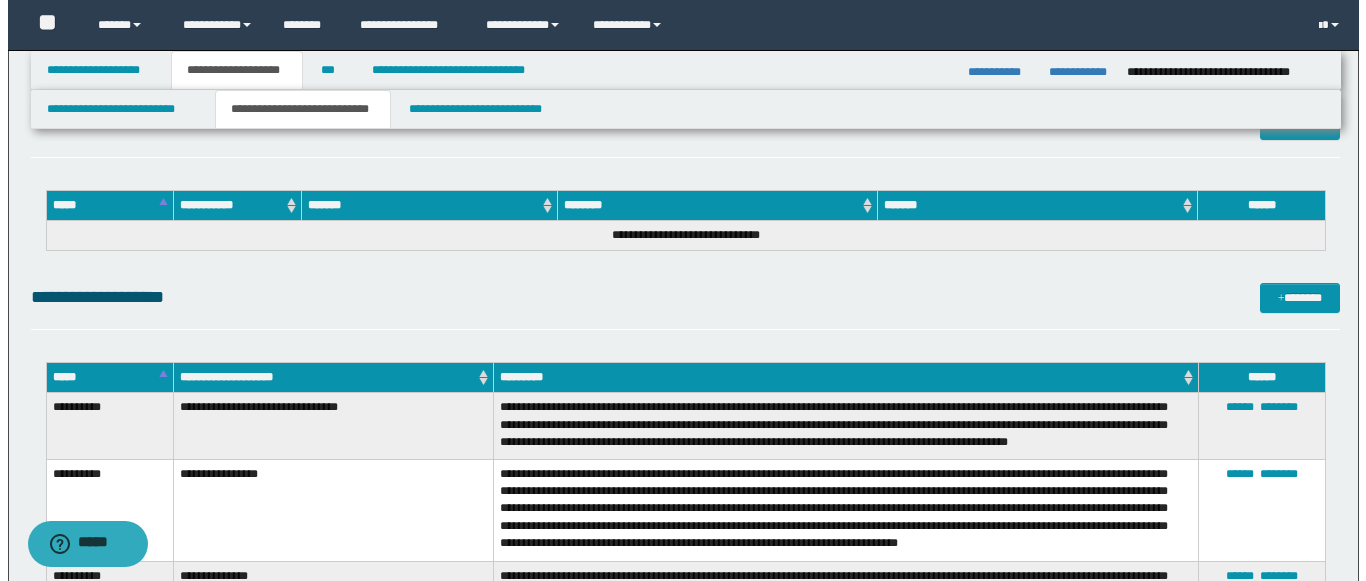 scroll, scrollTop: 12958, scrollLeft: 0, axis: vertical 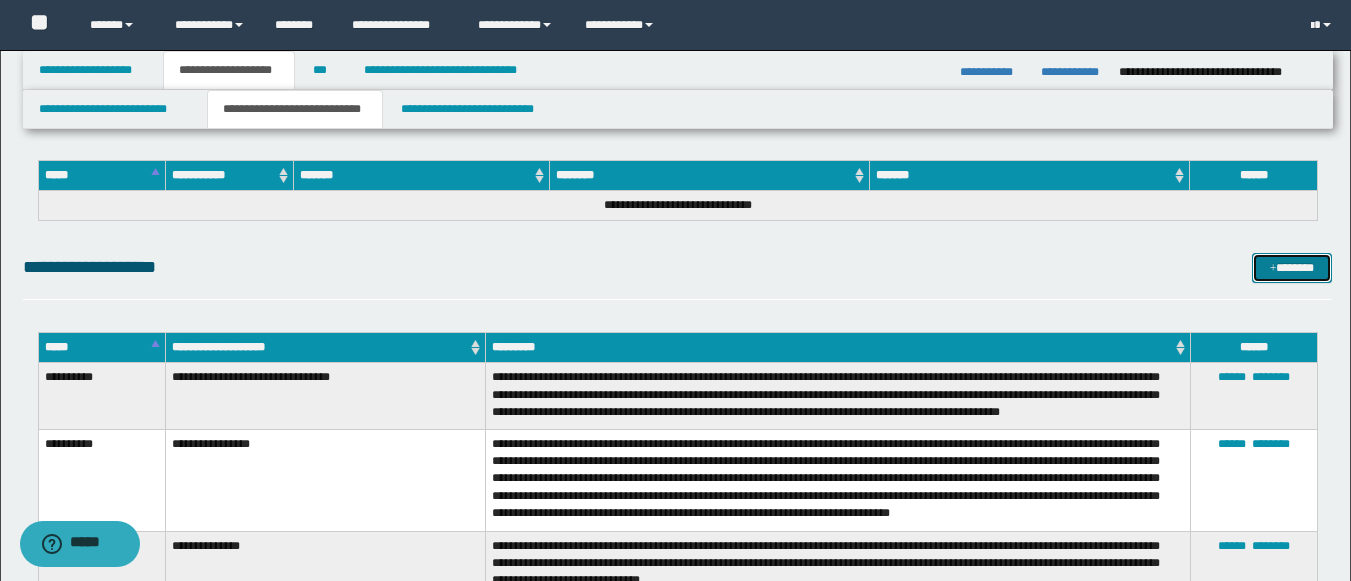 click on "*******" at bounding box center [1292, 268] 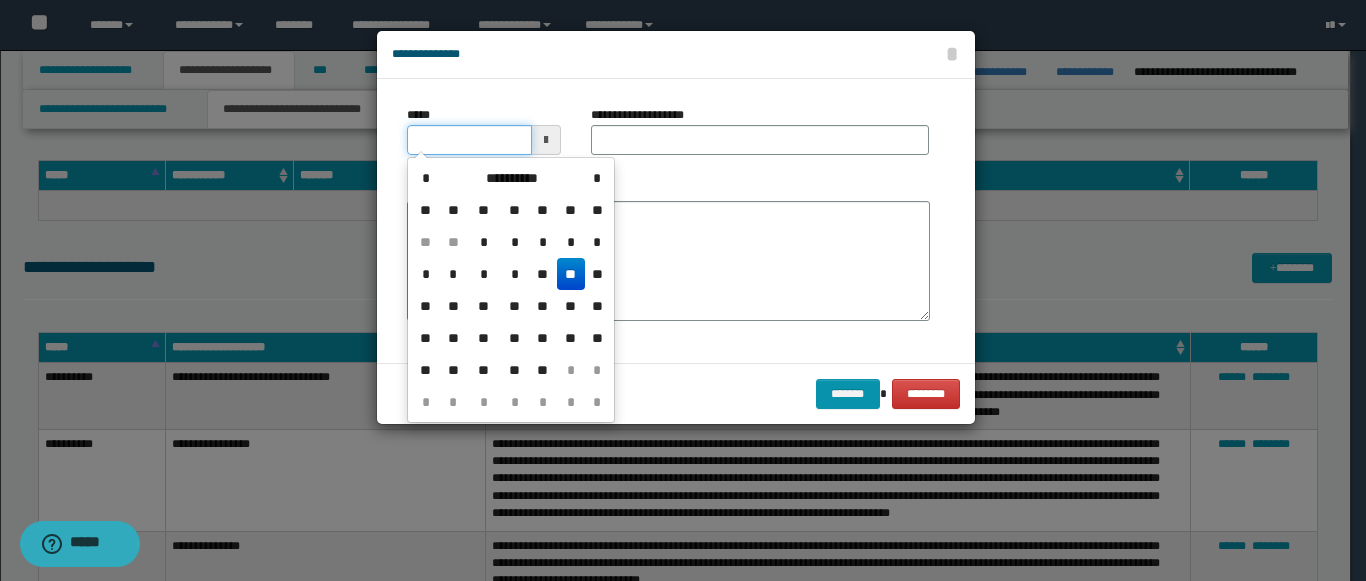 click on "*****" at bounding box center (469, 140) 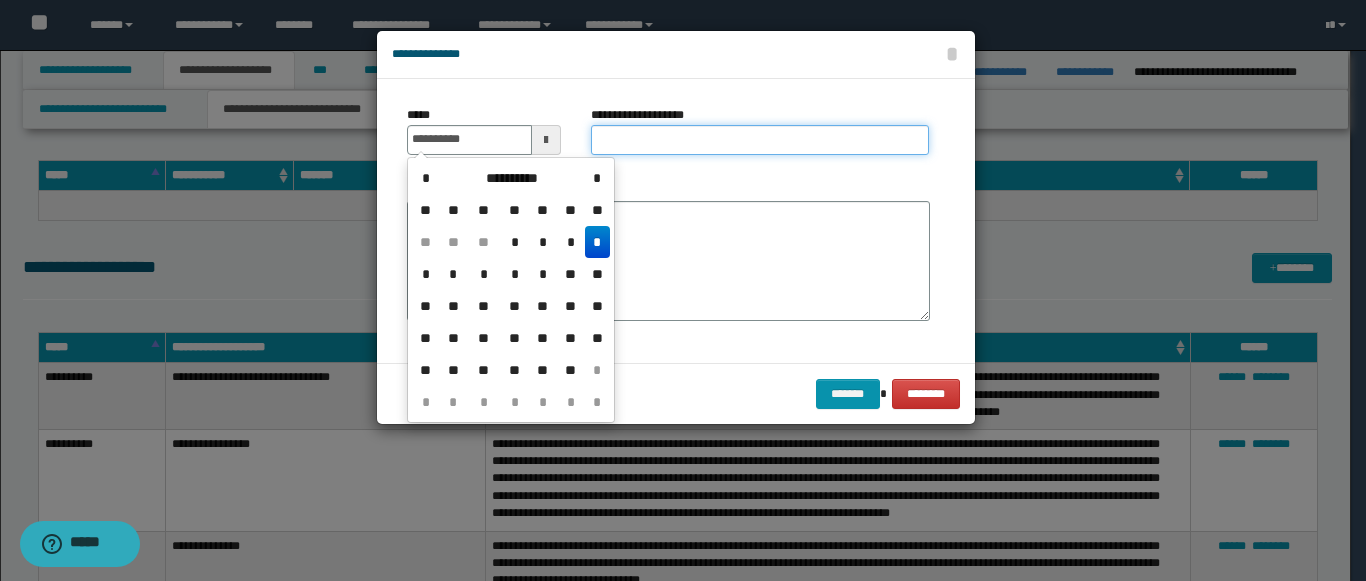 type on "**********" 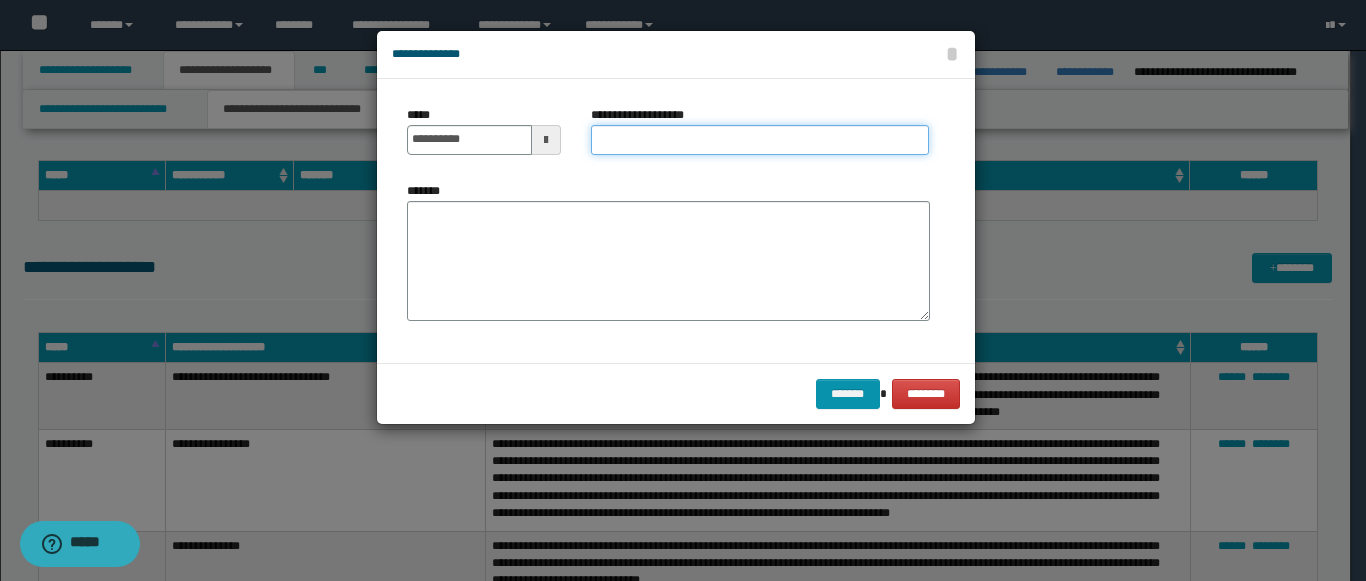 paste on "**********" 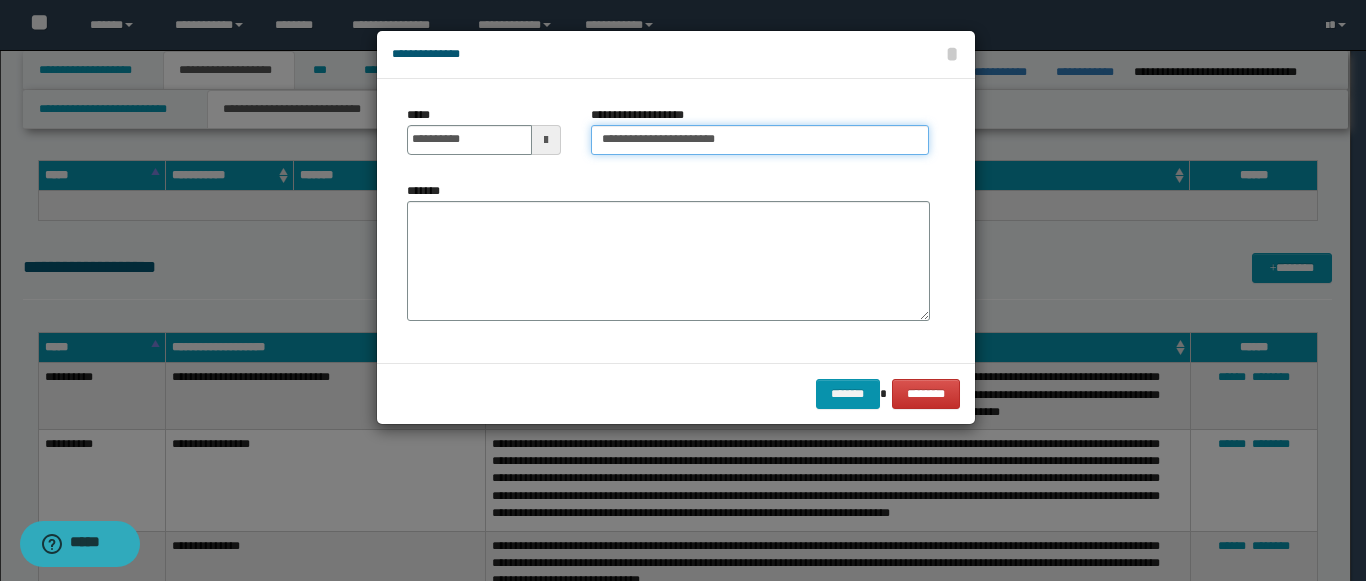 type on "**********" 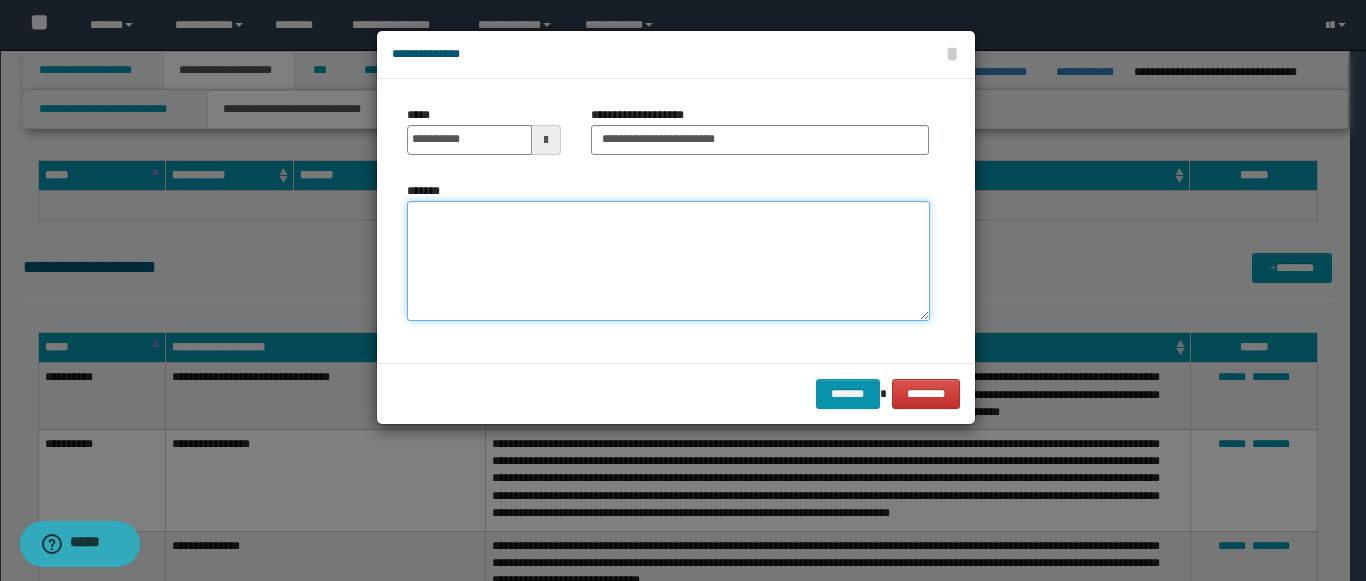 paste on "**********" 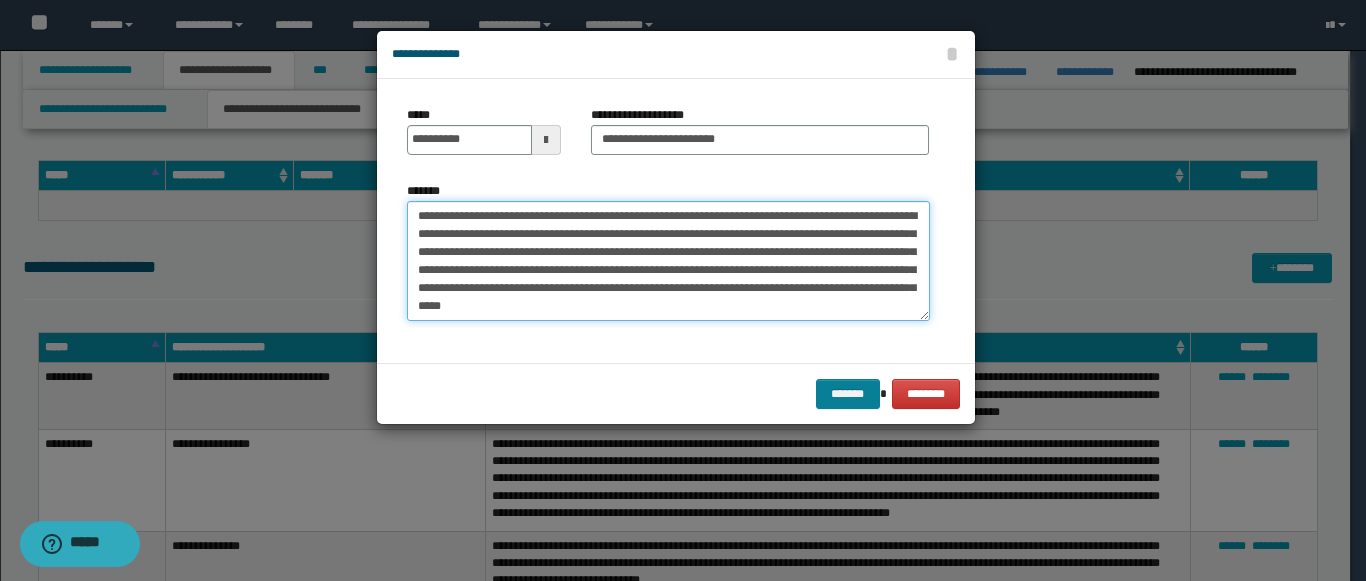 type on "**********" 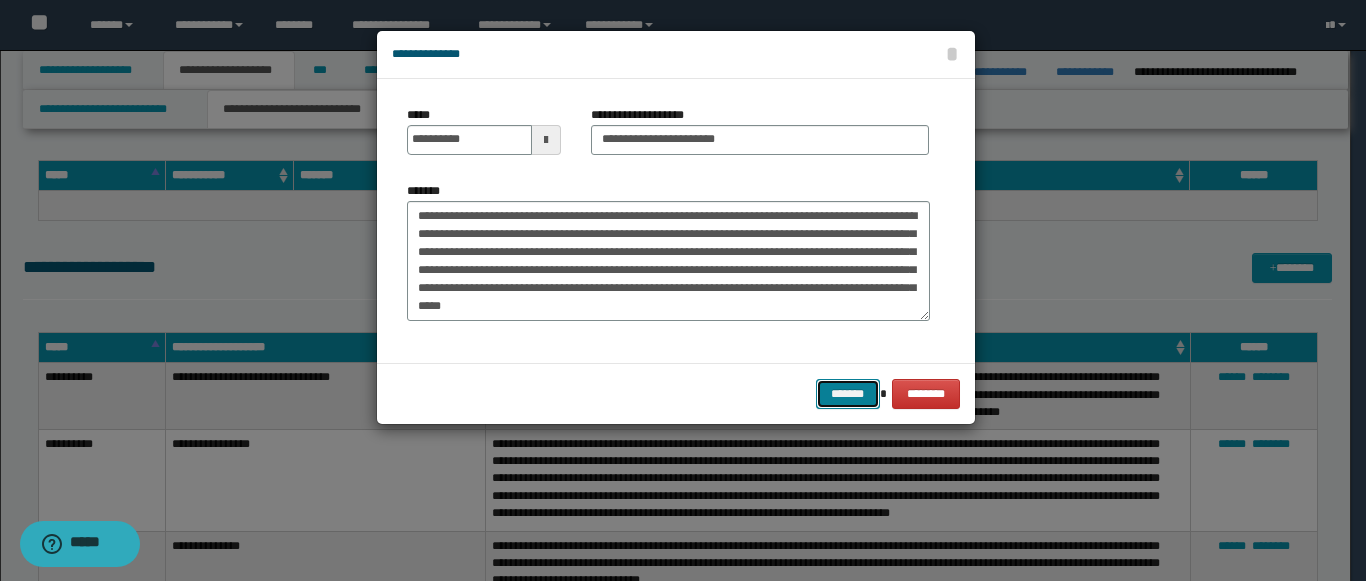 click on "*******" at bounding box center [848, 394] 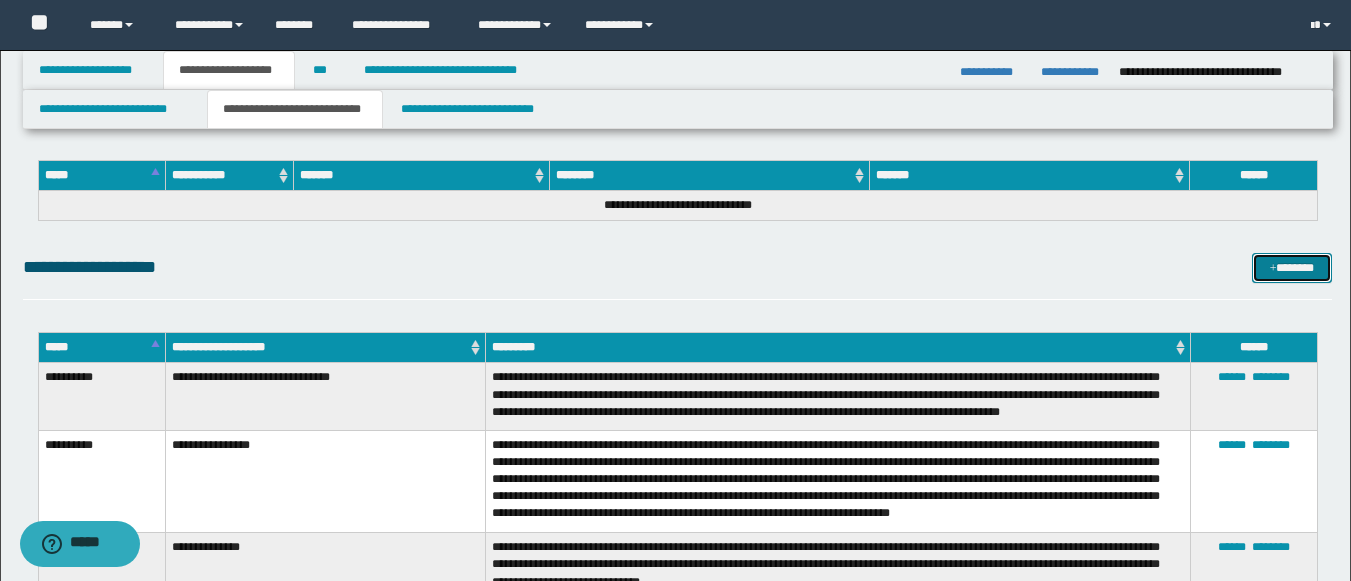 click on "*******" at bounding box center [1292, 268] 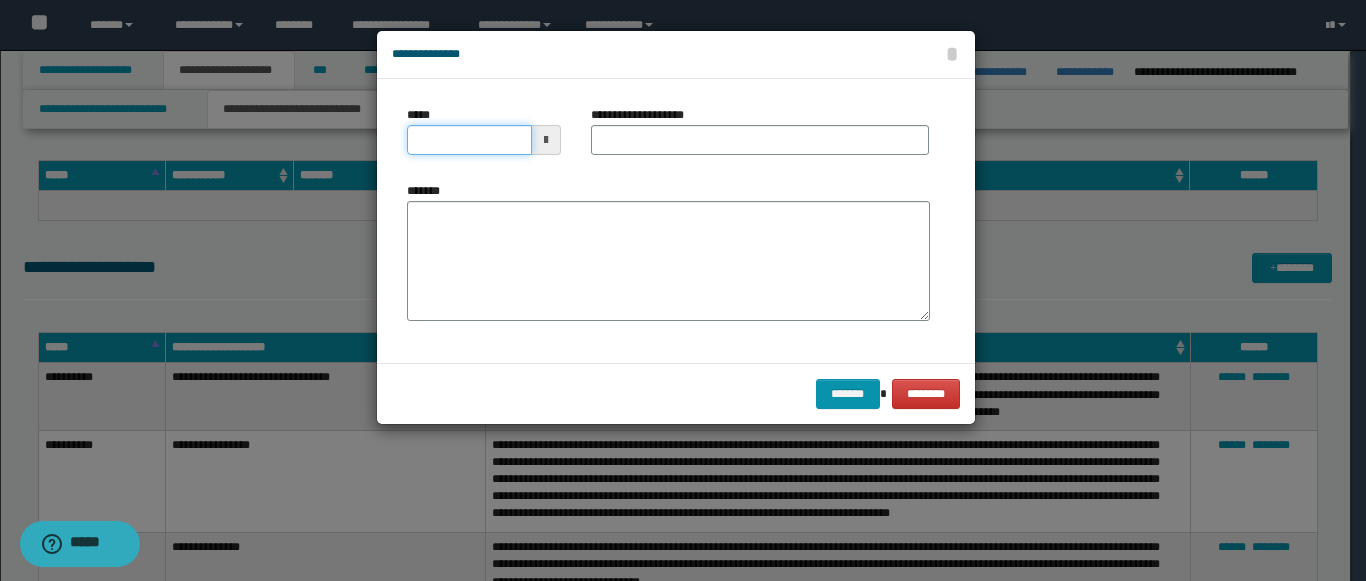 click on "*****" at bounding box center [469, 140] 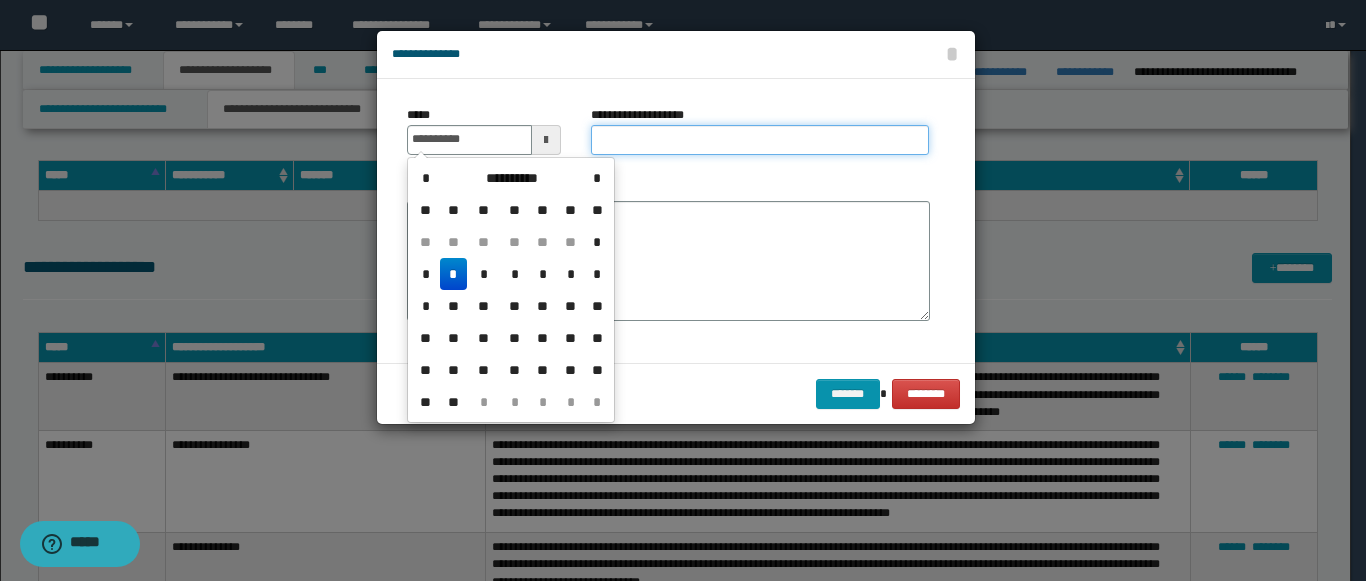 type on "**********" 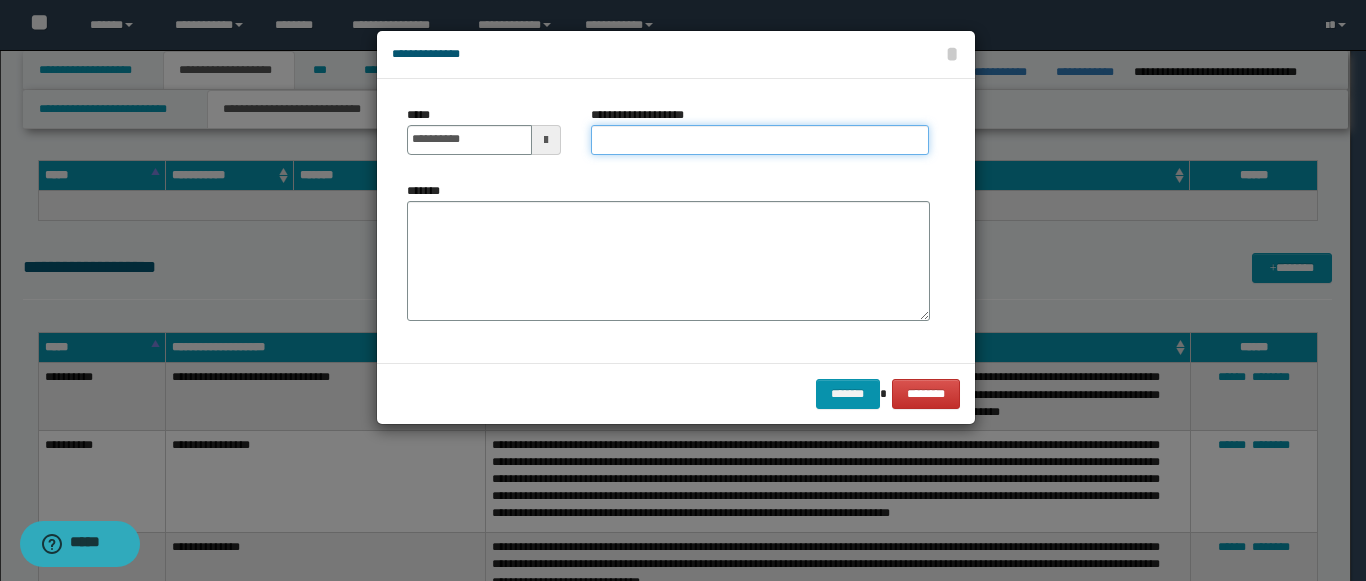 paste on "**********" 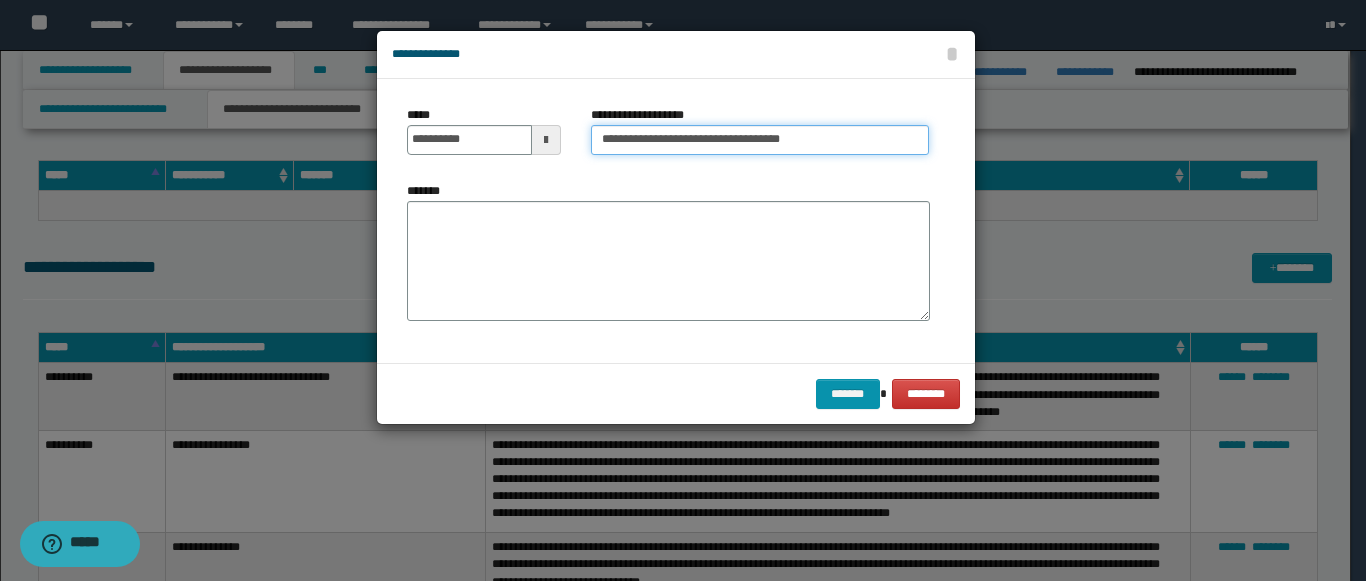type on "**********" 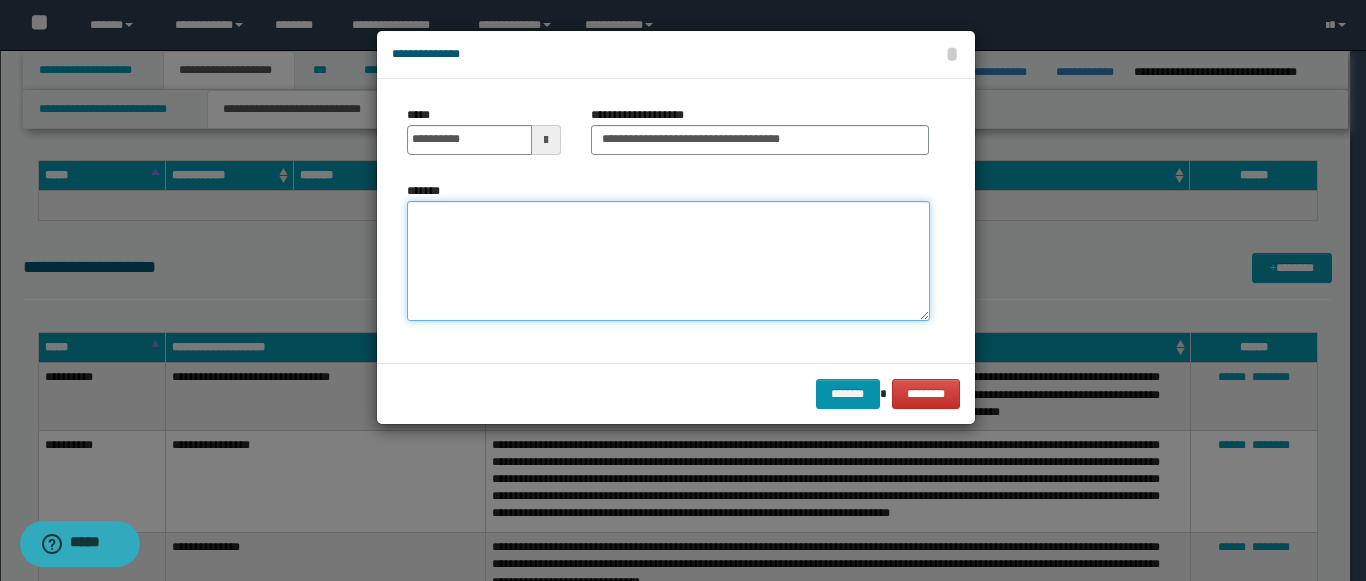 paste on "**********" 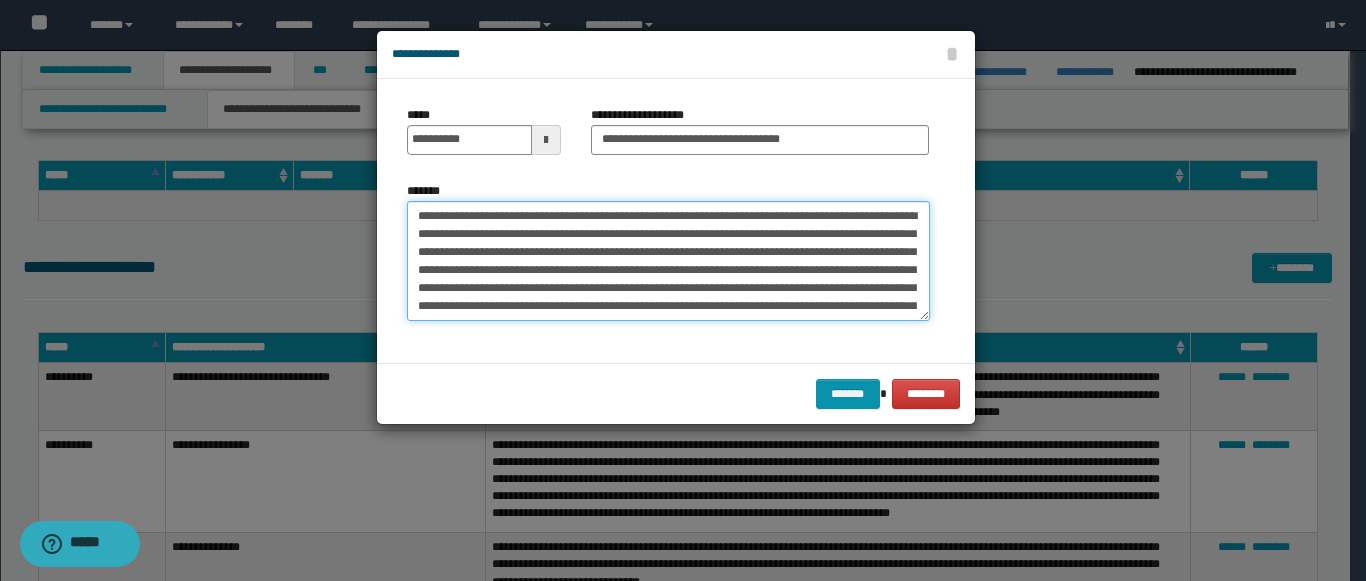 scroll, scrollTop: 102, scrollLeft: 0, axis: vertical 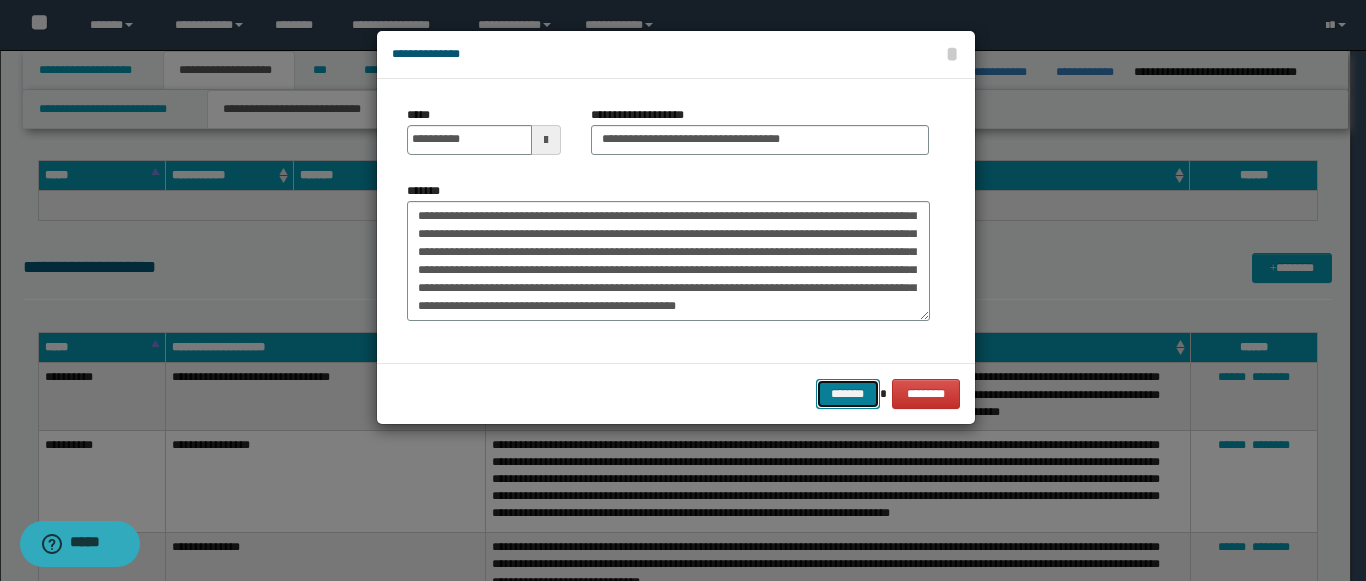 click on "*******" at bounding box center (848, 394) 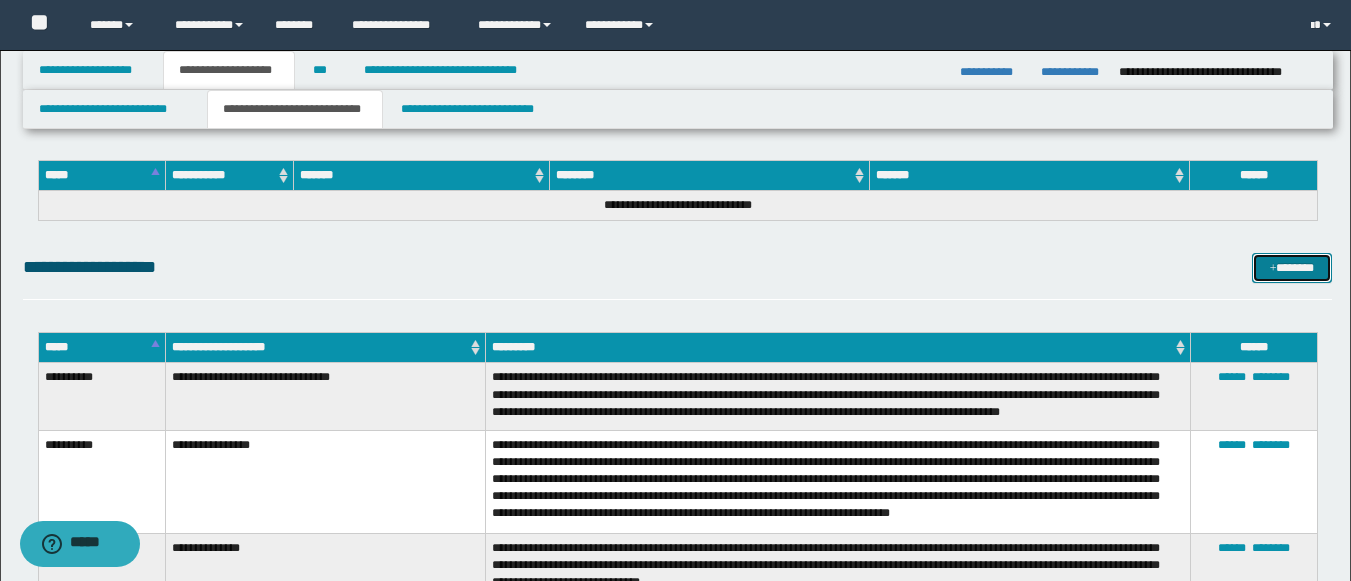 click at bounding box center [1273, 269] 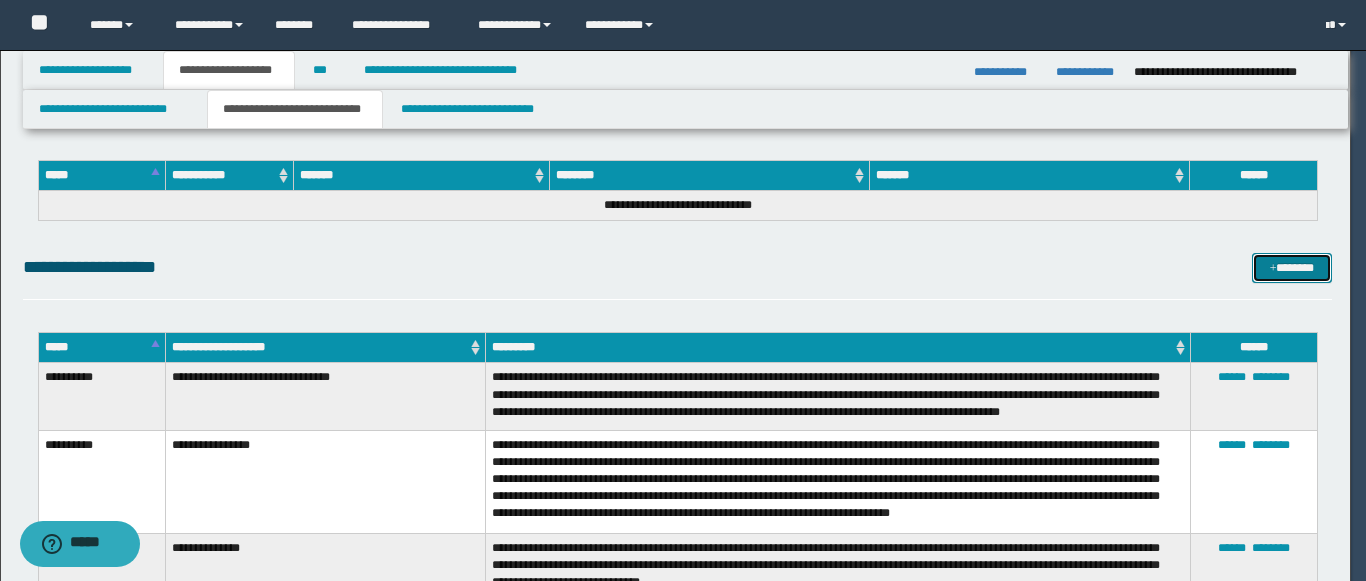 scroll, scrollTop: 0, scrollLeft: 0, axis: both 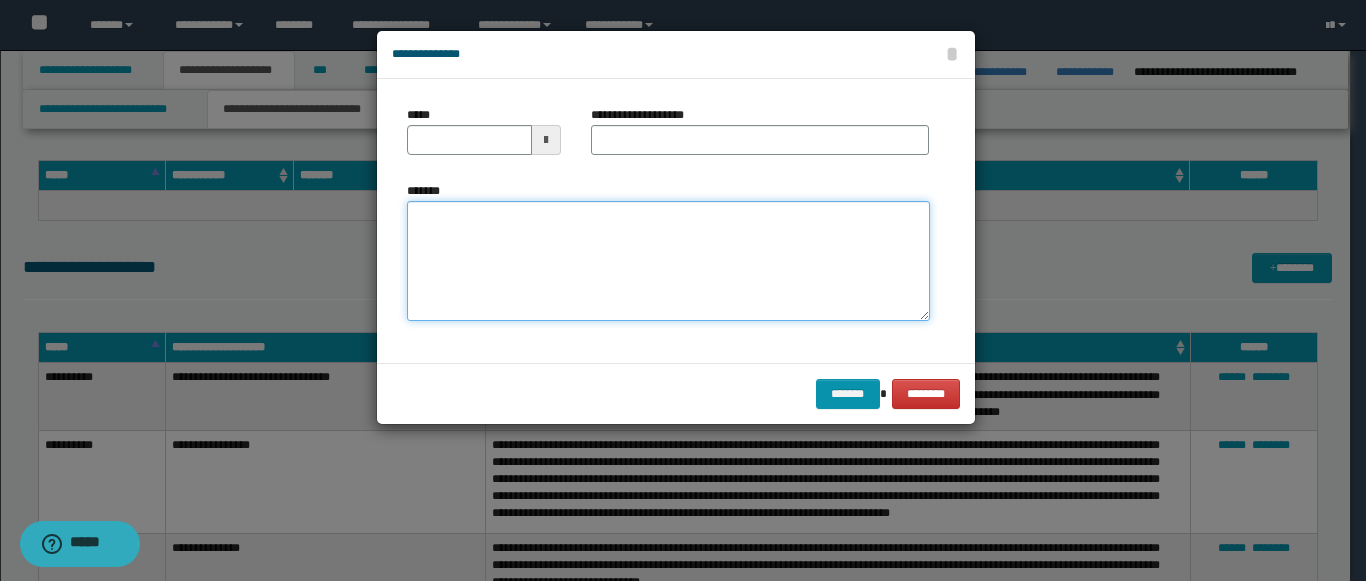 click on "*******" at bounding box center [668, 261] 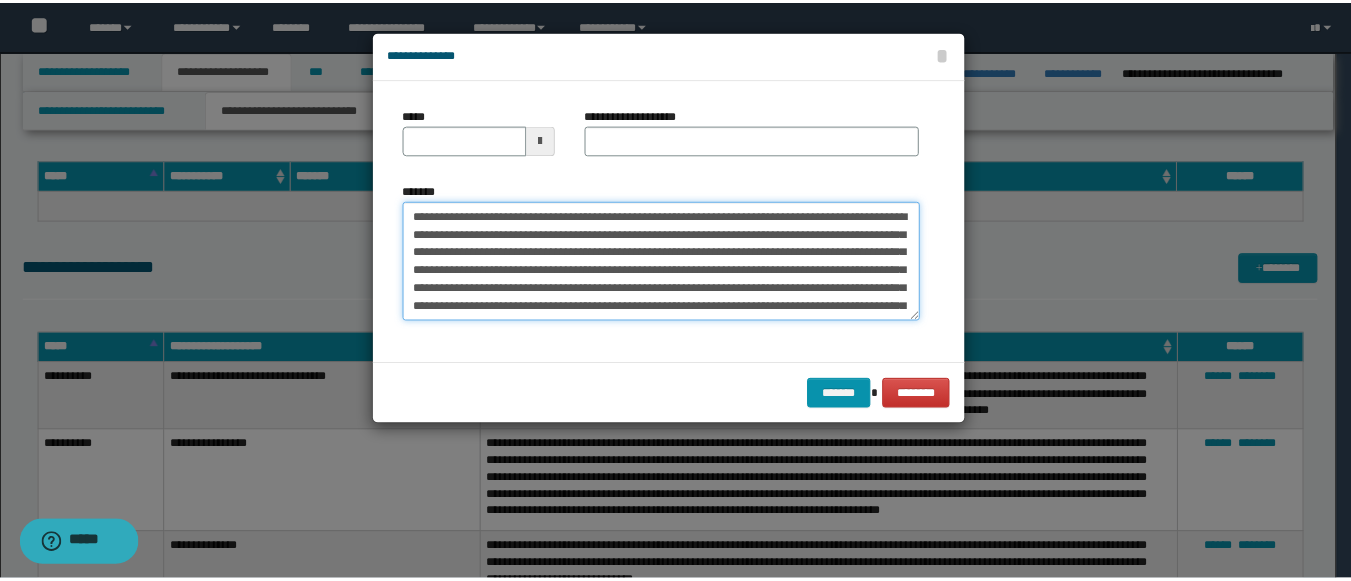 scroll, scrollTop: 138, scrollLeft: 0, axis: vertical 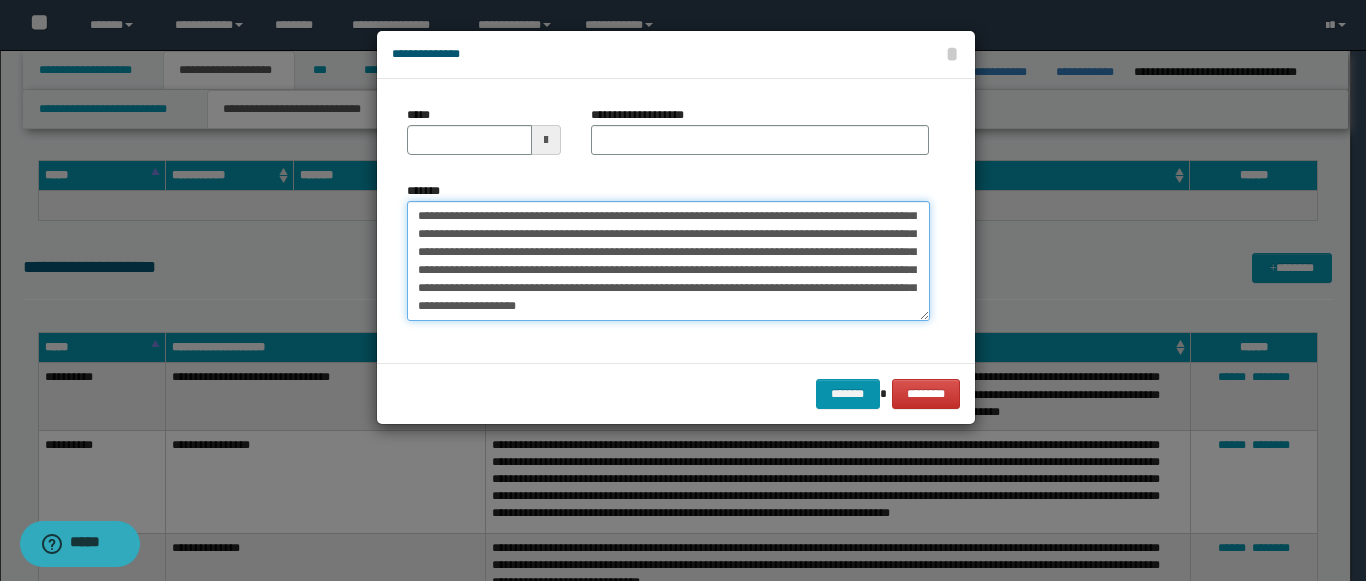 type on "**********" 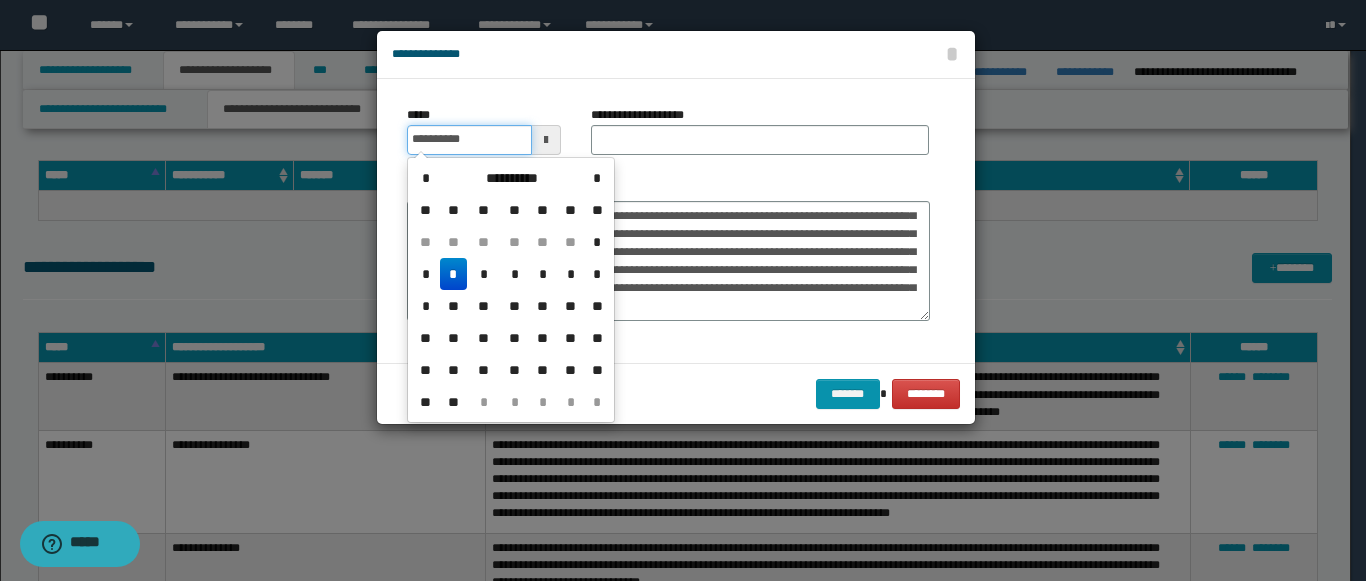 click on "**********" at bounding box center (469, 140) 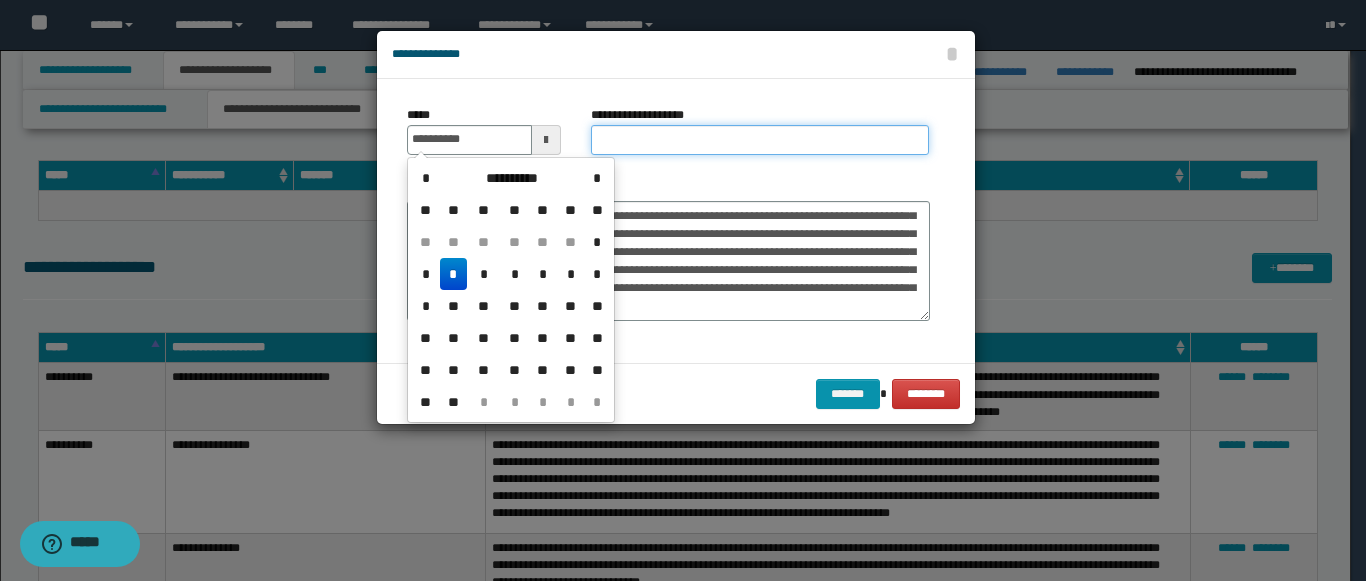 type on "**********" 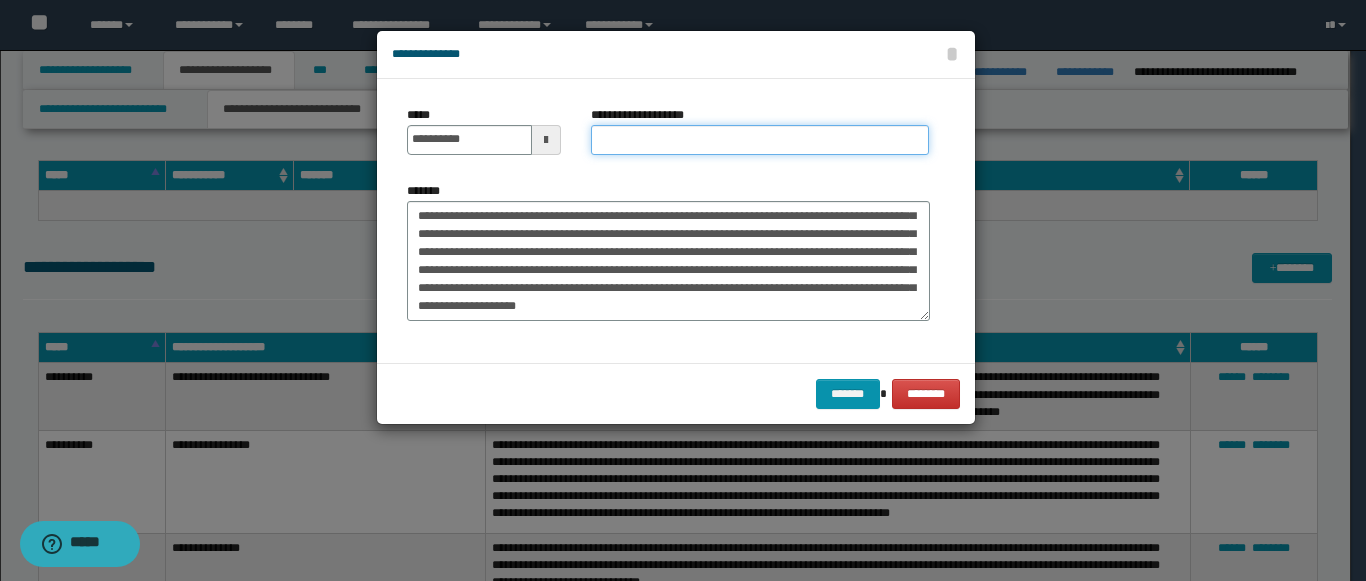 paste on "**********" 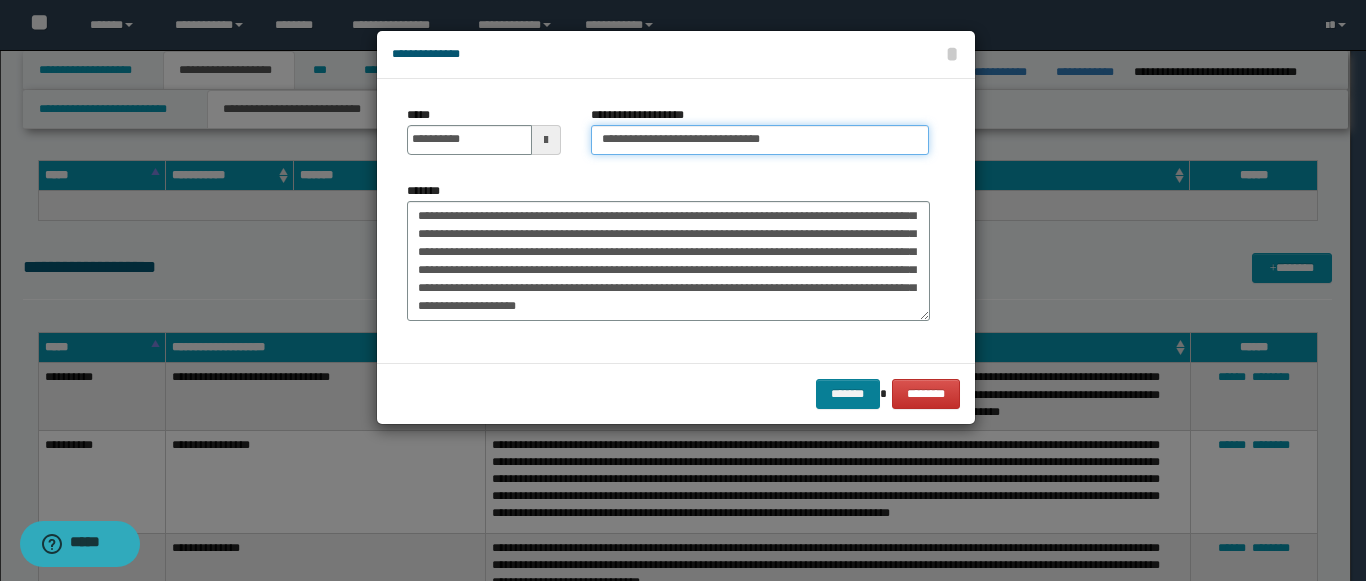 type on "**********" 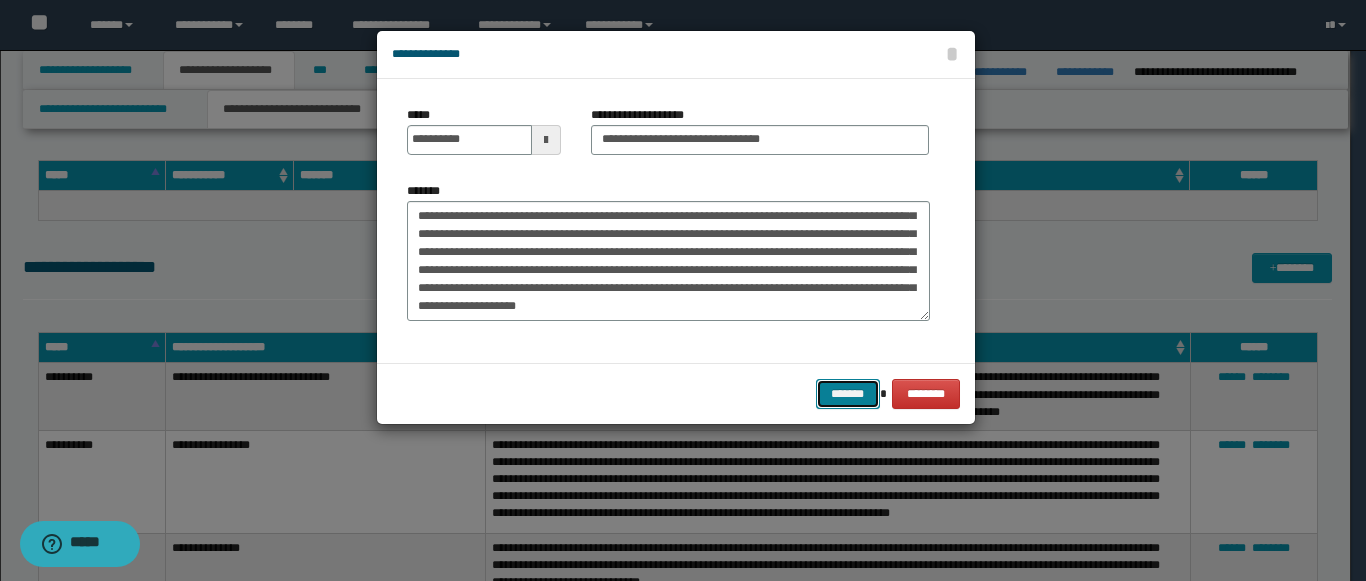 click on "*******" at bounding box center [848, 394] 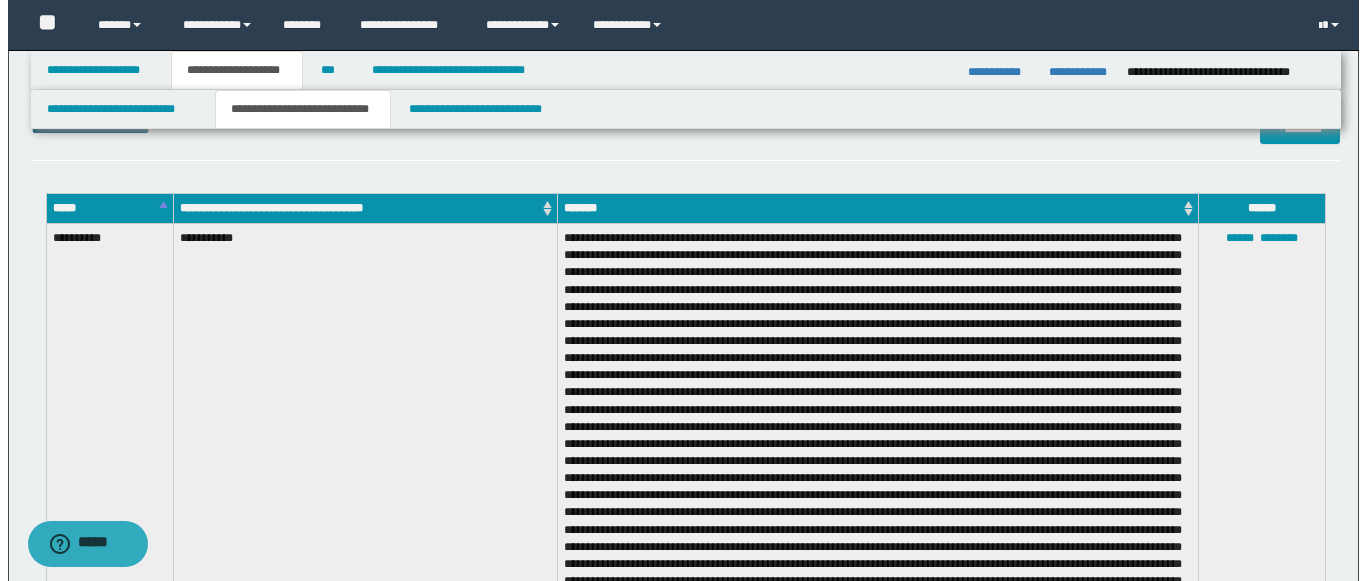 scroll, scrollTop: 3290, scrollLeft: 0, axis: vertical 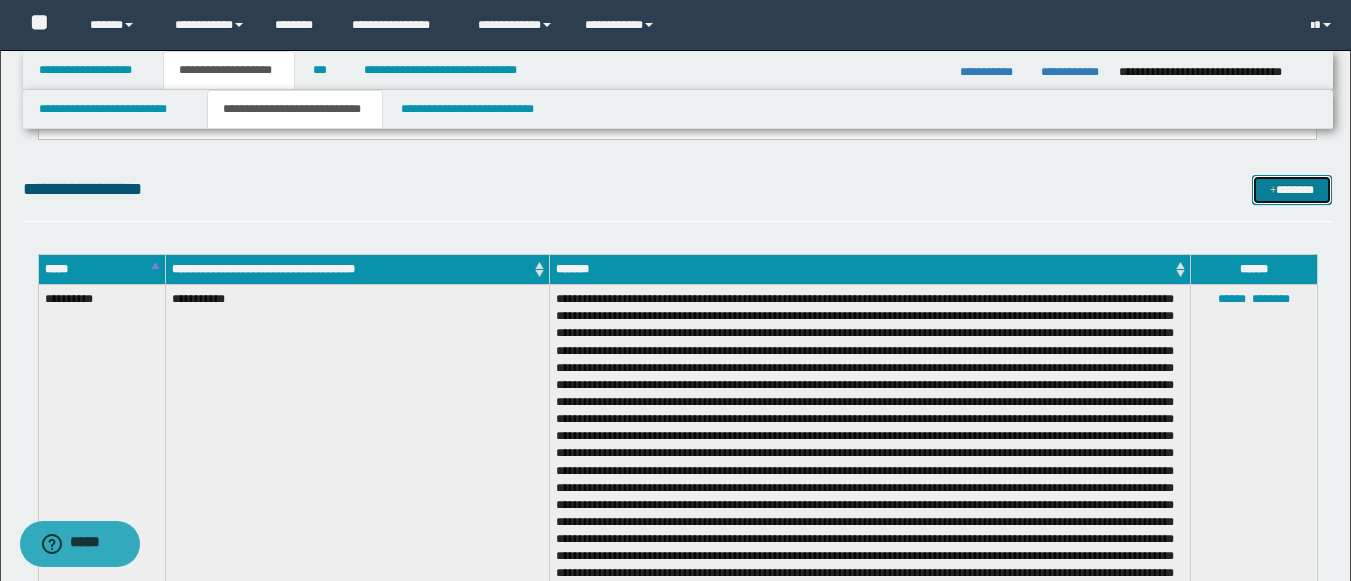 click on "*******" at bounding box center (1292, 190) 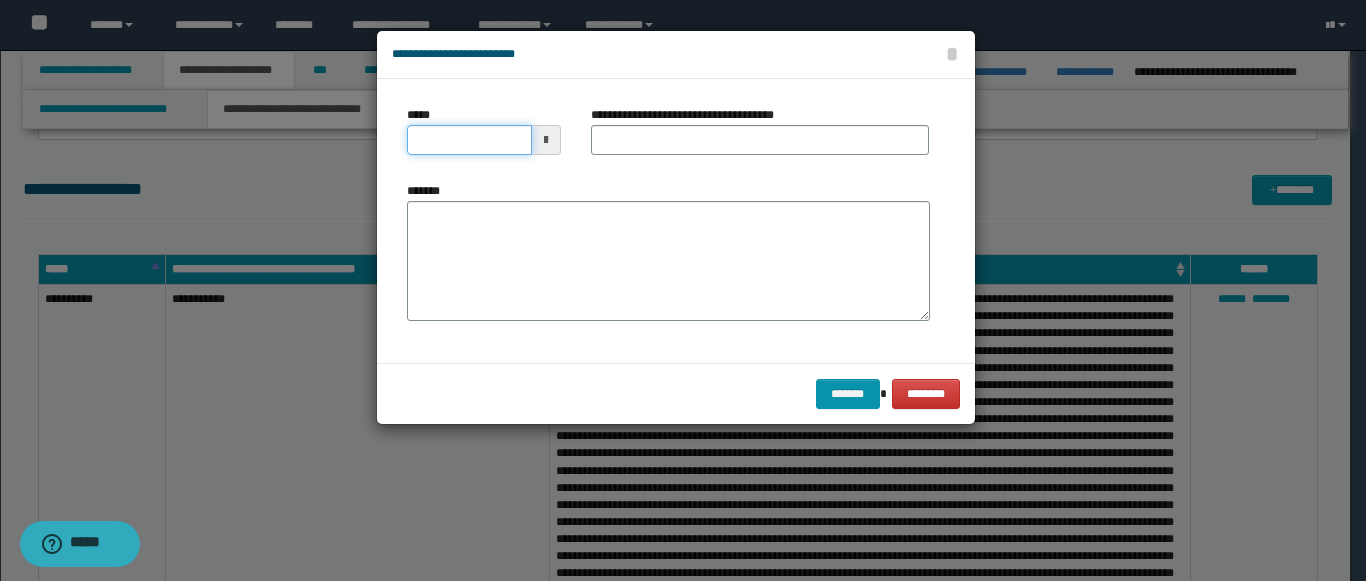click on "*****" at bounding box center [469, 140] 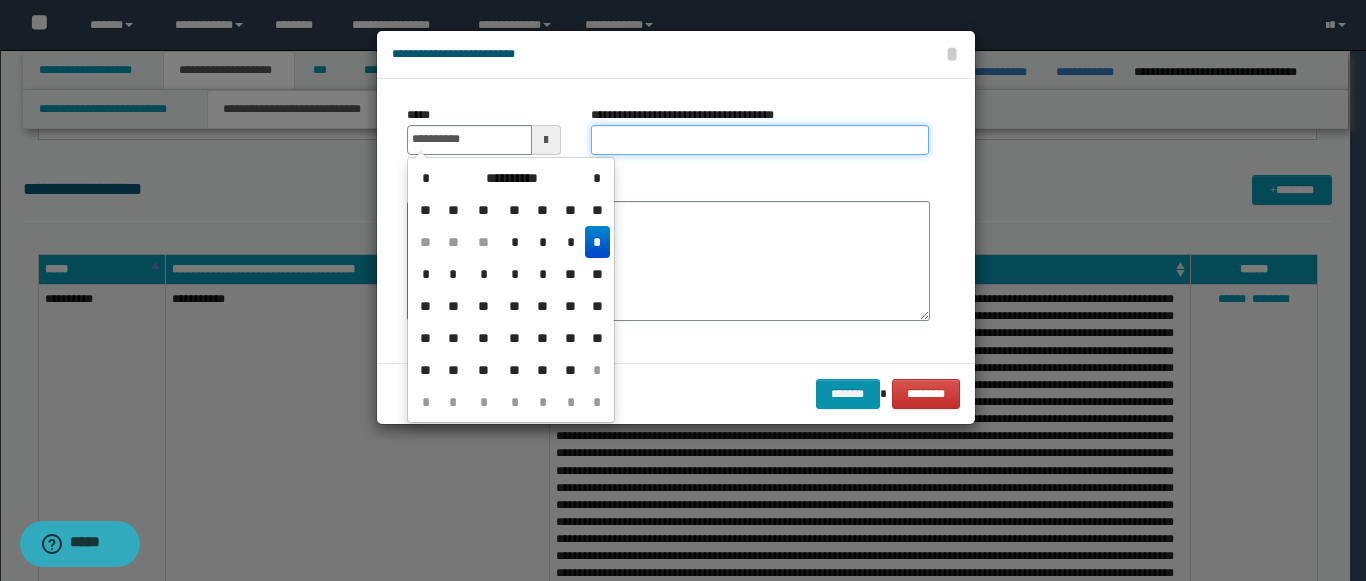 type on "**********" 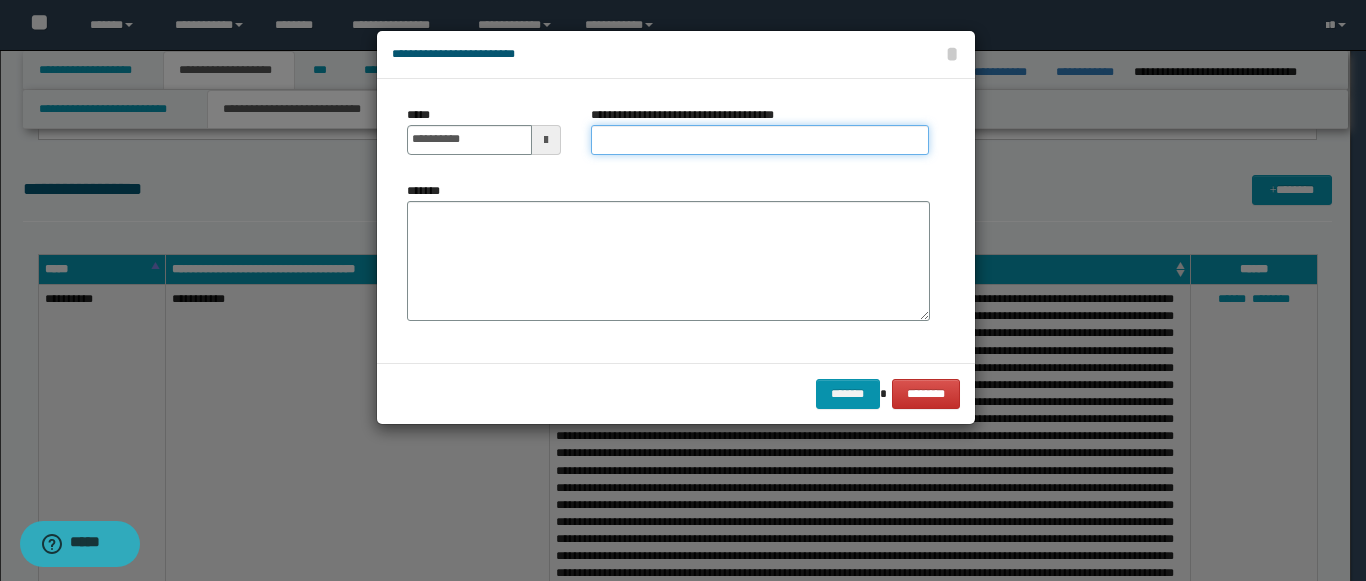 paste on "**********" 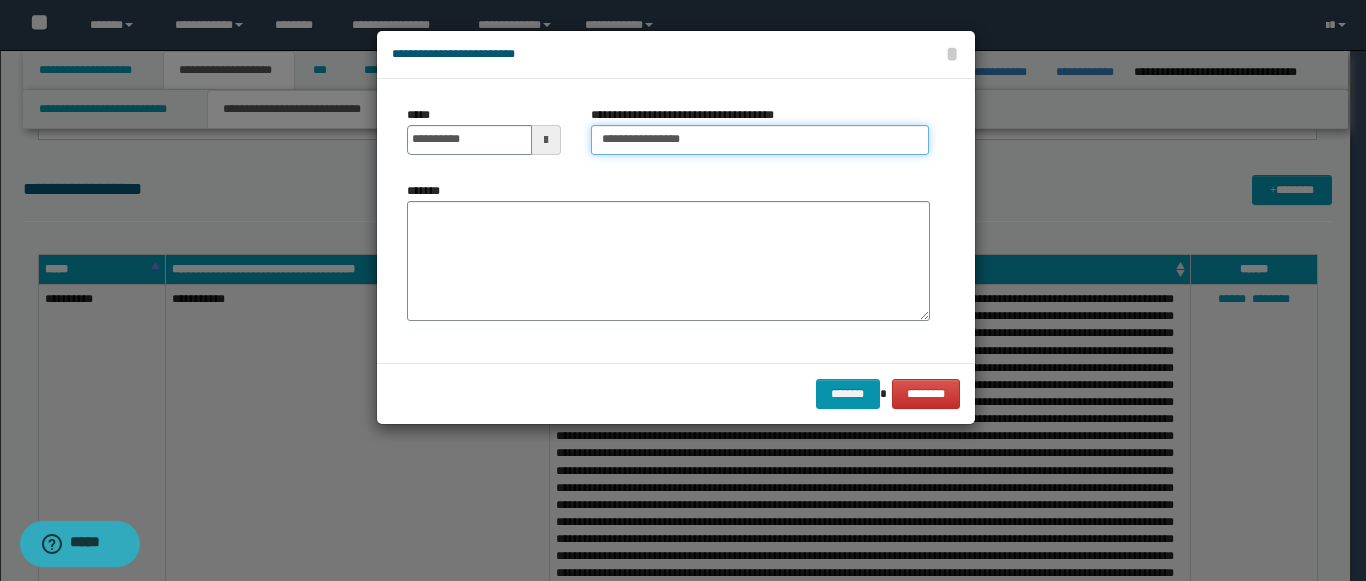 type on "**********" 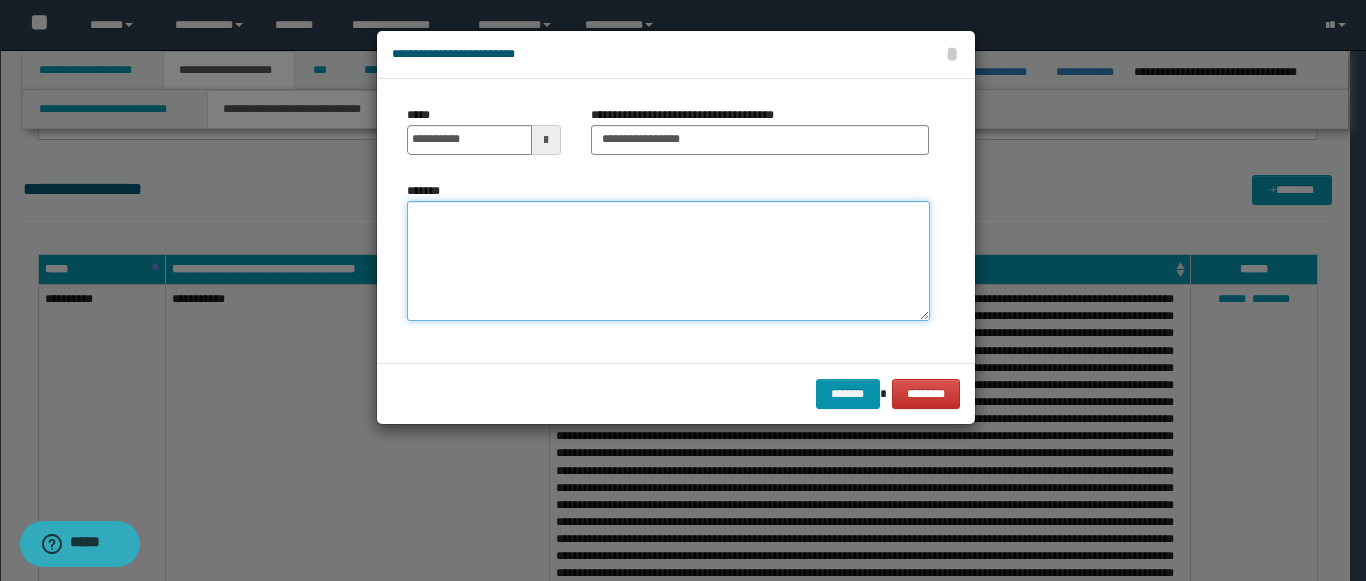 paste on "**********" 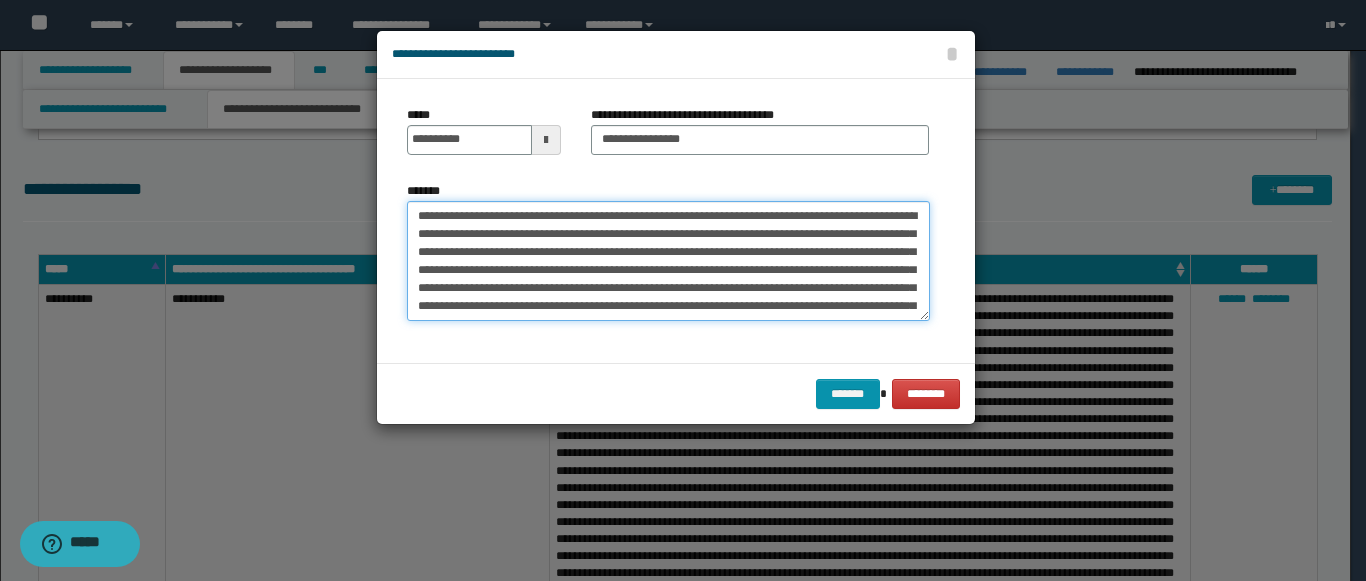 scroll, scrollTop: 66, scrollLeft: 0, axis: vertical 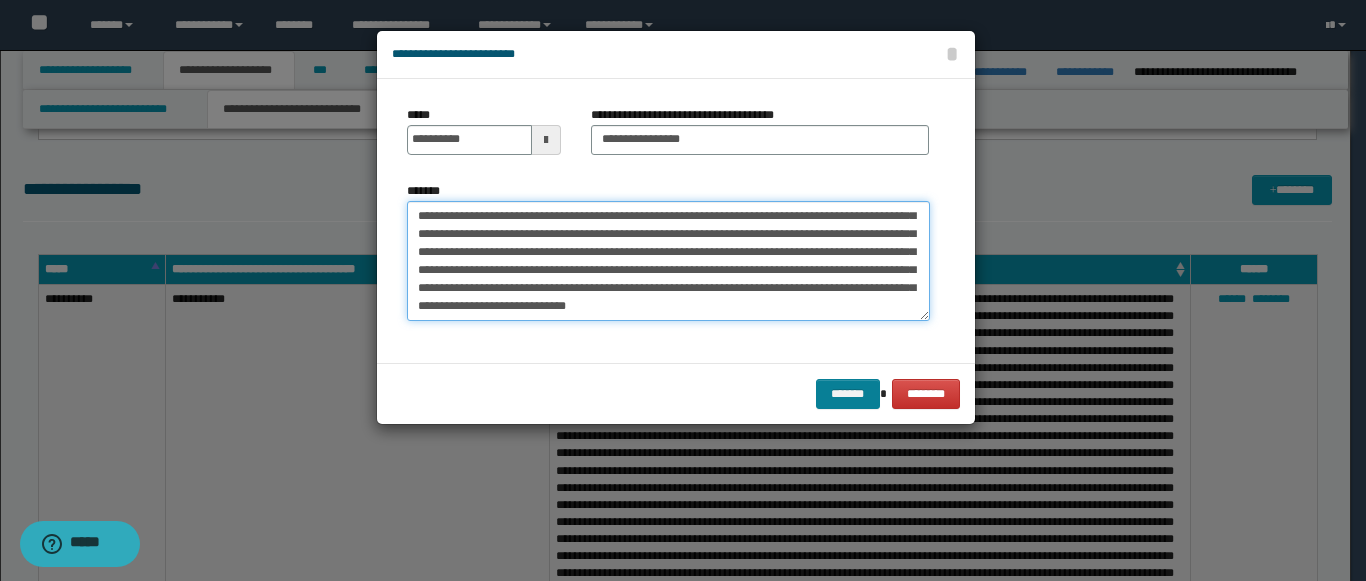 type on "**********" 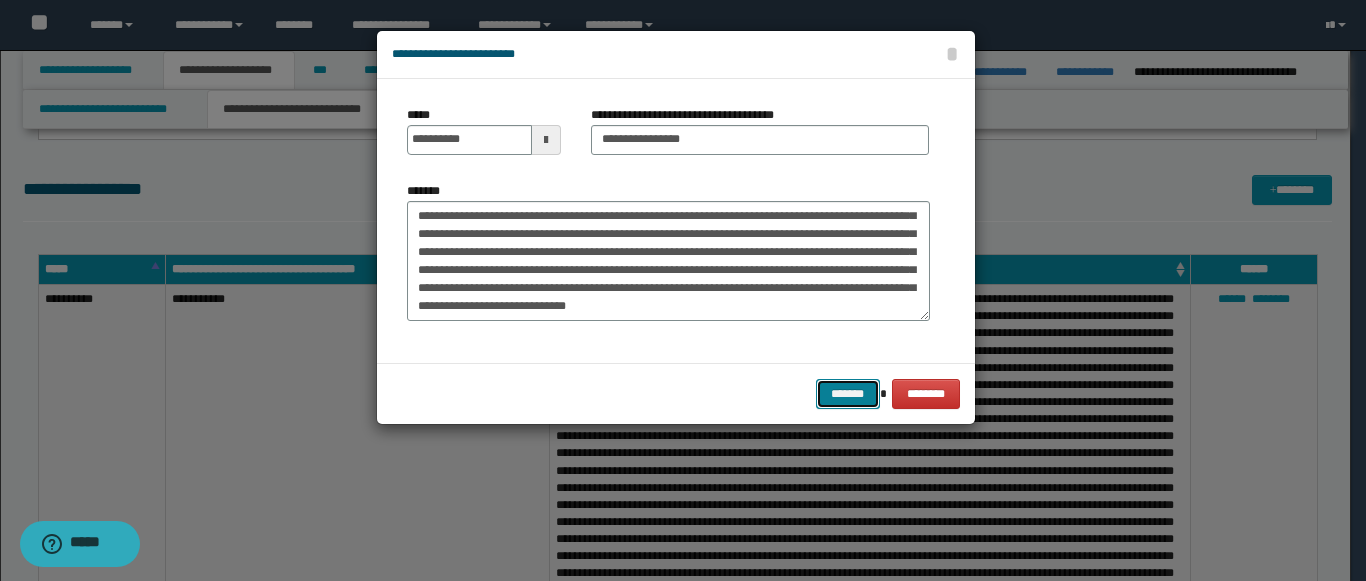 click on "*******" at bounding box center [848, 394] 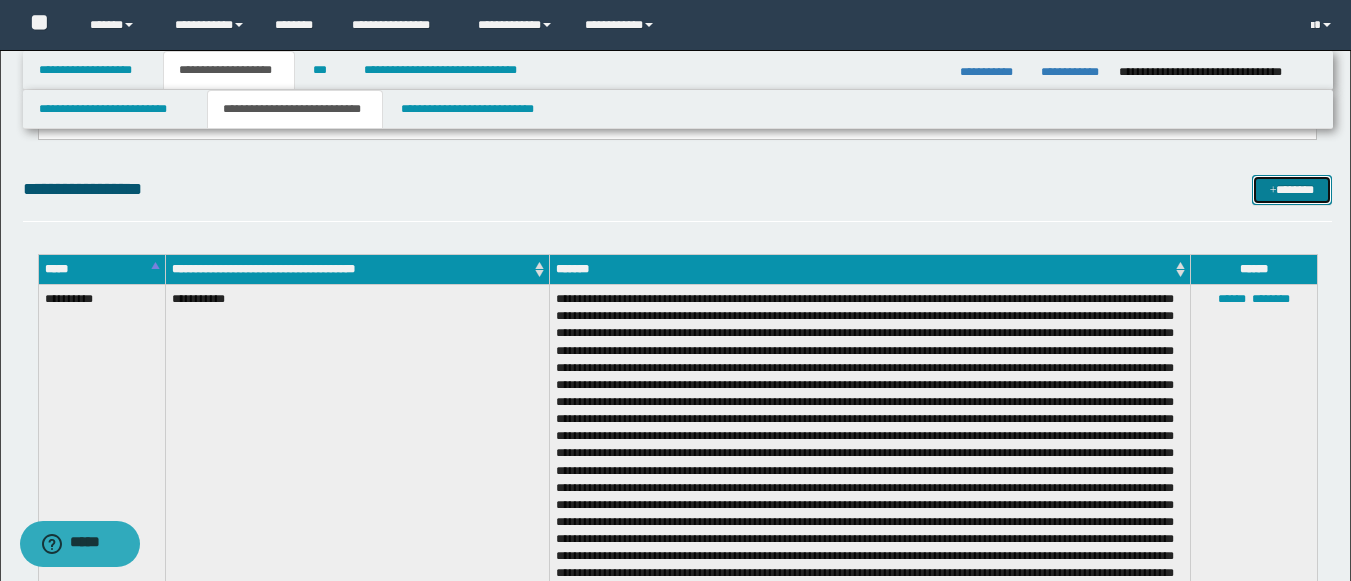 click on "*******" at bounding box center (1292, 190) 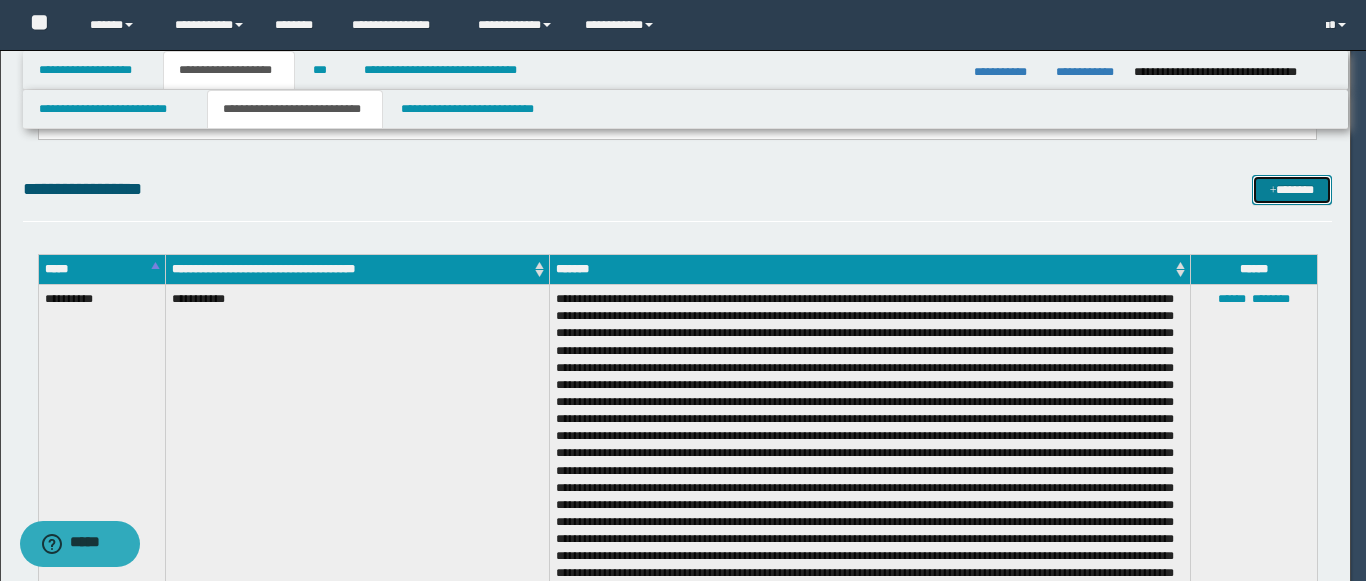 scroll, scrollTop: 0, scrollLeft: 0, axis: both 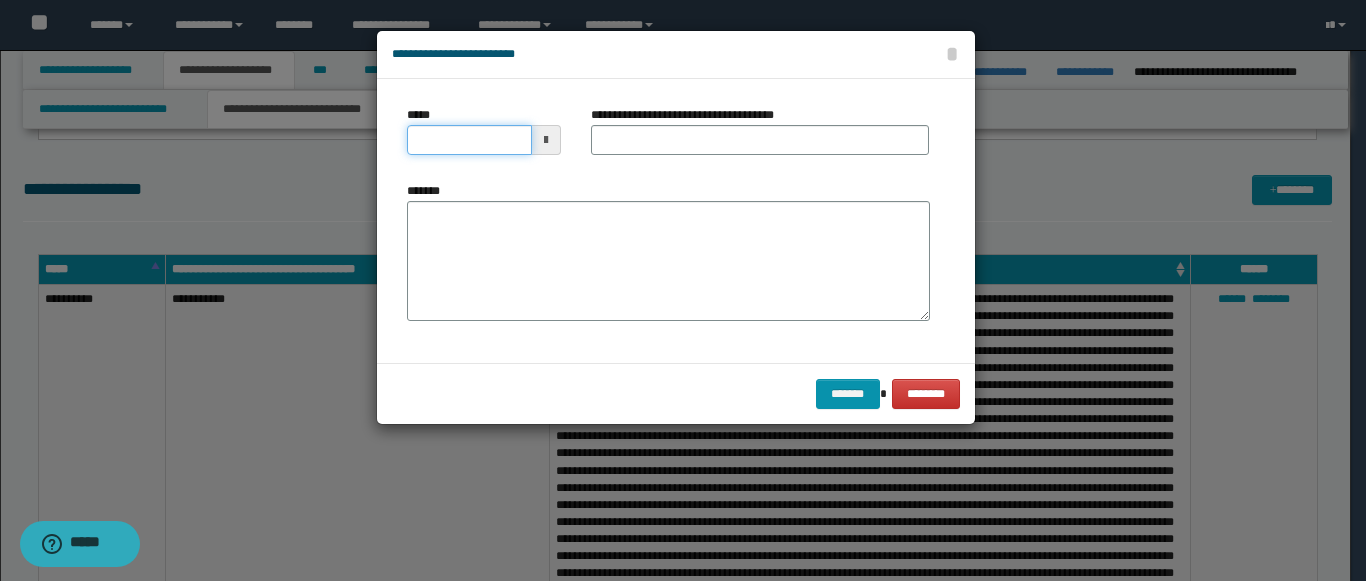 click on "*****" at bounding box center (469, 140) 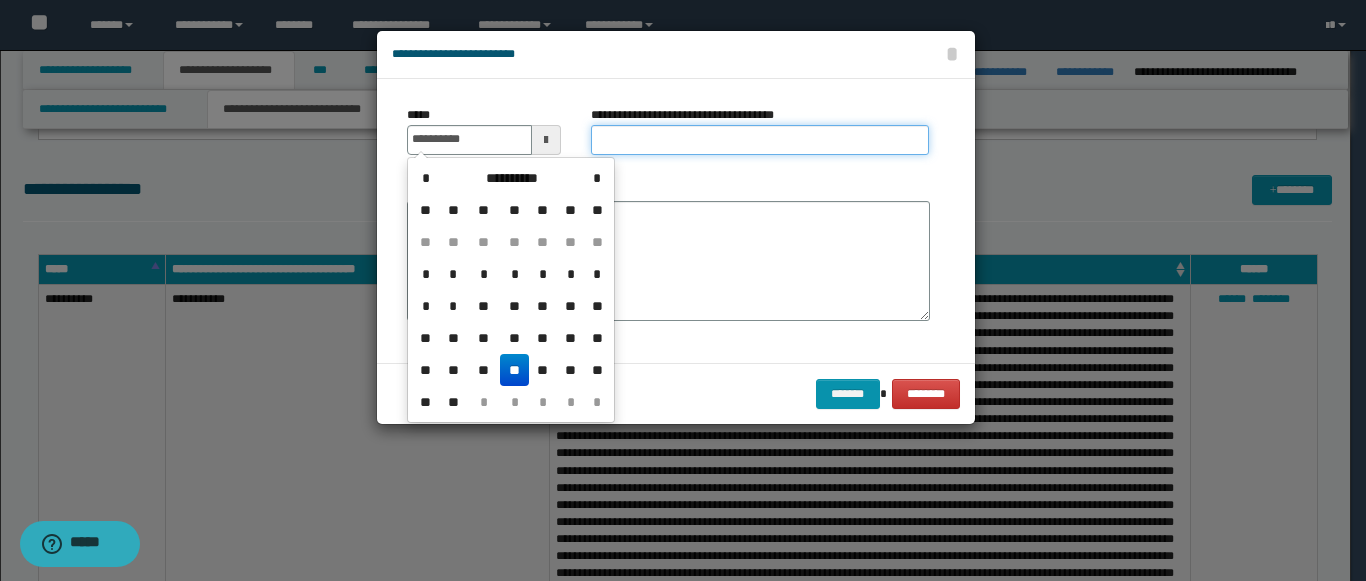 type on "**********" 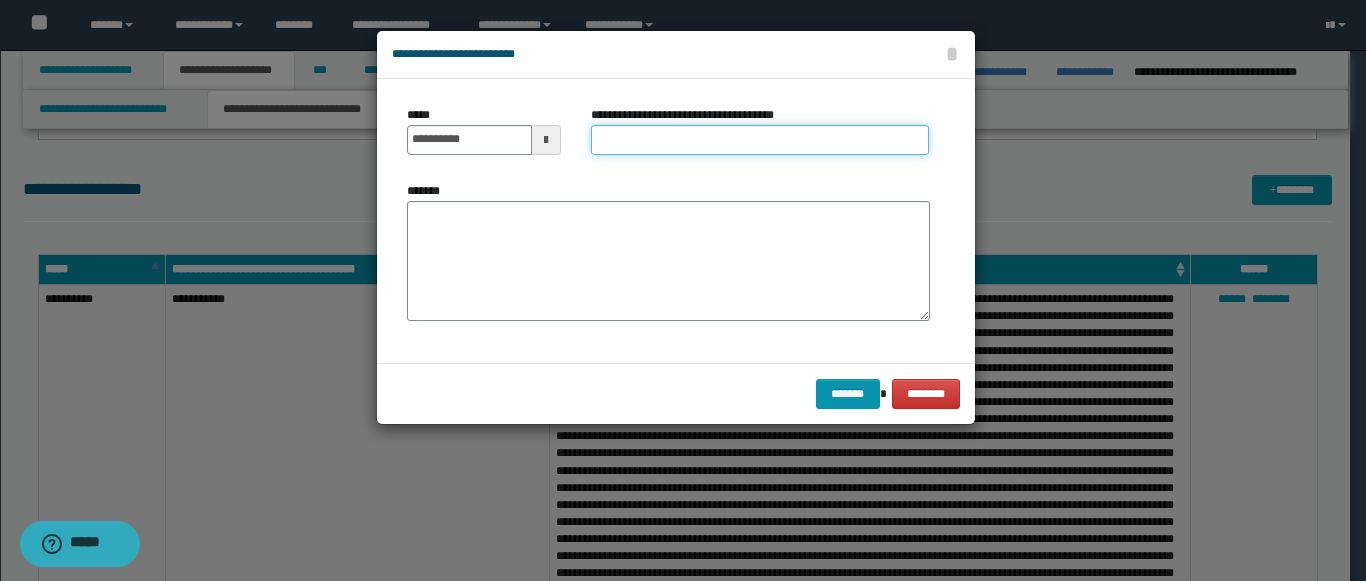 paste on "**********" 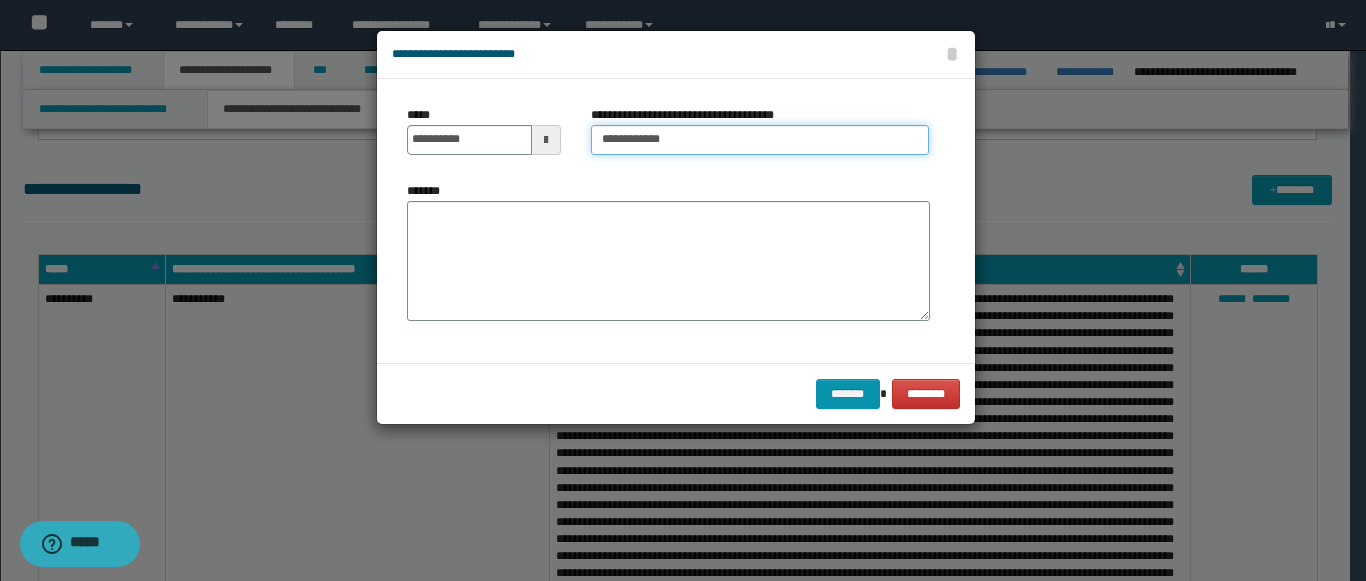 type on "**********" 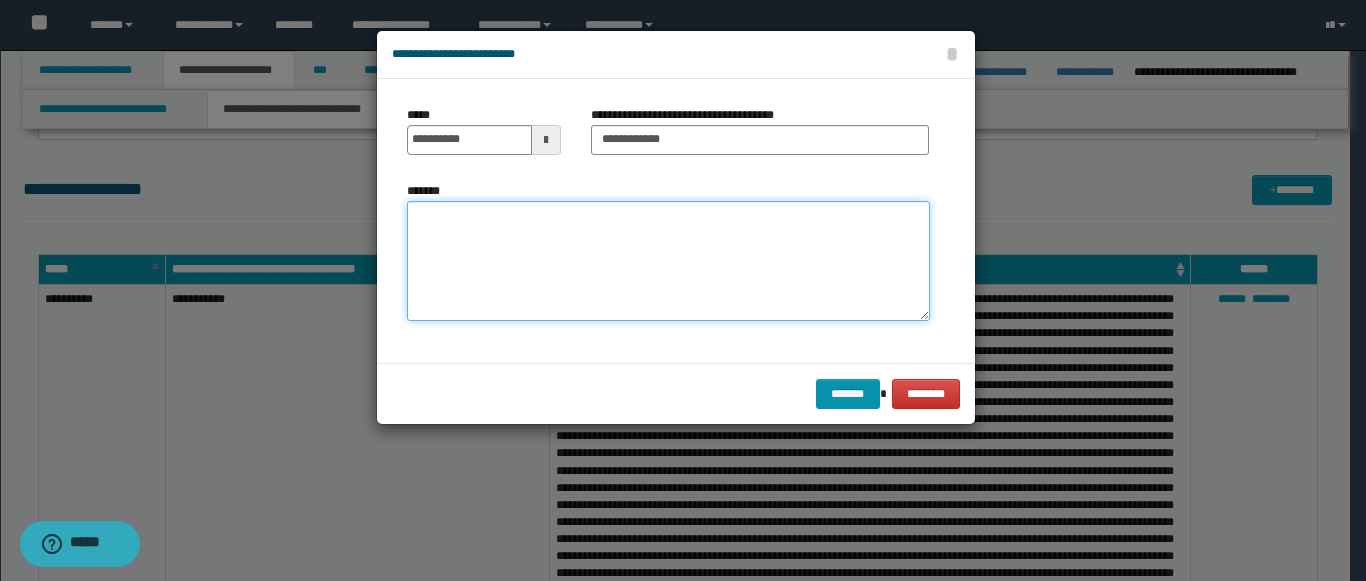paste on "**********" 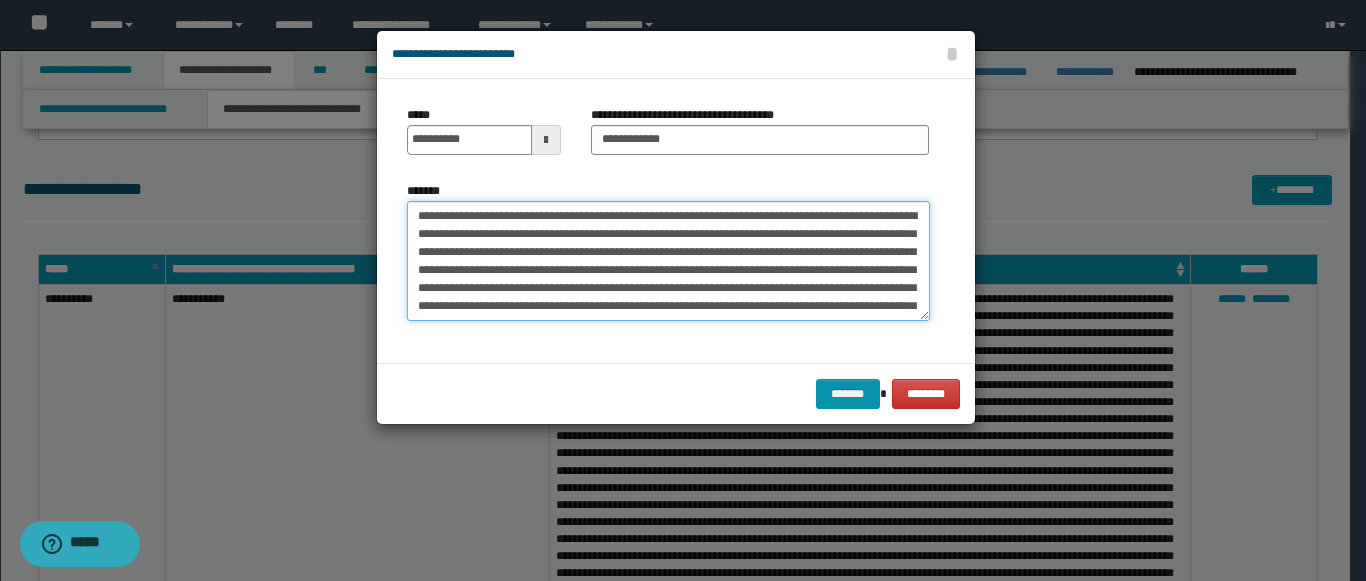 scroll, scrollTop: 84, scrollLeft: 0, axis: vertical 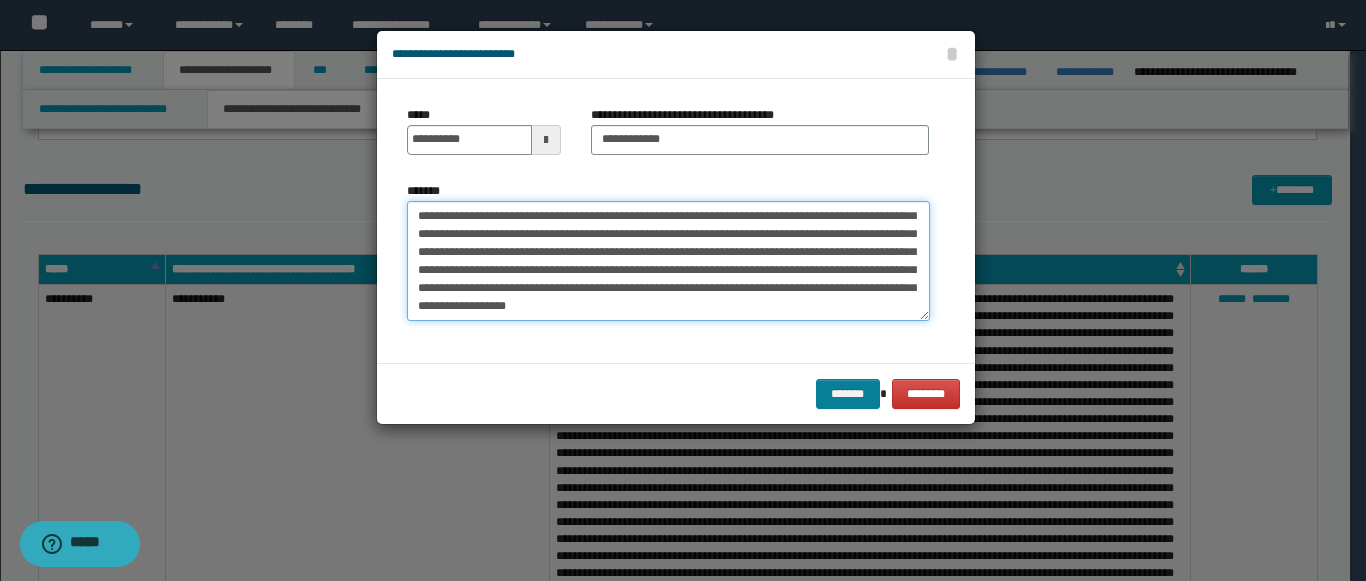 type on "**********" 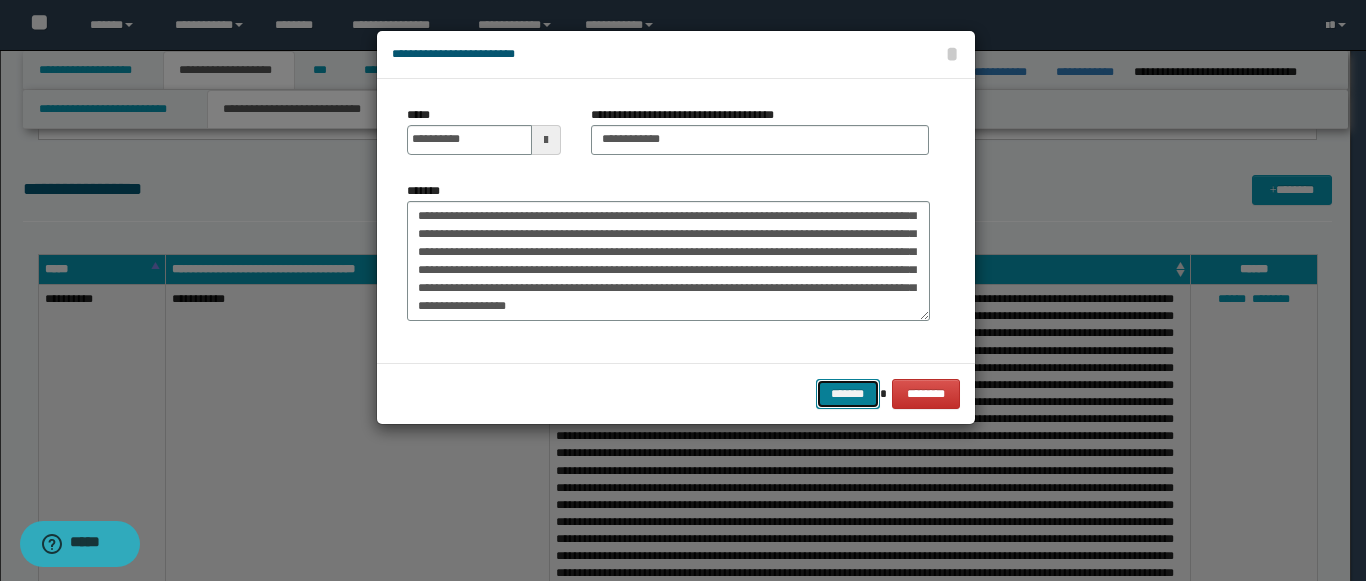click on "*******" at bounding box center (848, 394) 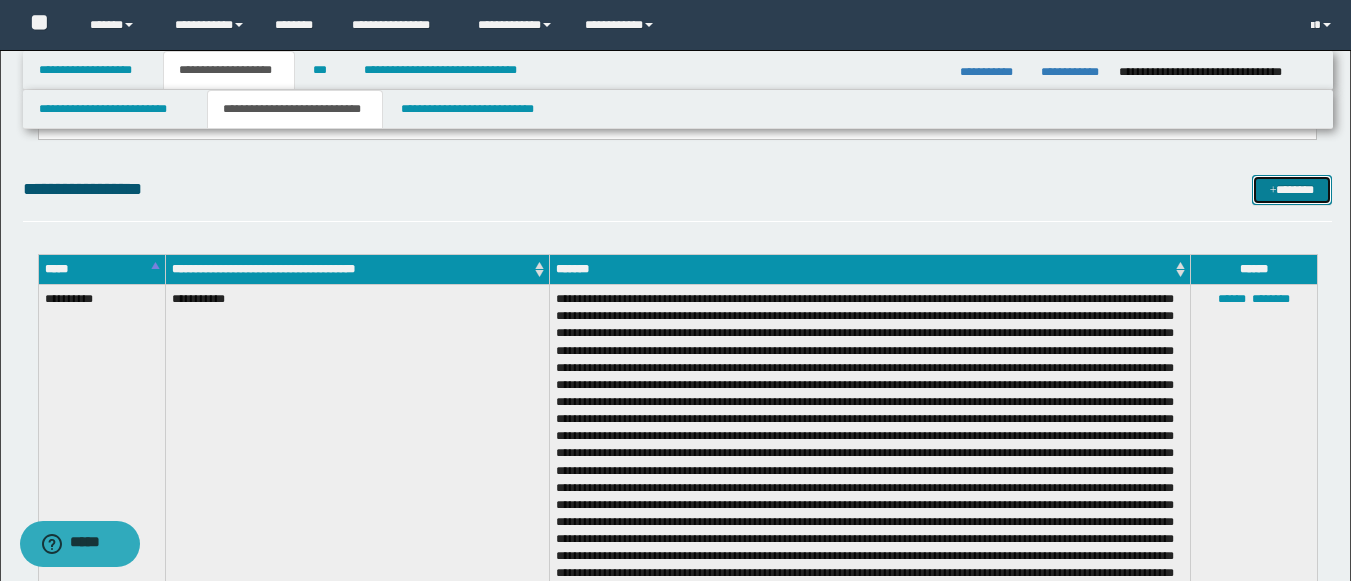 click on "*******" at bounding box center [1292, 190] 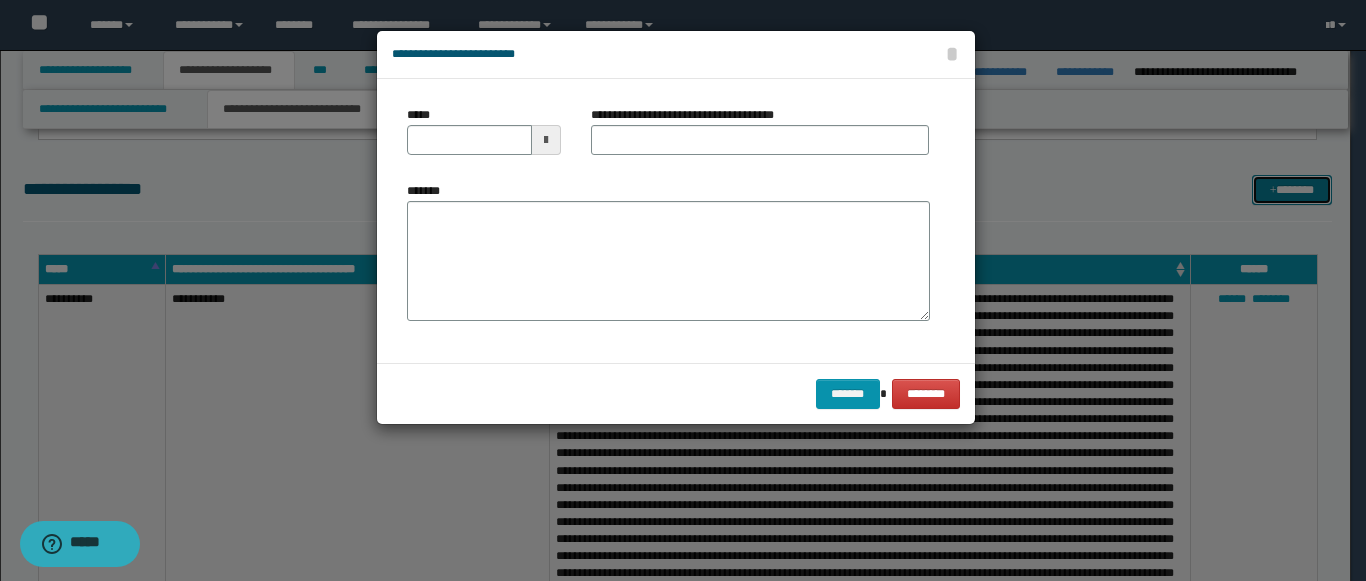 scroll, scrollTop: 0, scrollLeft: 0, axis: both 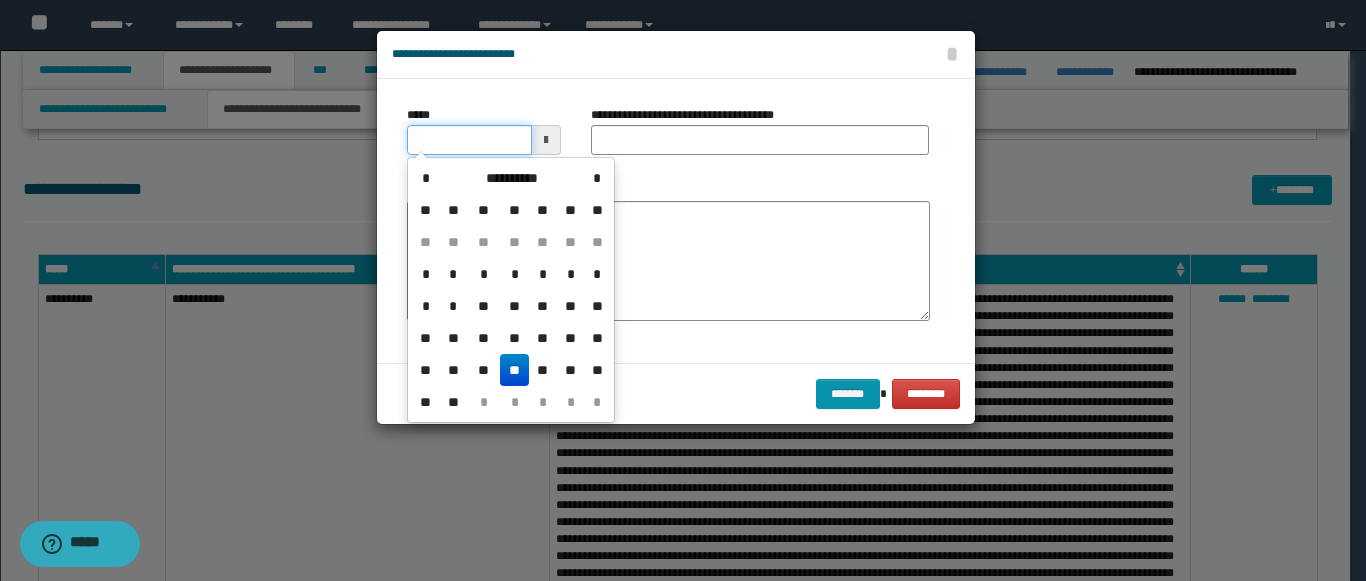 click on "*****" at bounding box center [469, 140] 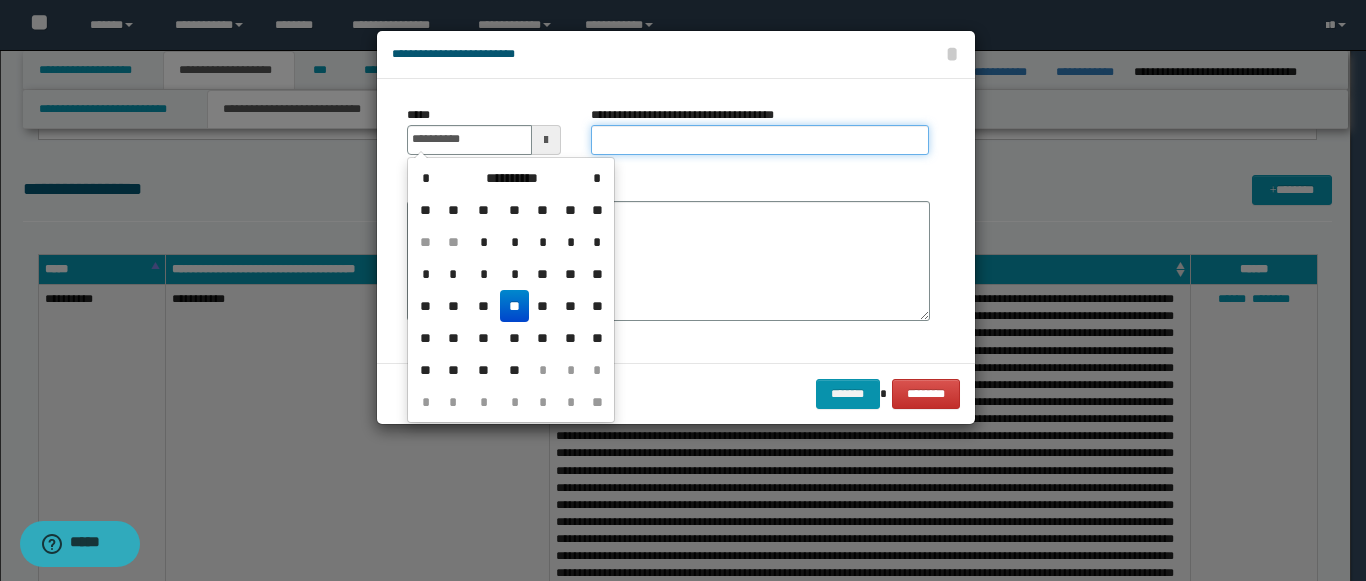 type on "**********" 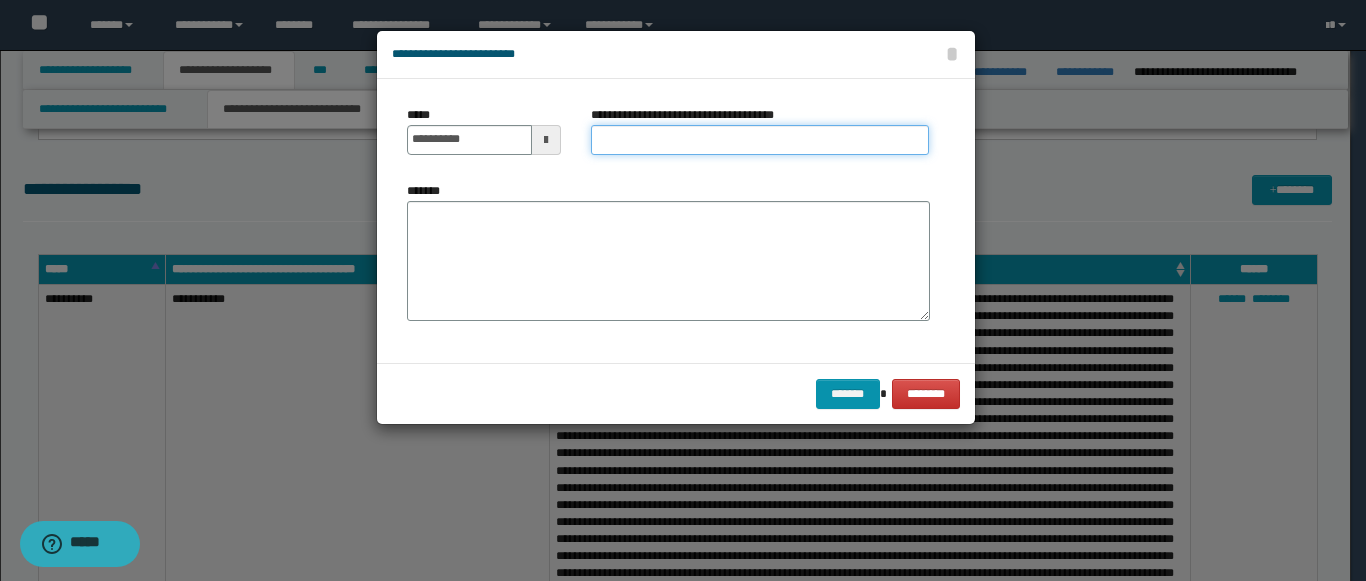 paste on "**********" 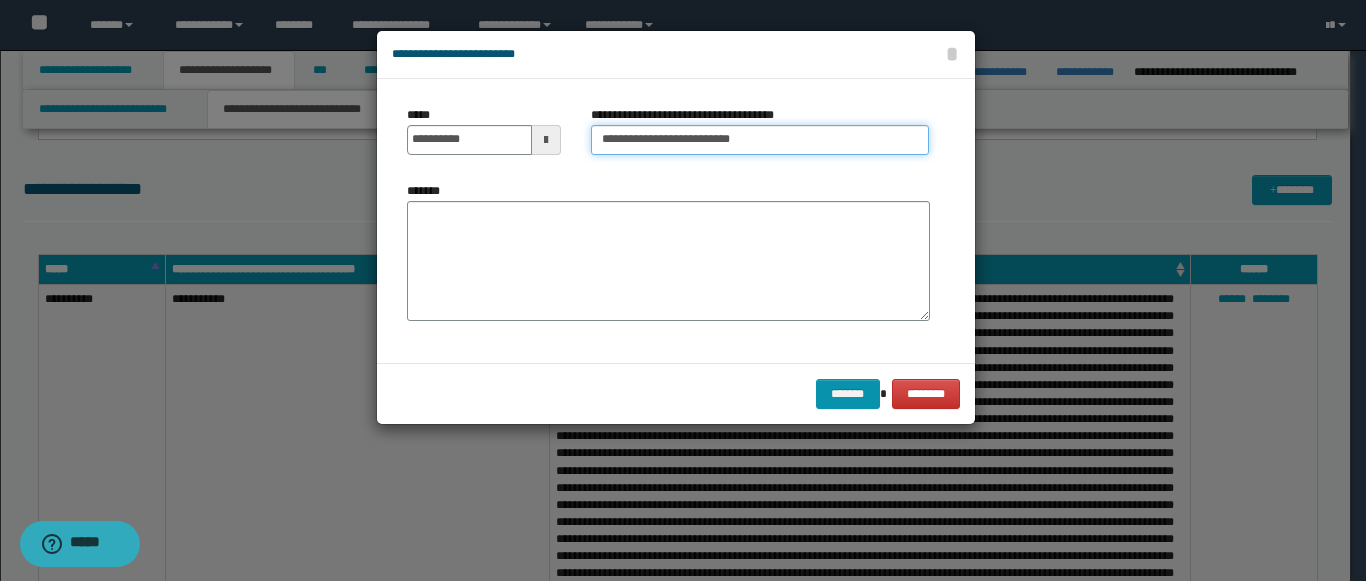 type on "**********" 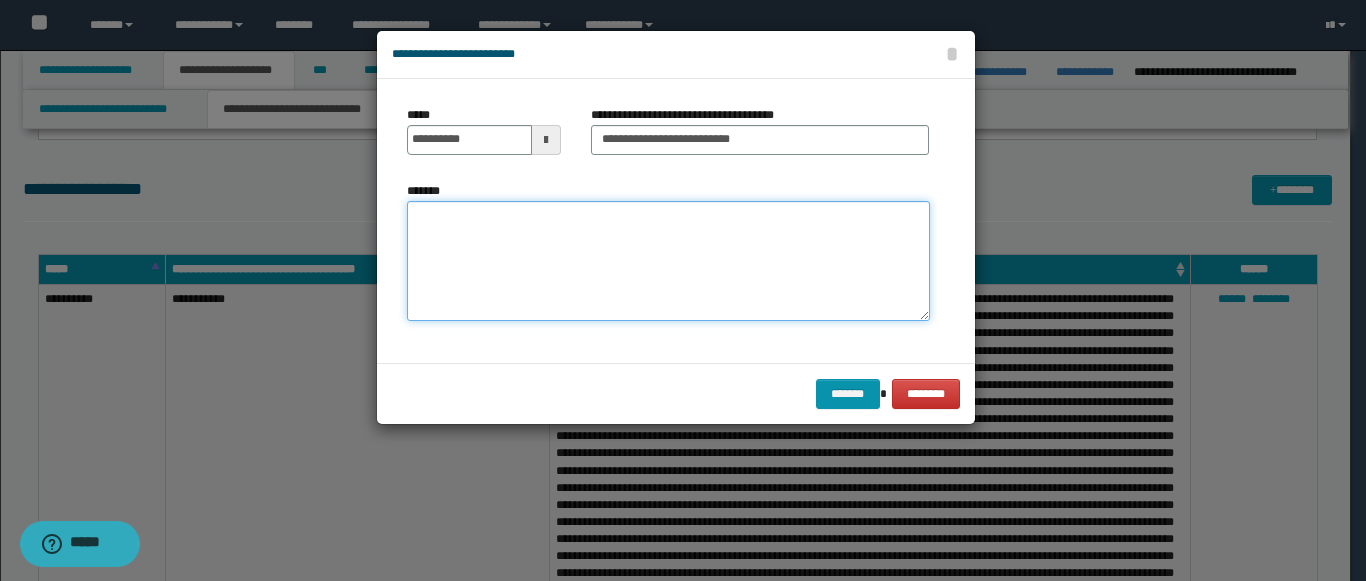 paste on "**********" 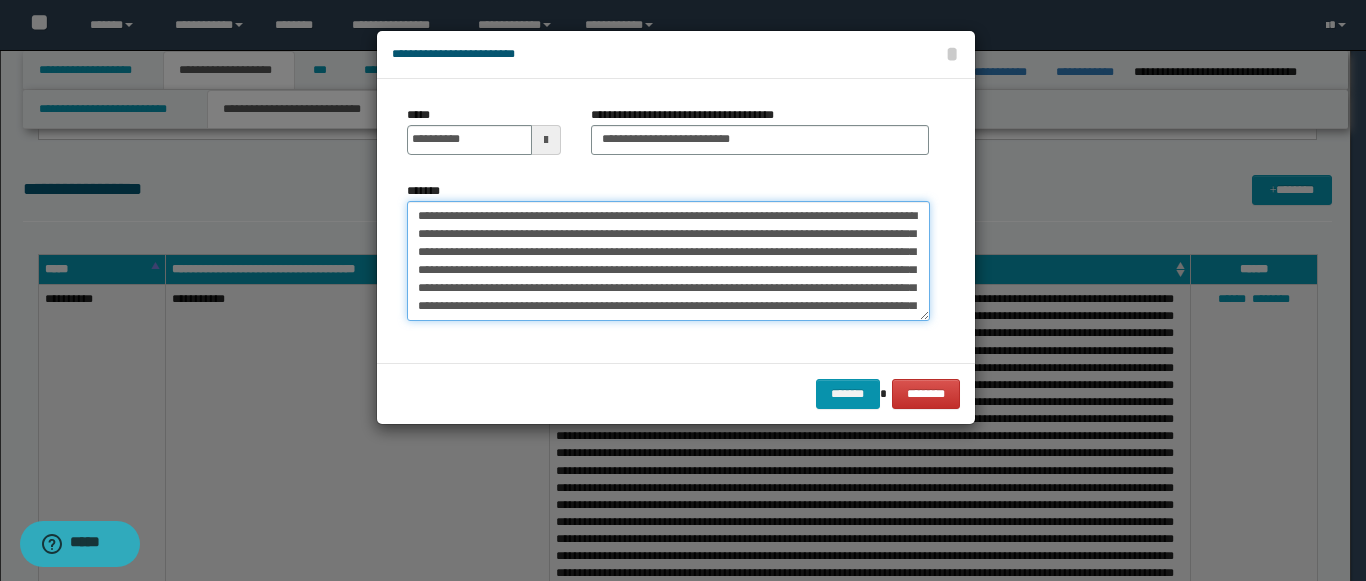 scroll, scrollTop: 102, scrollLeft: 0, axis: vertical 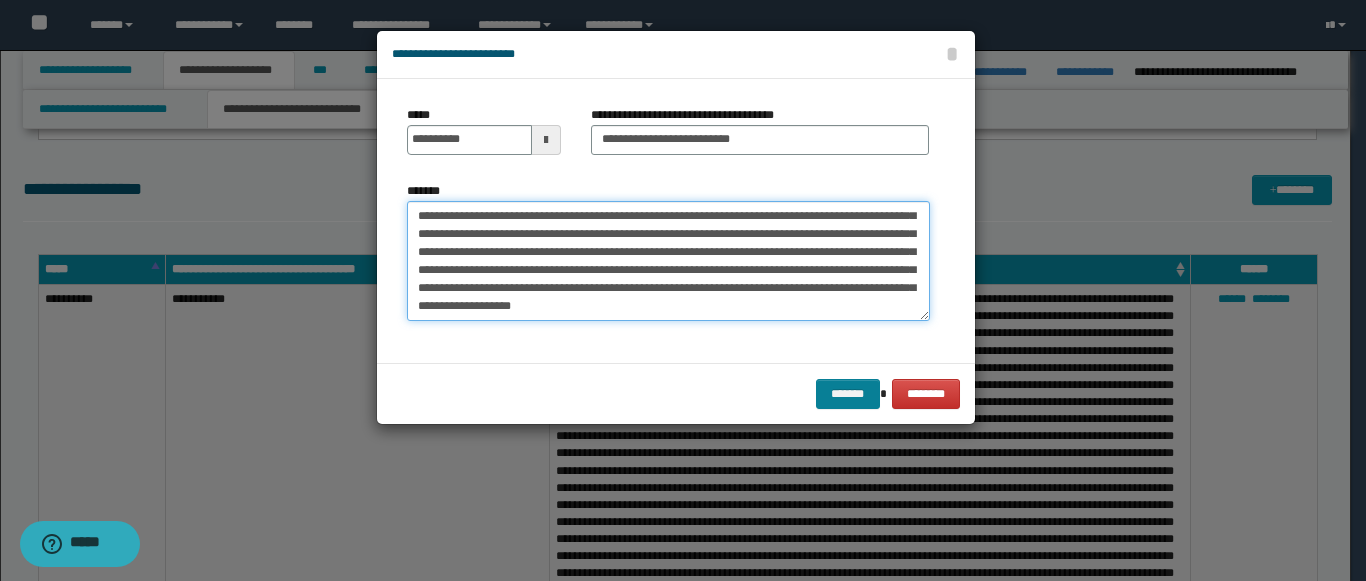 type on "**********" 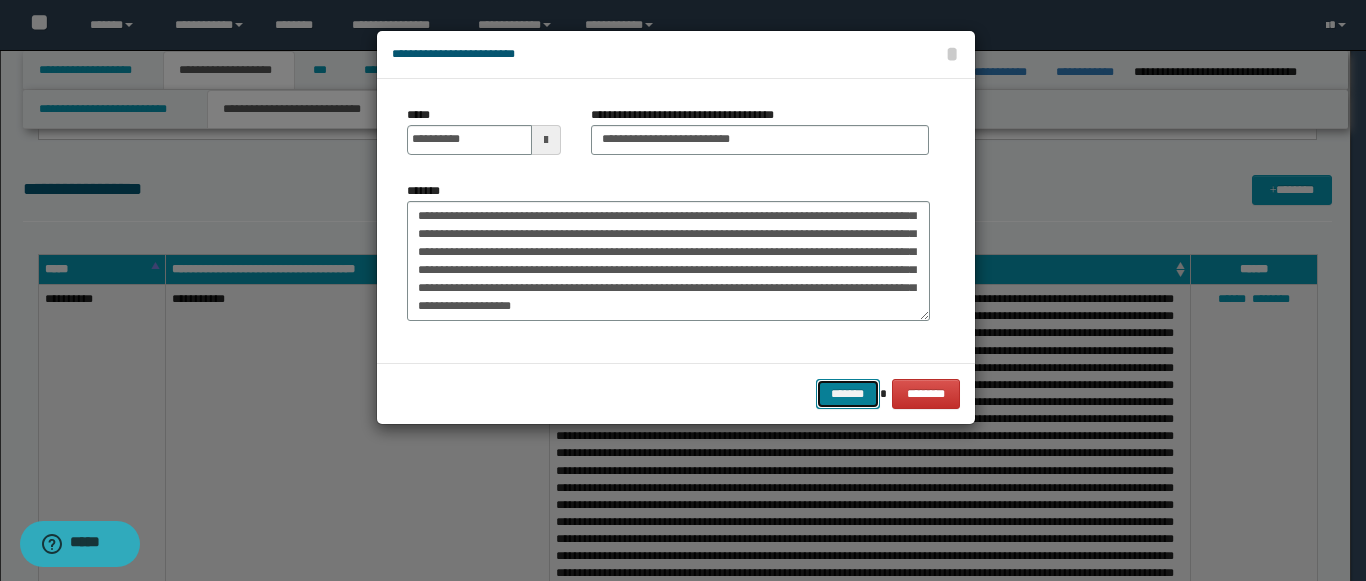 click on "*******" at bounding box center [848, 394] 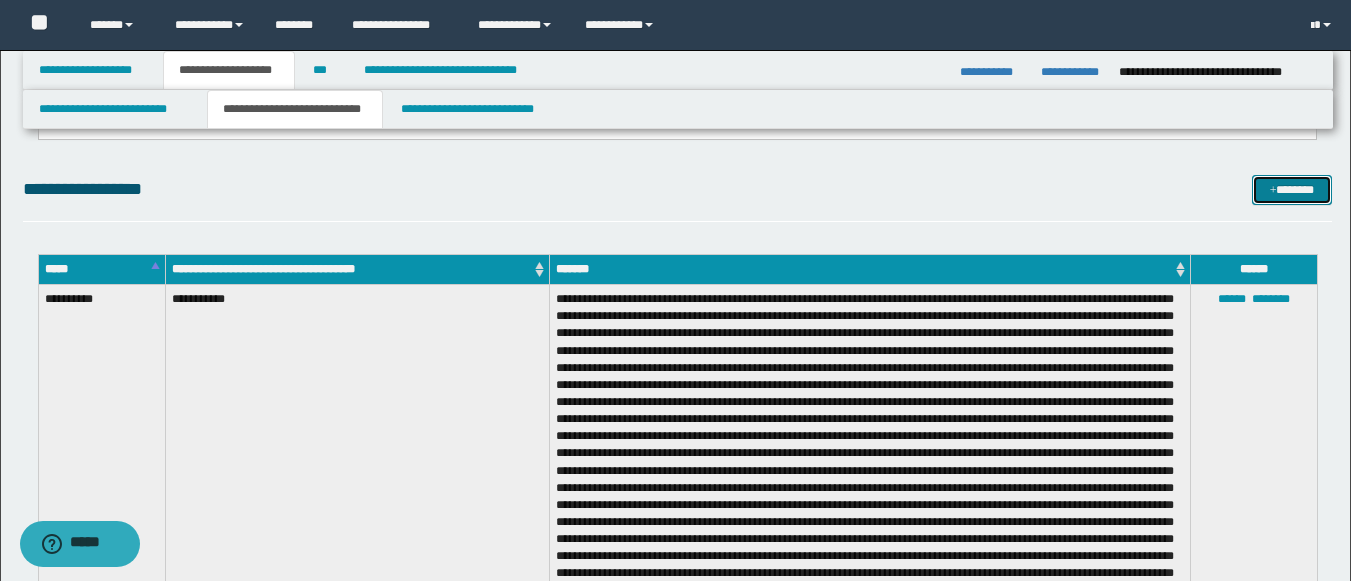 click on "*******" at bounding box center [1292, 190] 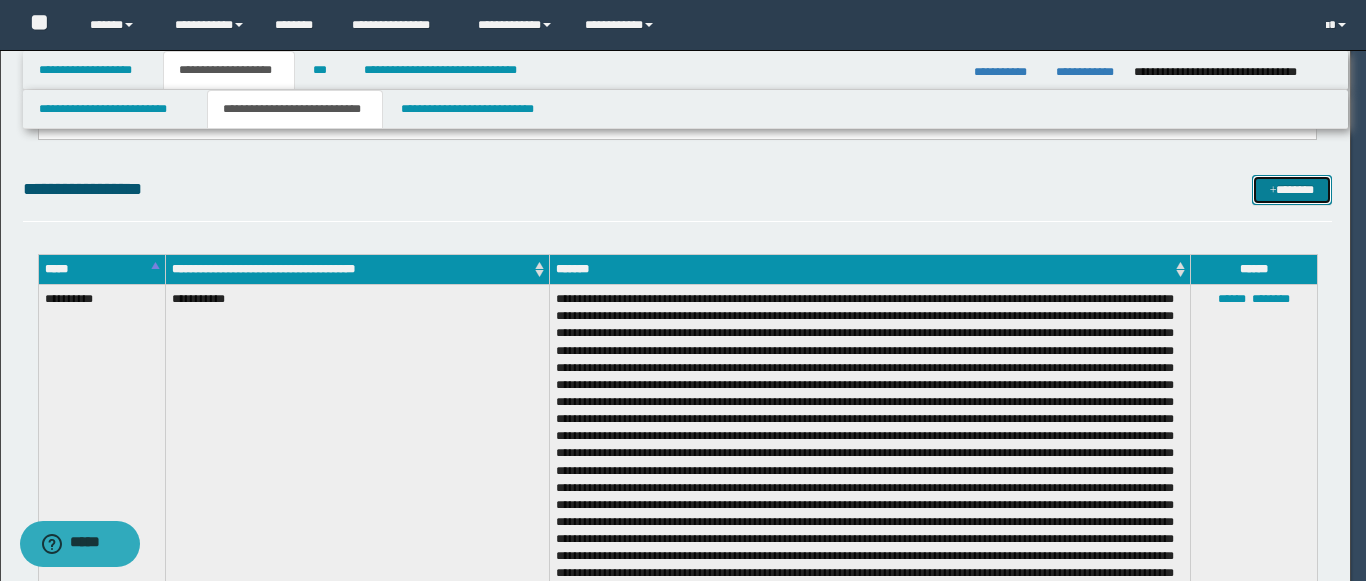 scroll, scrollTop: 0, scrollLeft: 0, axis: both 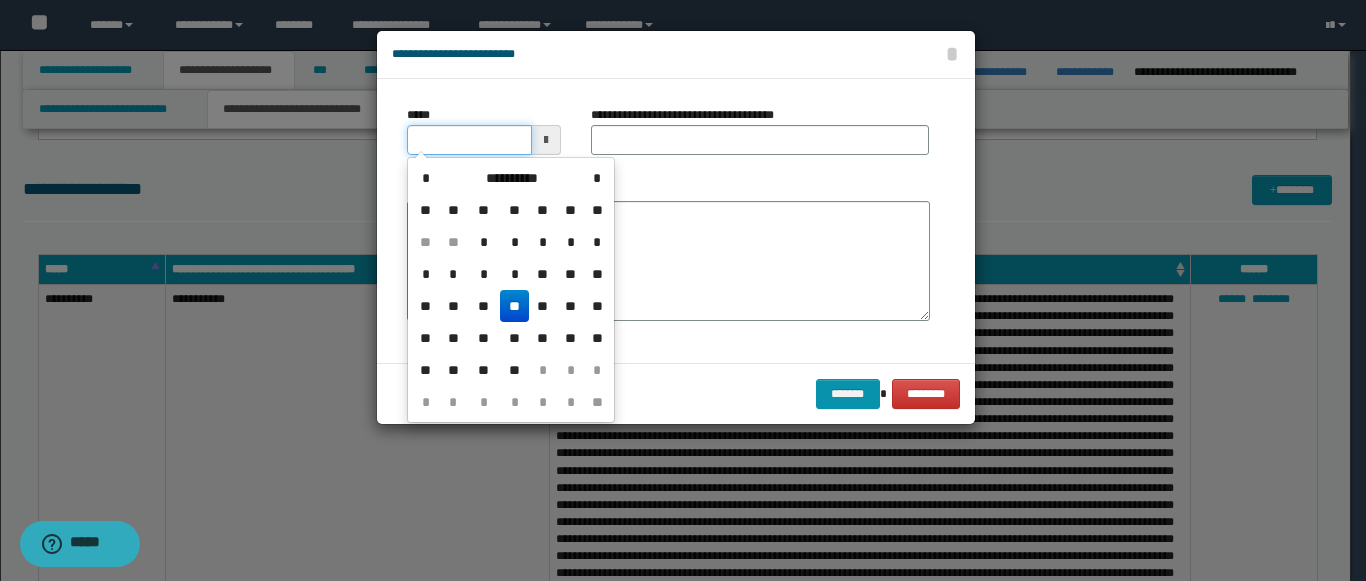 click on "*****" at bounding box center (469, 140) 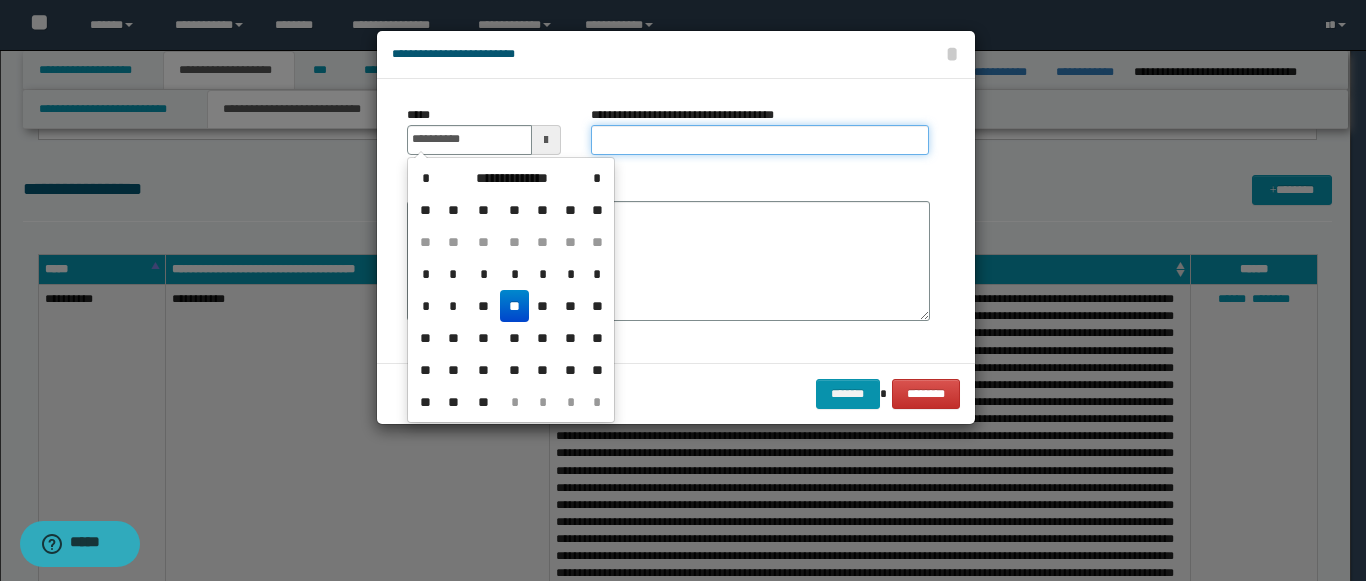 type on "**********" 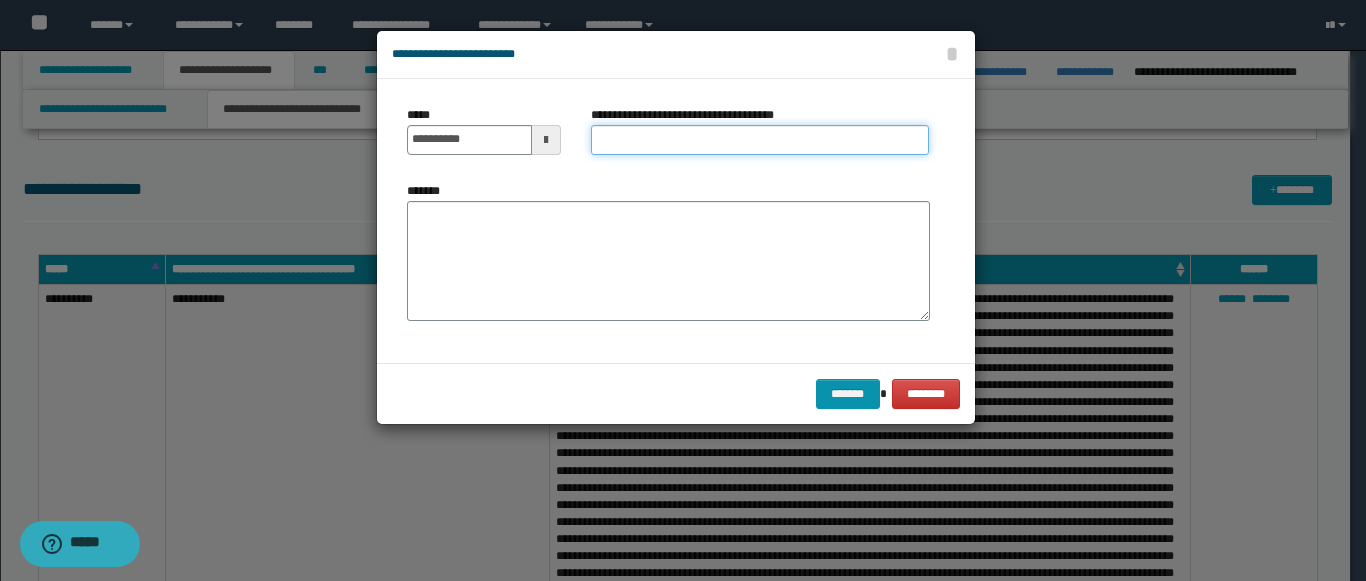 paste on "**********" 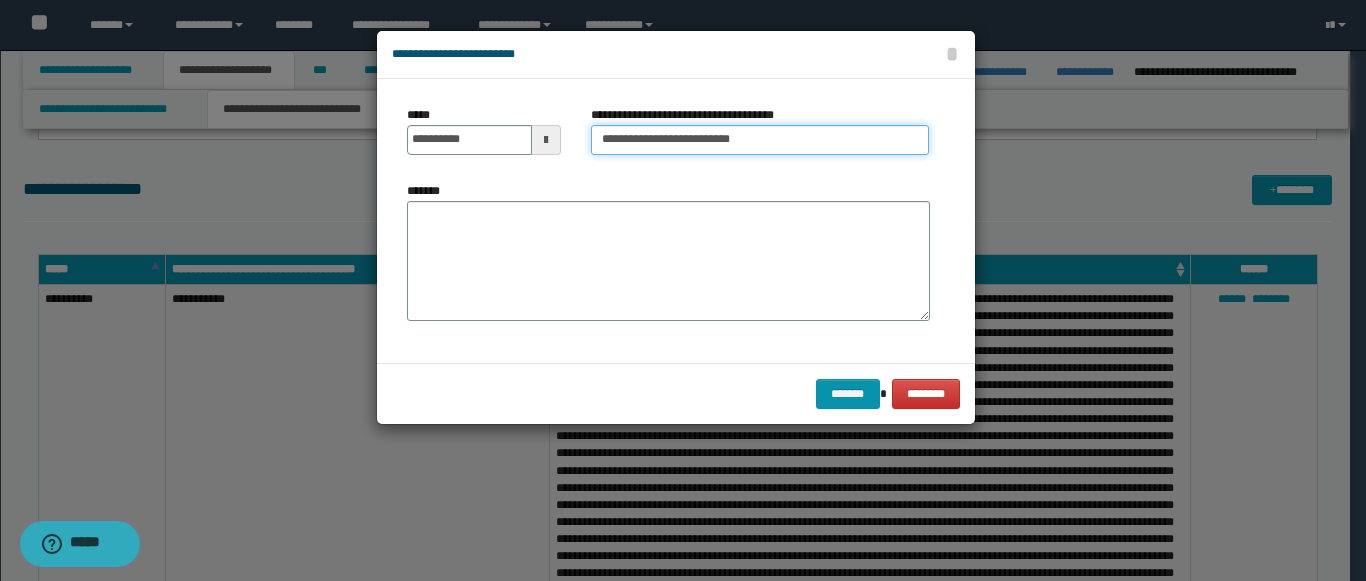 type on "**********" 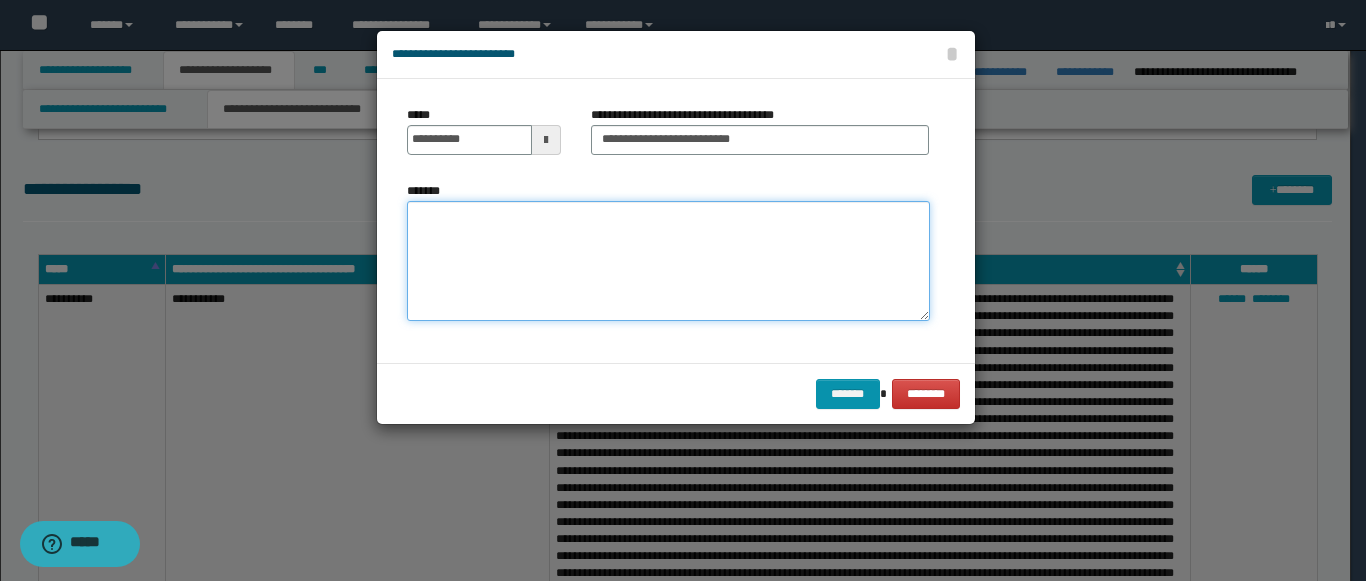 paste on "**********" 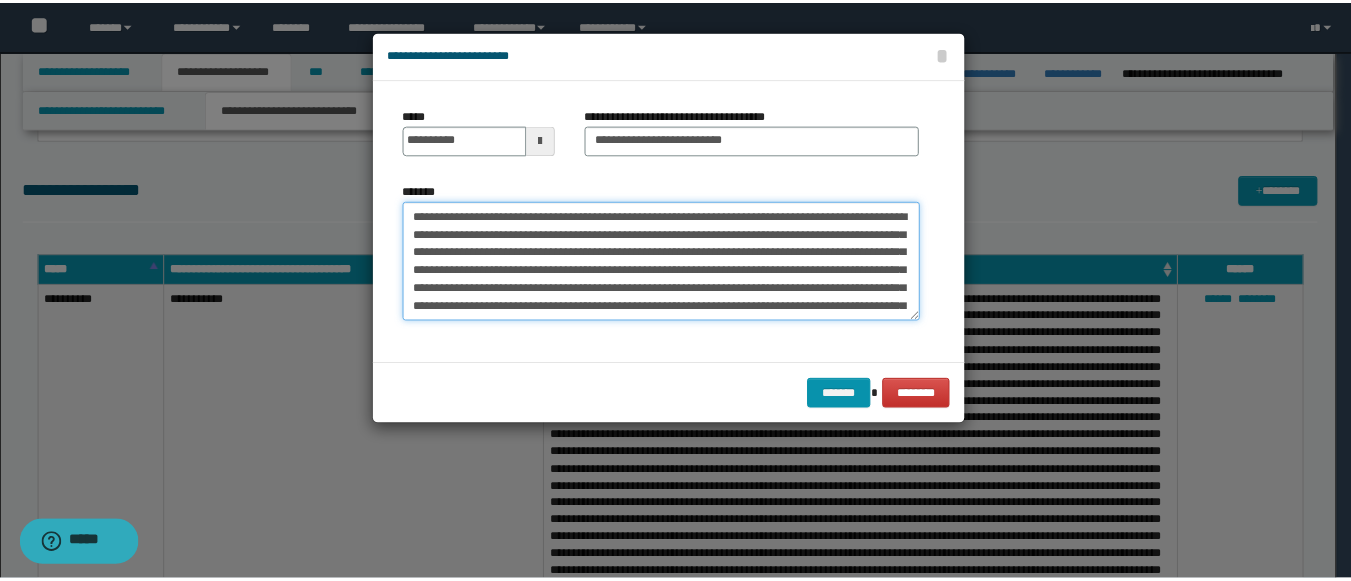 scroll, scrollTop: 264, scrollLeft: 0, axis: vertical 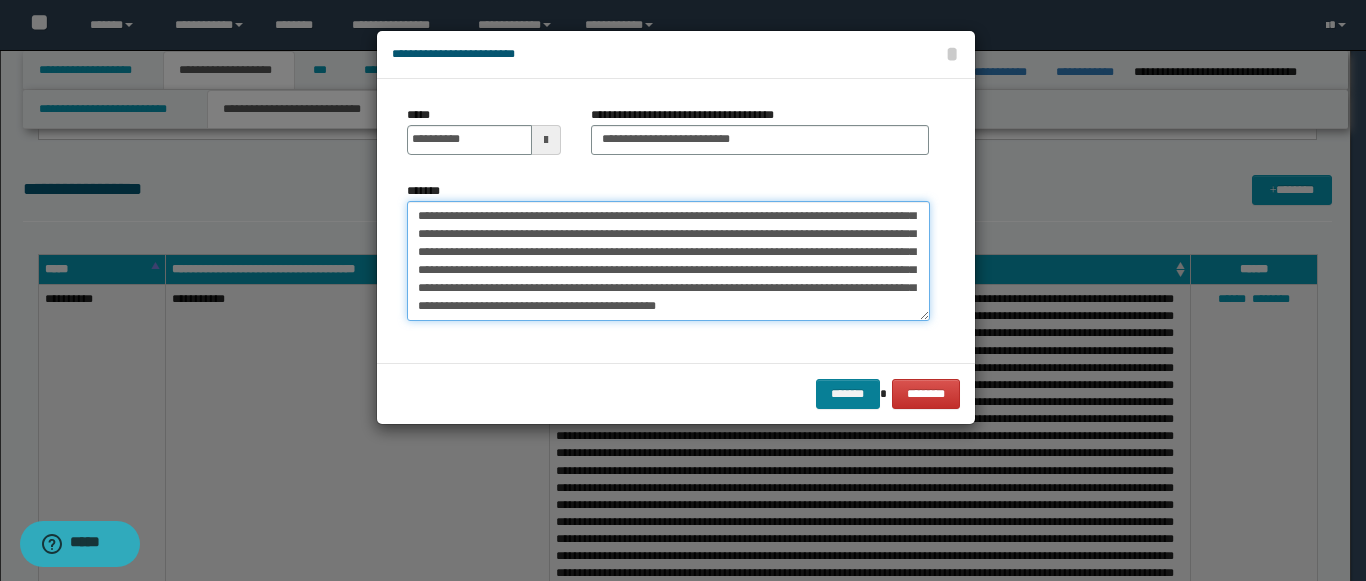 type on "**********" 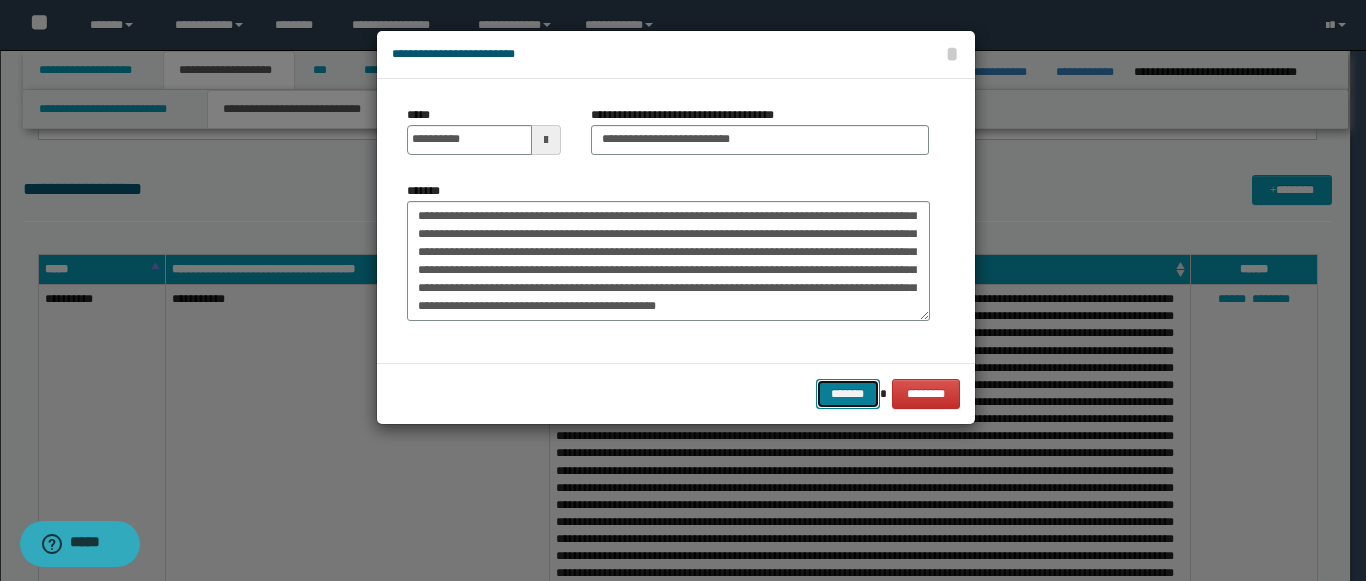 click on "*******" at bounding box center [848, 394] 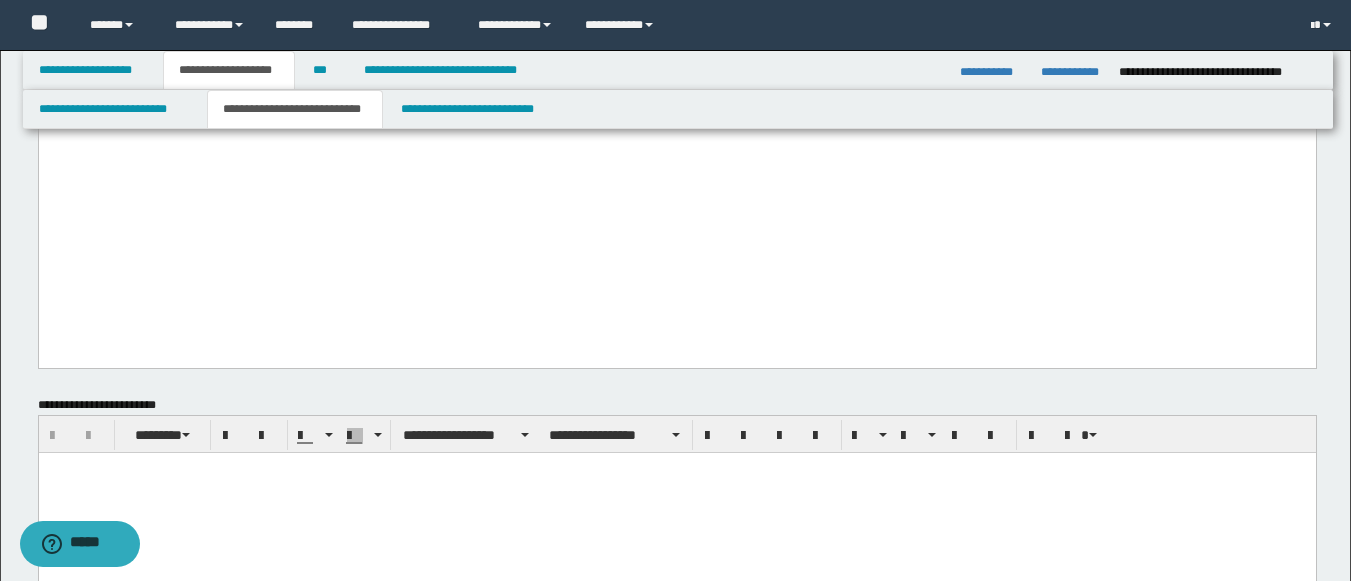 scroll, scrollTop: 2749, scrollLeft: 0, axis: vertical 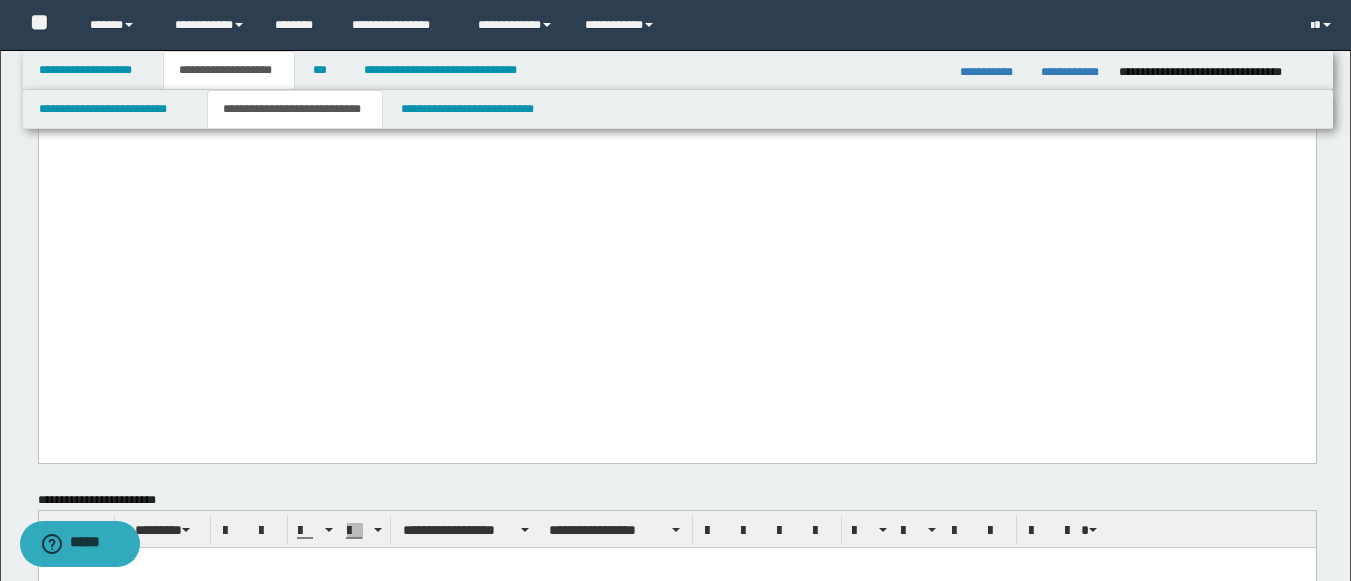 click on "**********" at bounding box center [676, -28] 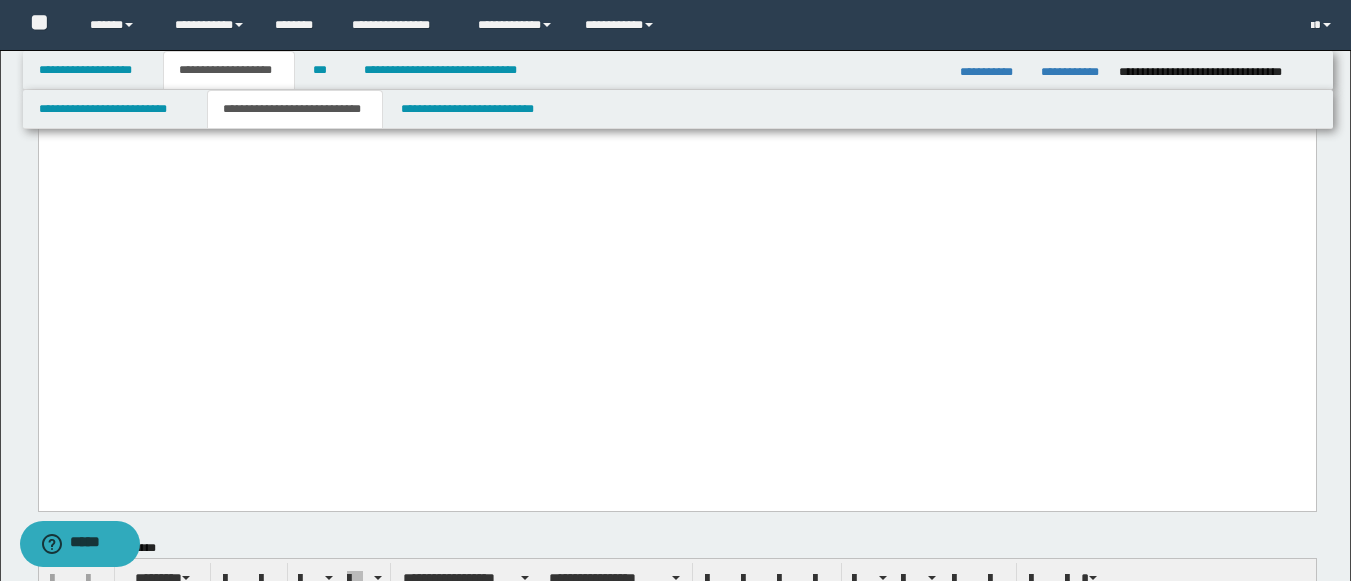 type 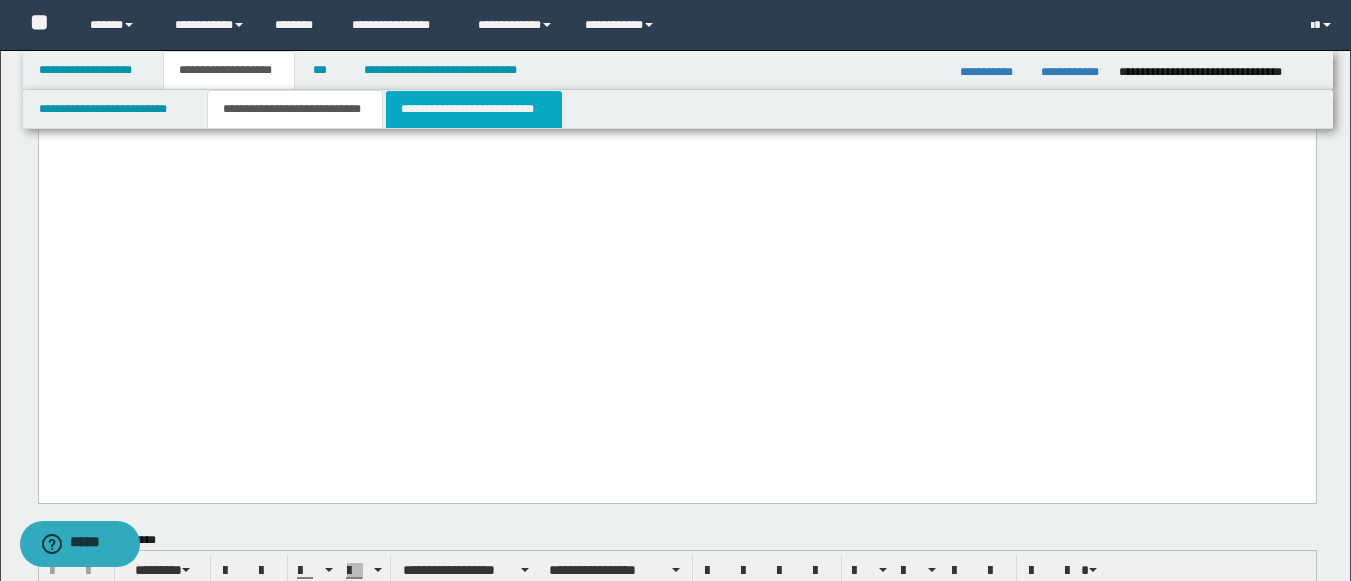 click on "**********" at bounding box center (474, 109) 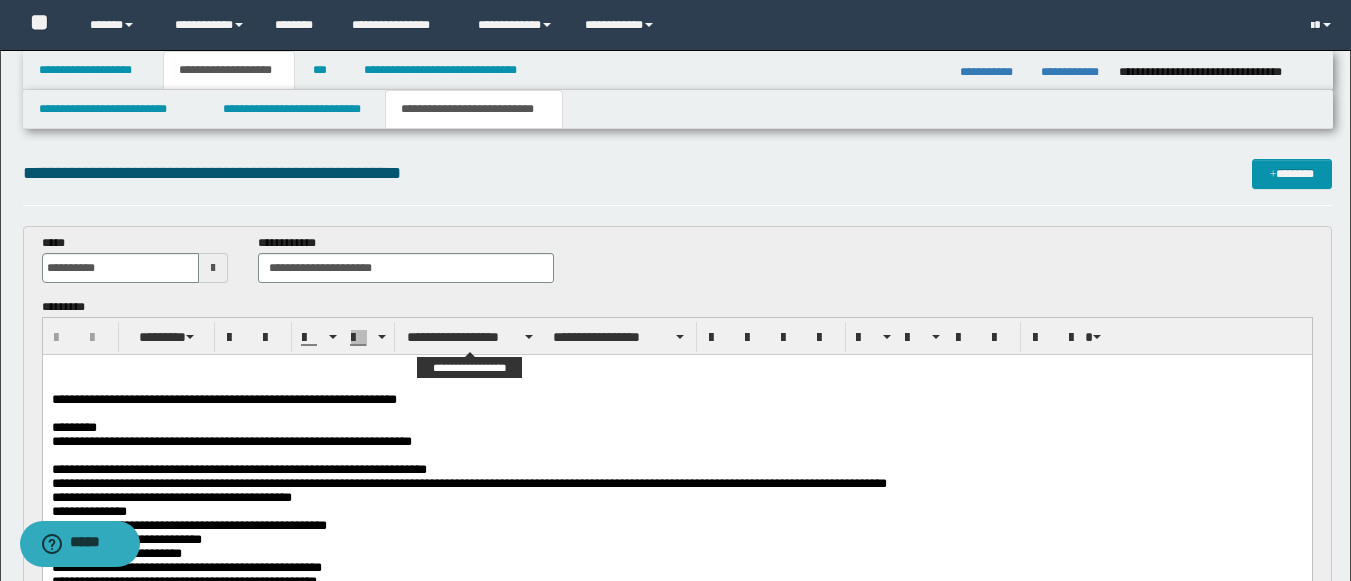 scroll, scrollTop: 0, scrollLeft: 0, axis: both 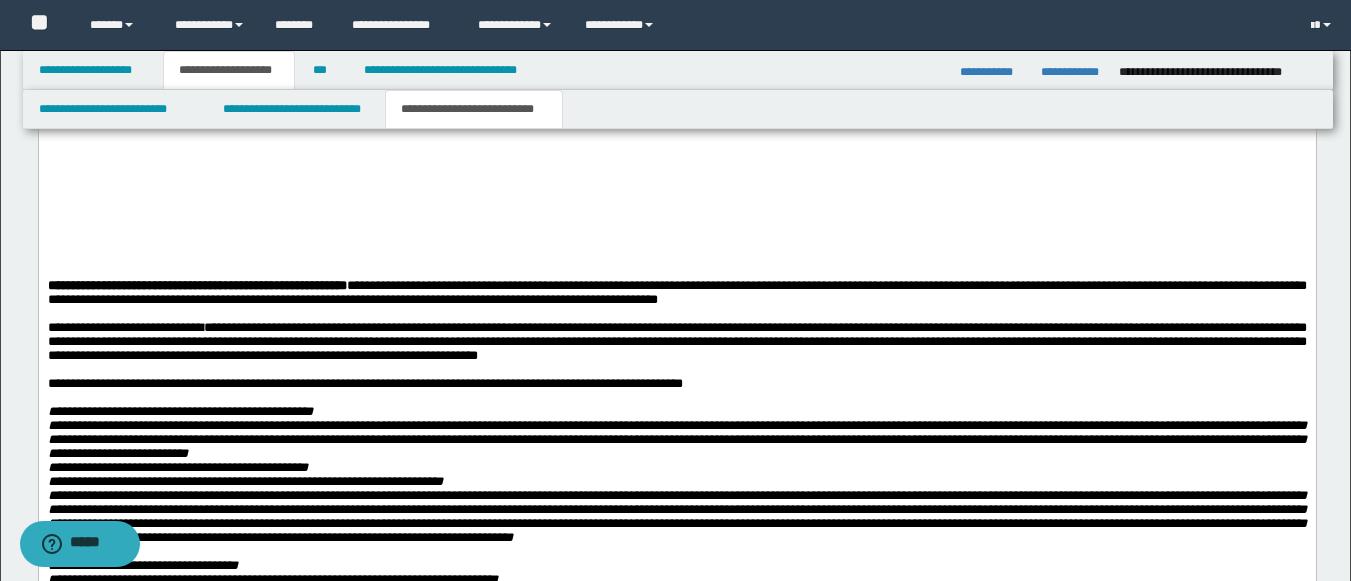 click on "**********" at bounding box center [676, -2908] 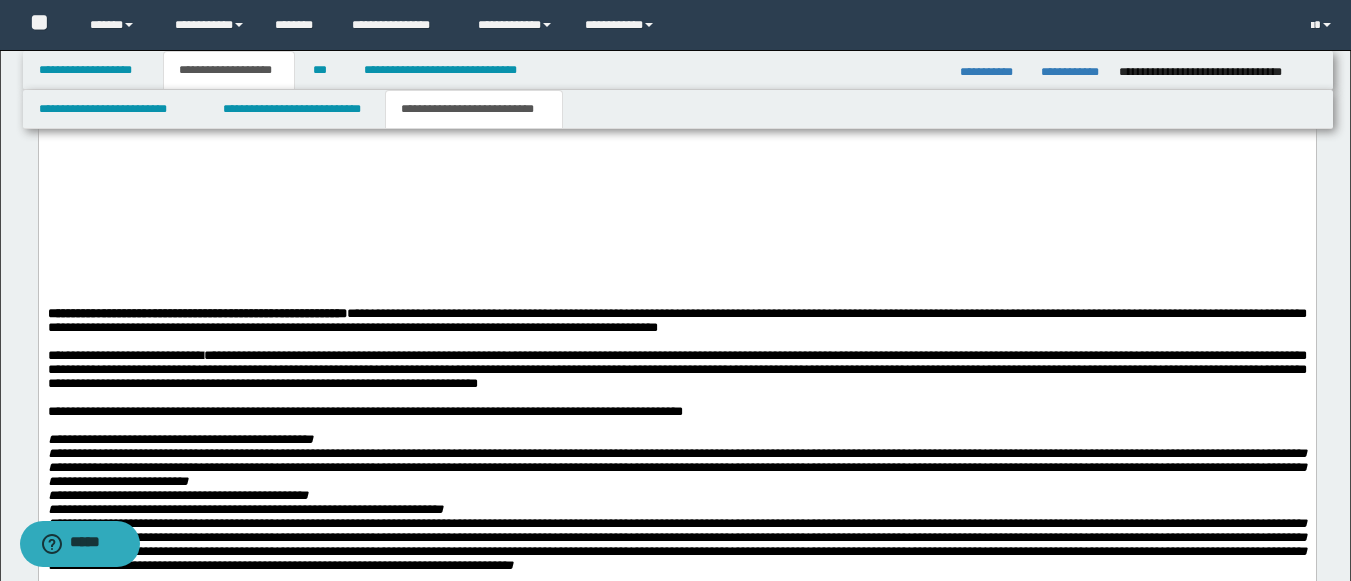 paste 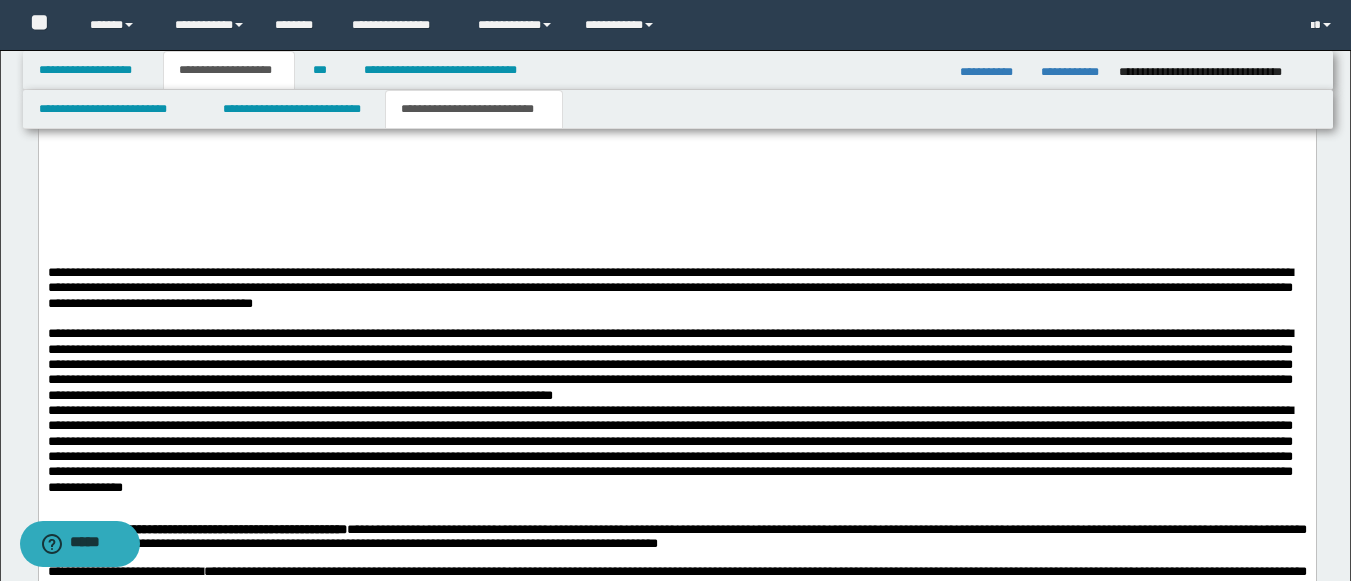 click at bounding box center [676, 365] 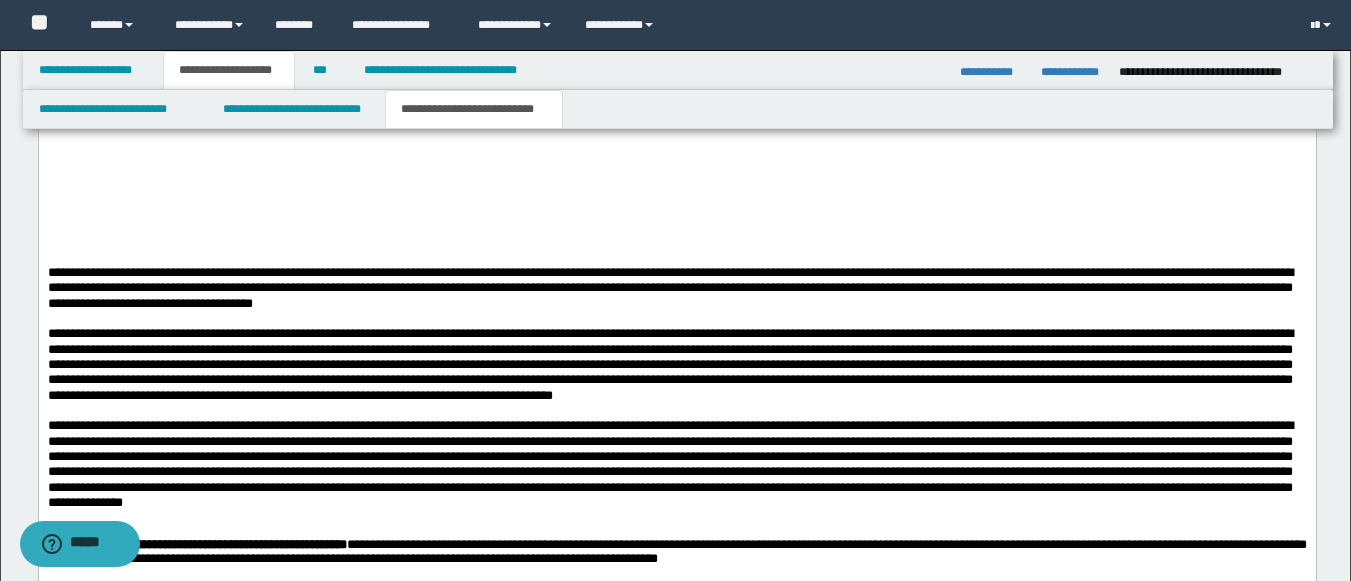 click at bounding box center (676, 518) 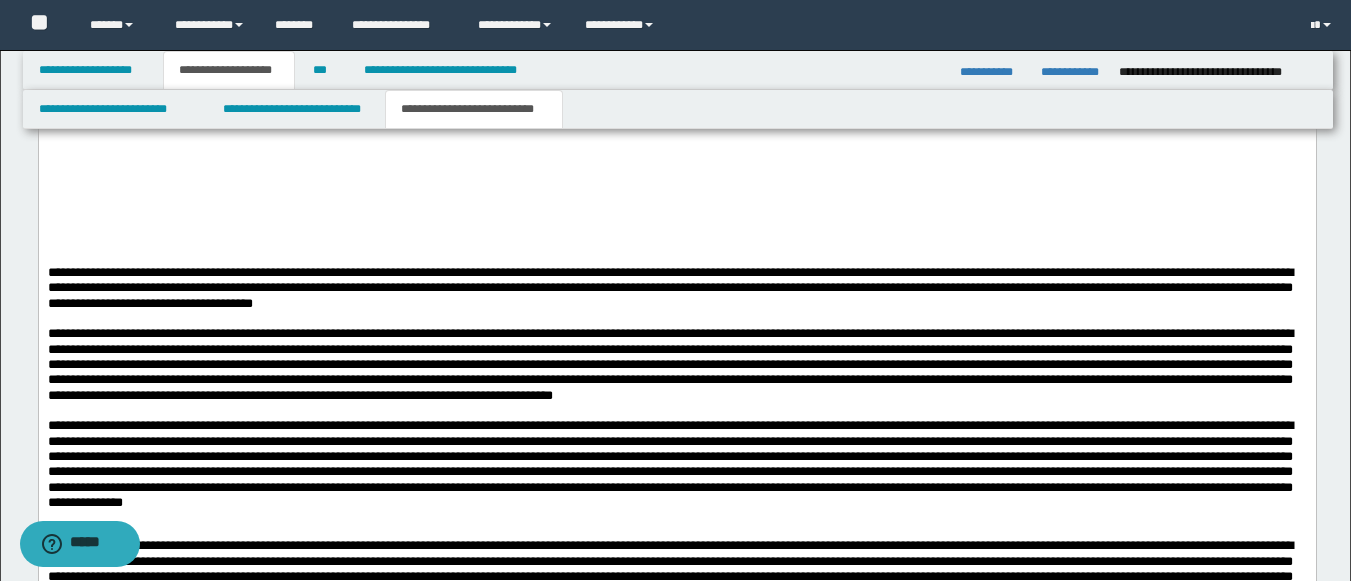 click at bounding box center [676, 532] 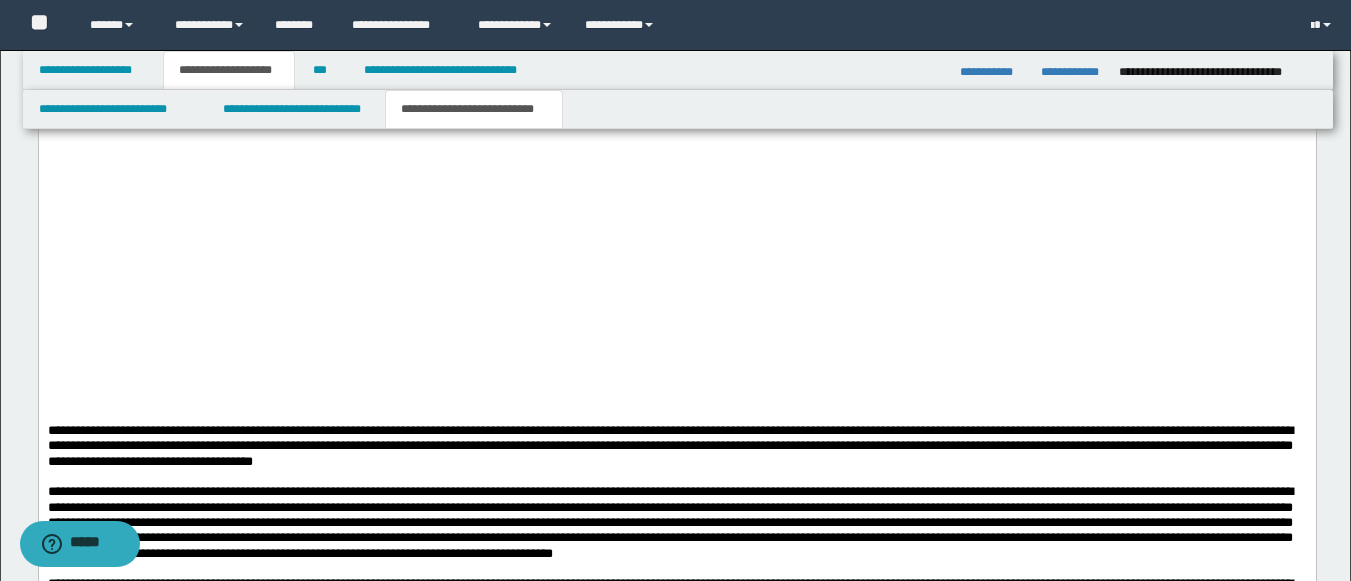 scroll, scrollTop: 7758, scrollLeft: 0, axis: vertical 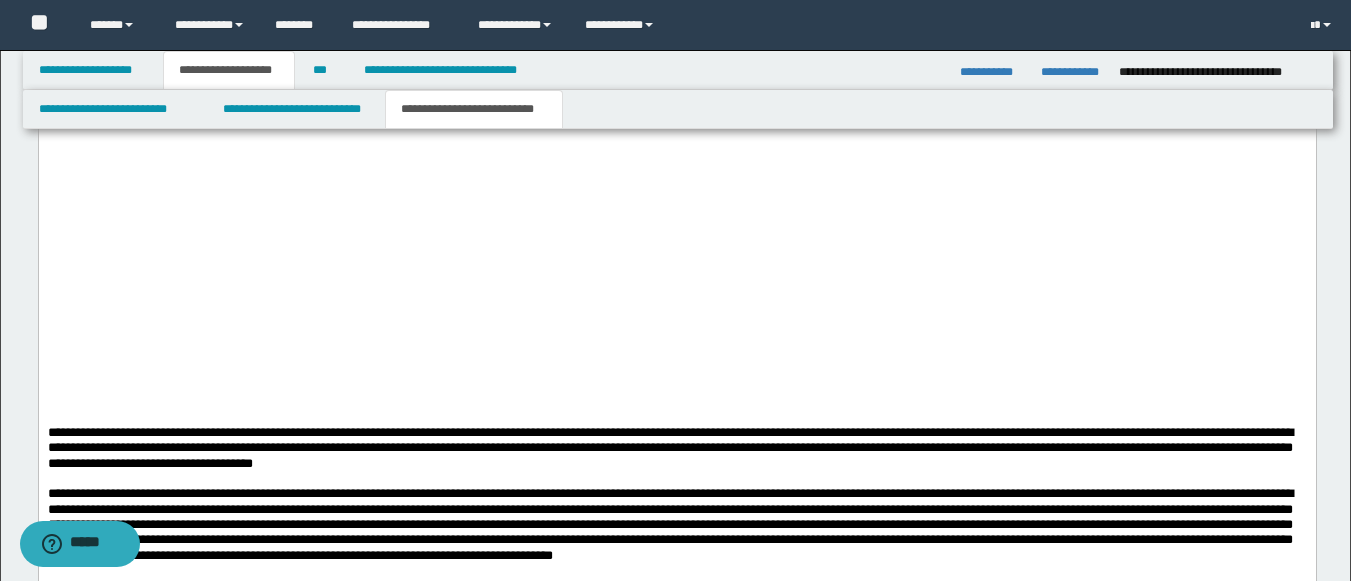 click on "**********" at bounding box center (676, -2748) 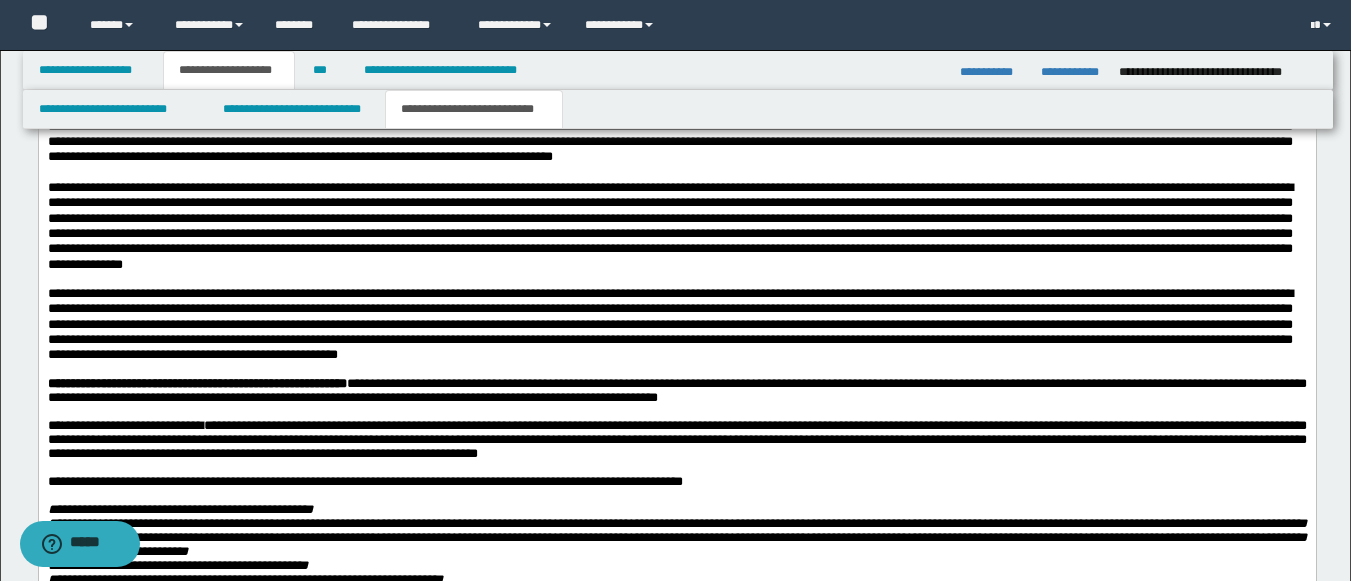 scroll, scrollTop: 8405, scrollLeft: 0, axis: vertical 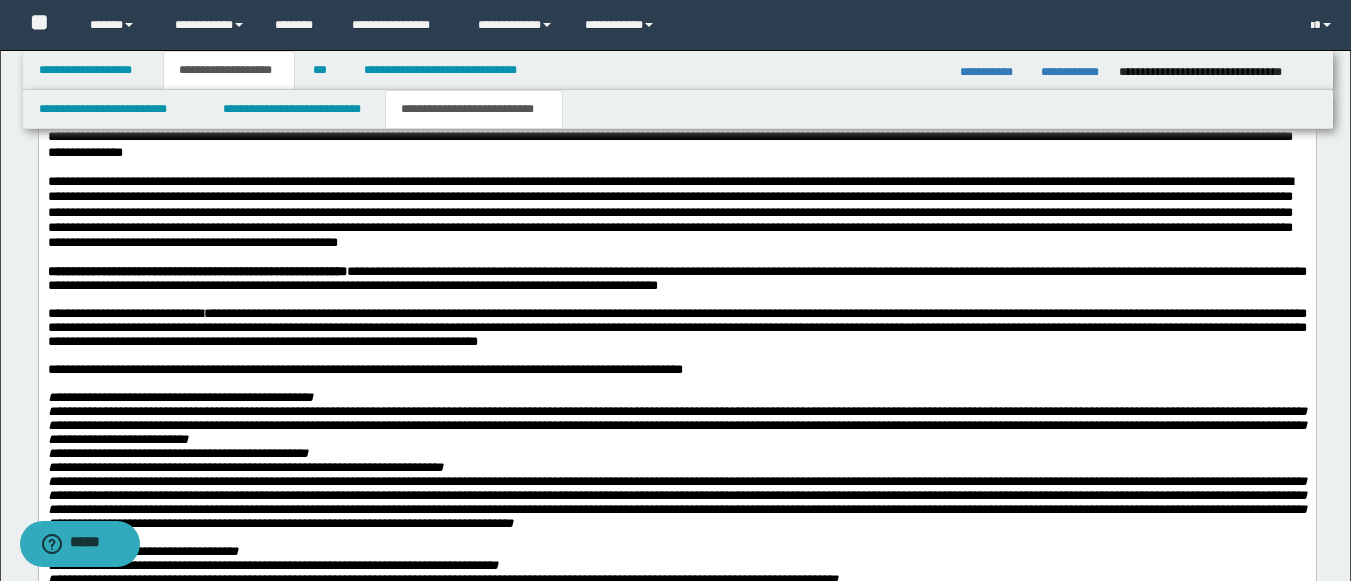 click at bounding box center (676, 259) 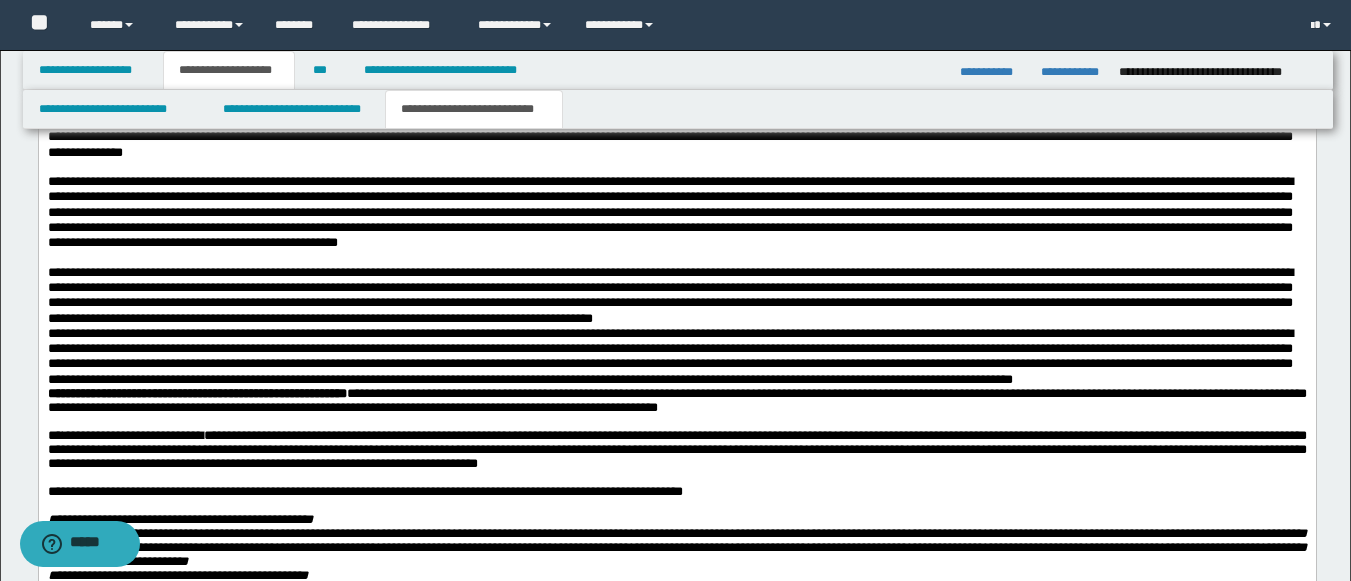 click on "**********" at bounding box center (669, 296) 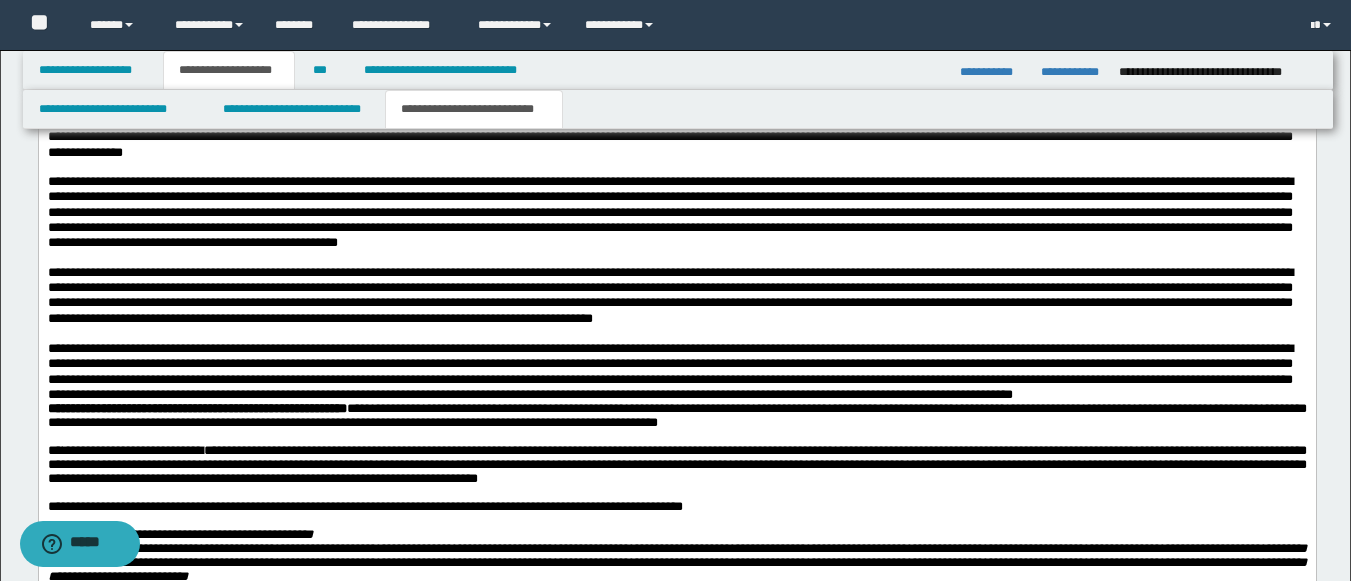 click on "**********" at bounding box center [676, 372] 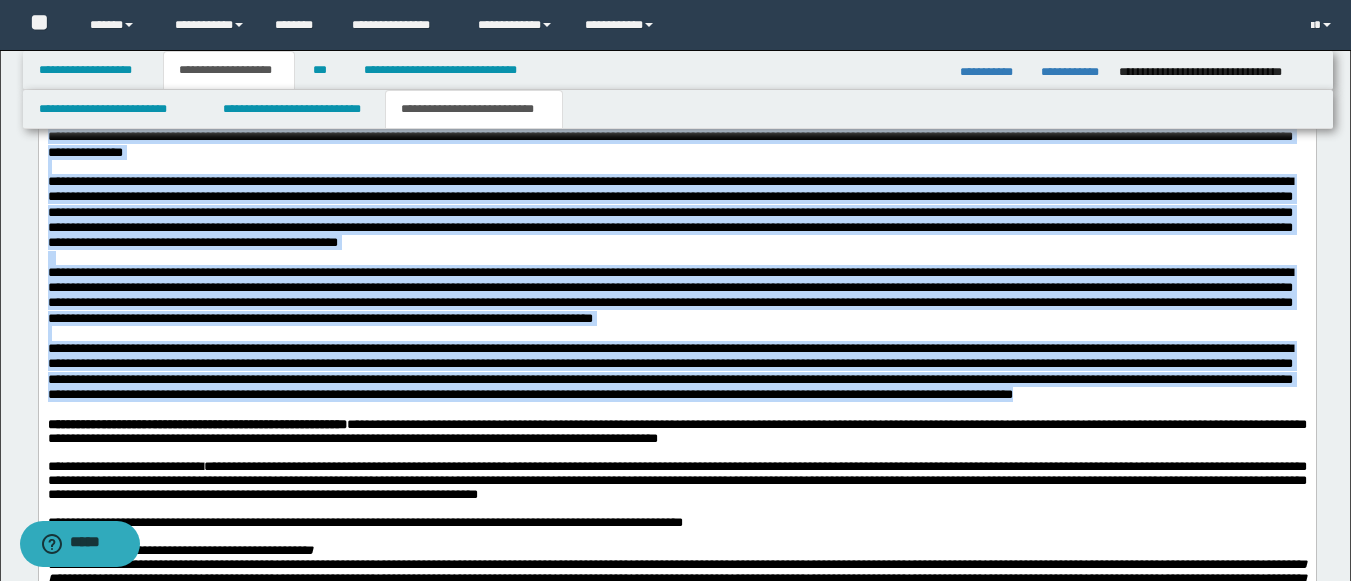 drag, startPoint x: 179, startPoint y: 479, endPoint x: 116, endPoint y: 141, distance: 343.82117 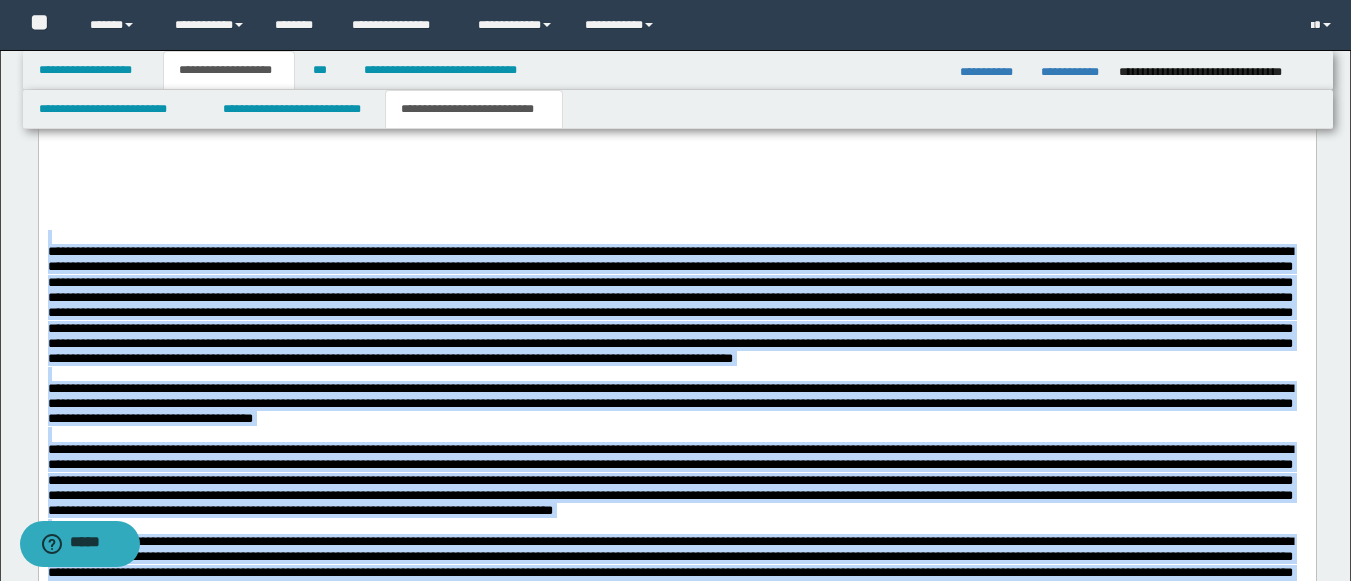 scroll, scrollTop: 7923, scrollLeft: 0, axis: vertical 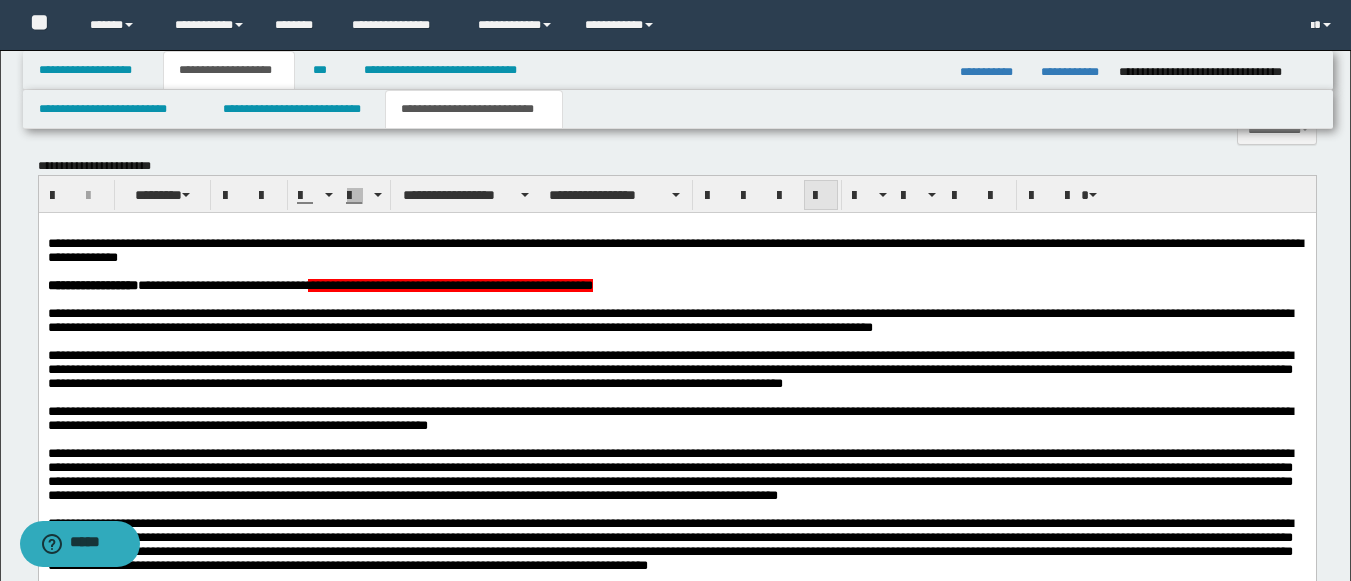 click at bounding box center (821, 196) 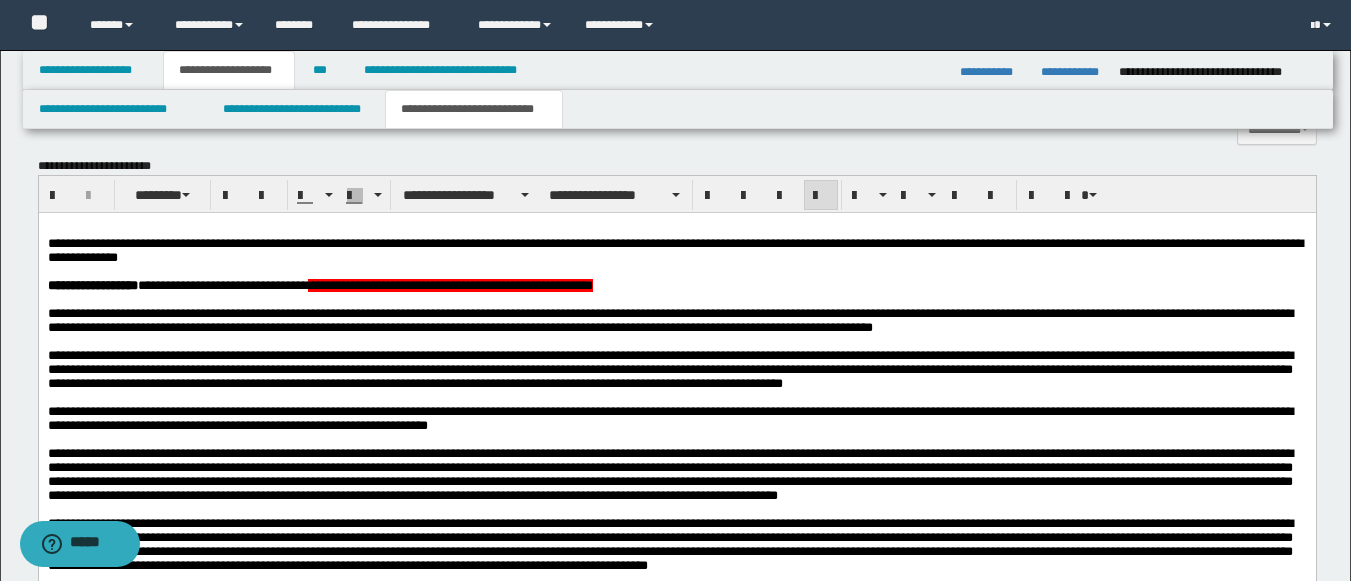 click on "**********" at bounding box center (677, 194) 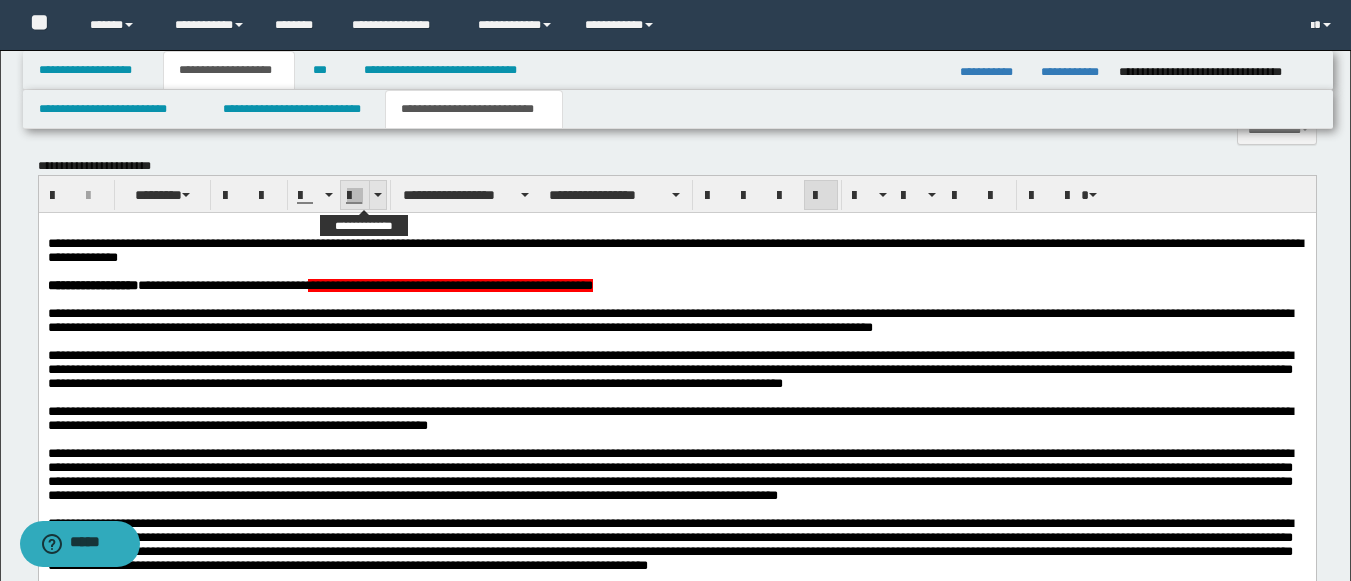 click at bounding box center (377, 195) 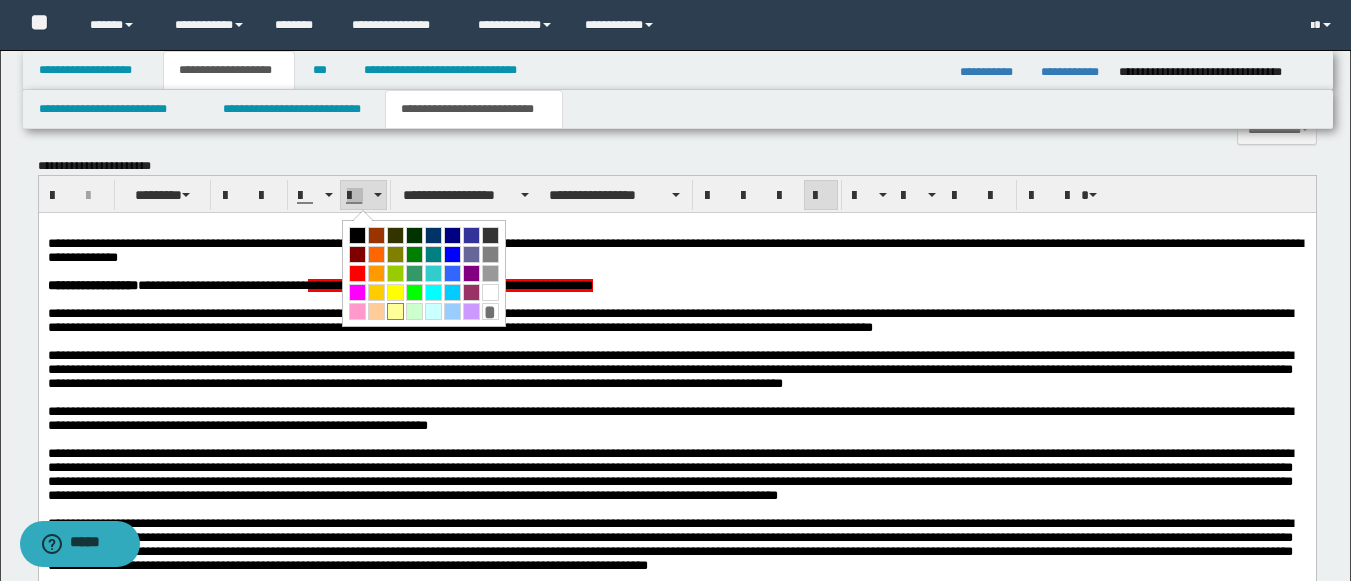 click at bounding box center (395, 311) 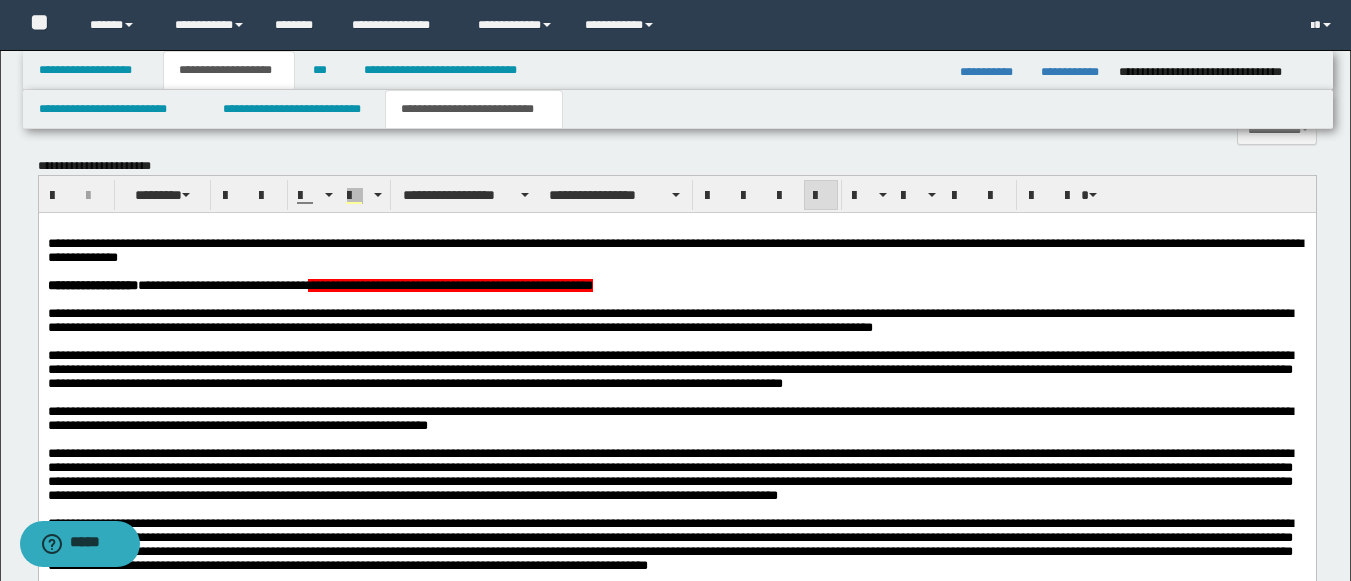 click on "**********" at bounding box center (676, 3467) 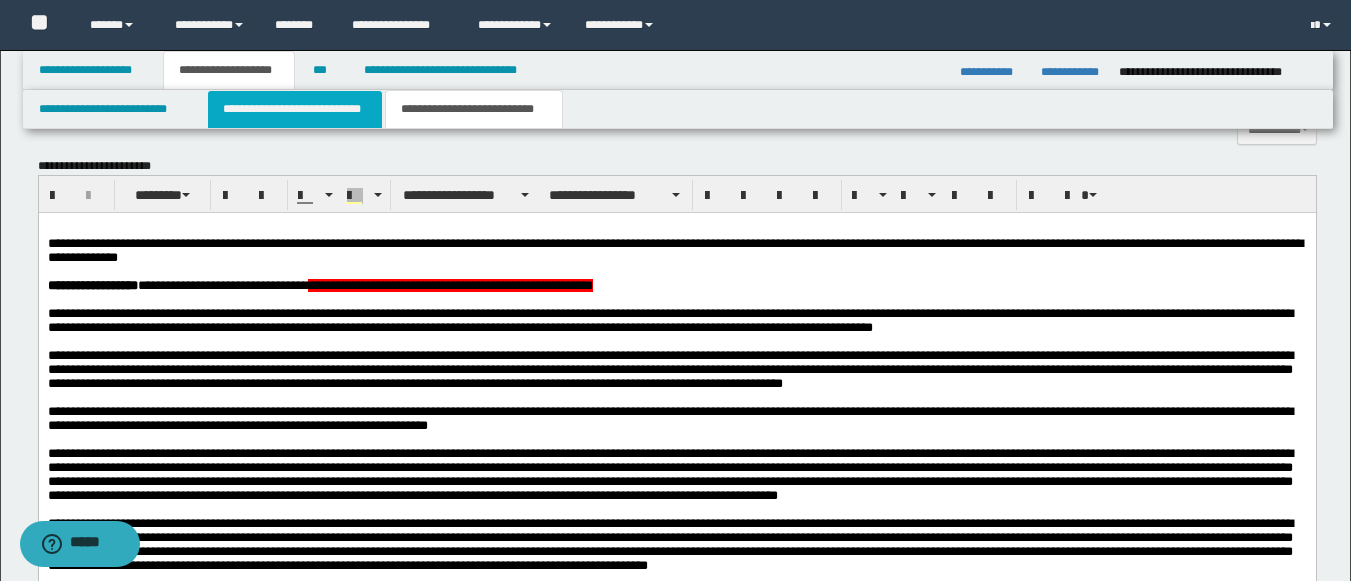 click on "**********" at bounding box center (295, 109) 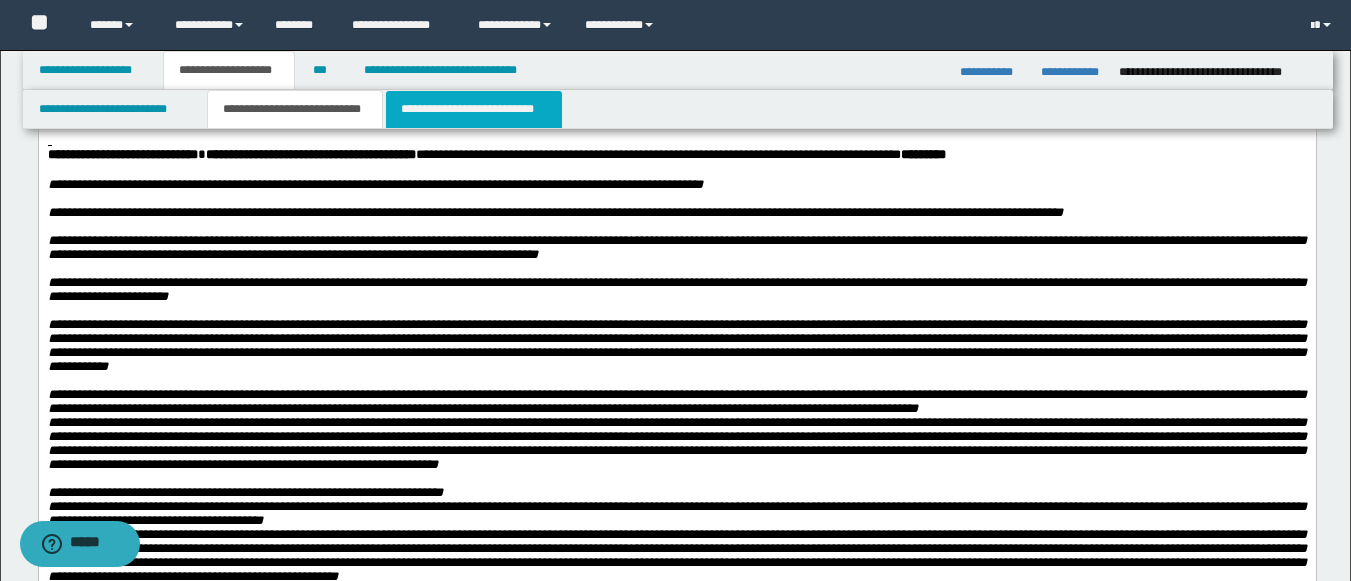 click on "**********" at bounding box center [474, 109] 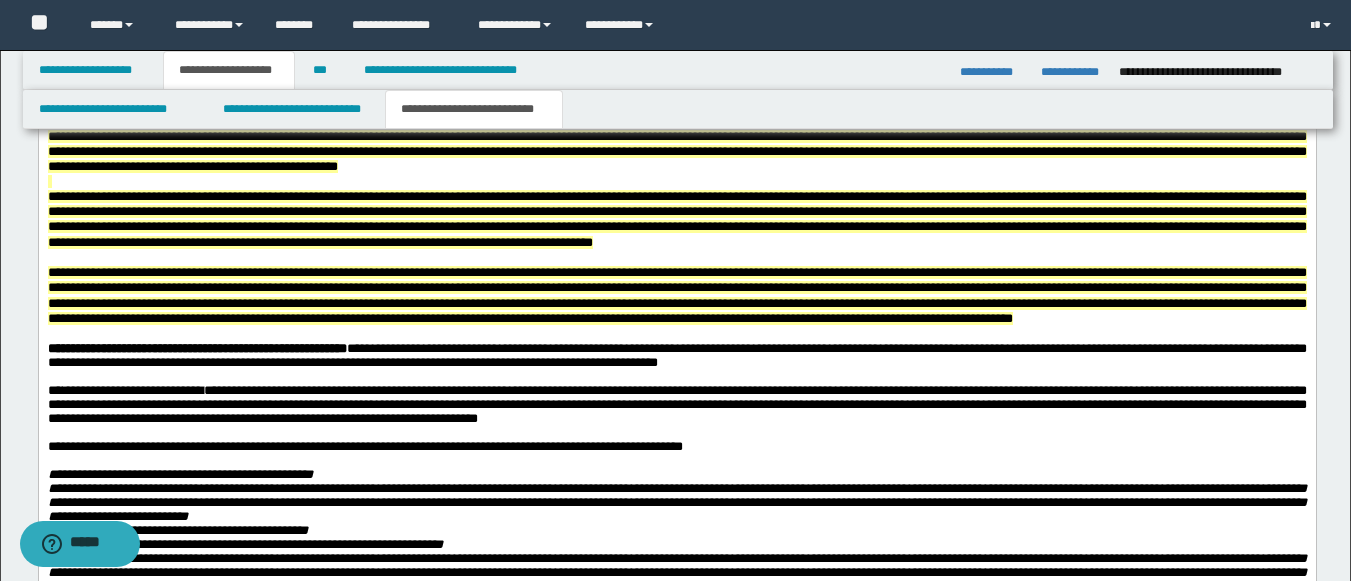scroll, scrollTop: 8502, scrollLeft: 0, axis: vertical 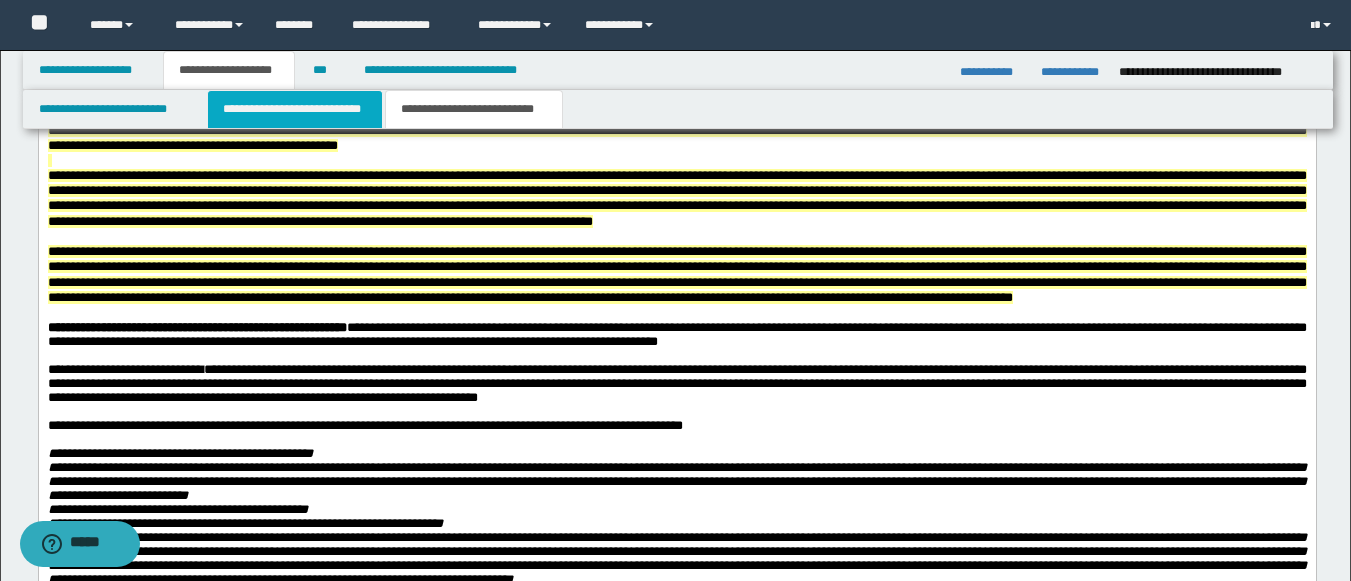 click on "**********" at bounding box center (295, 109) 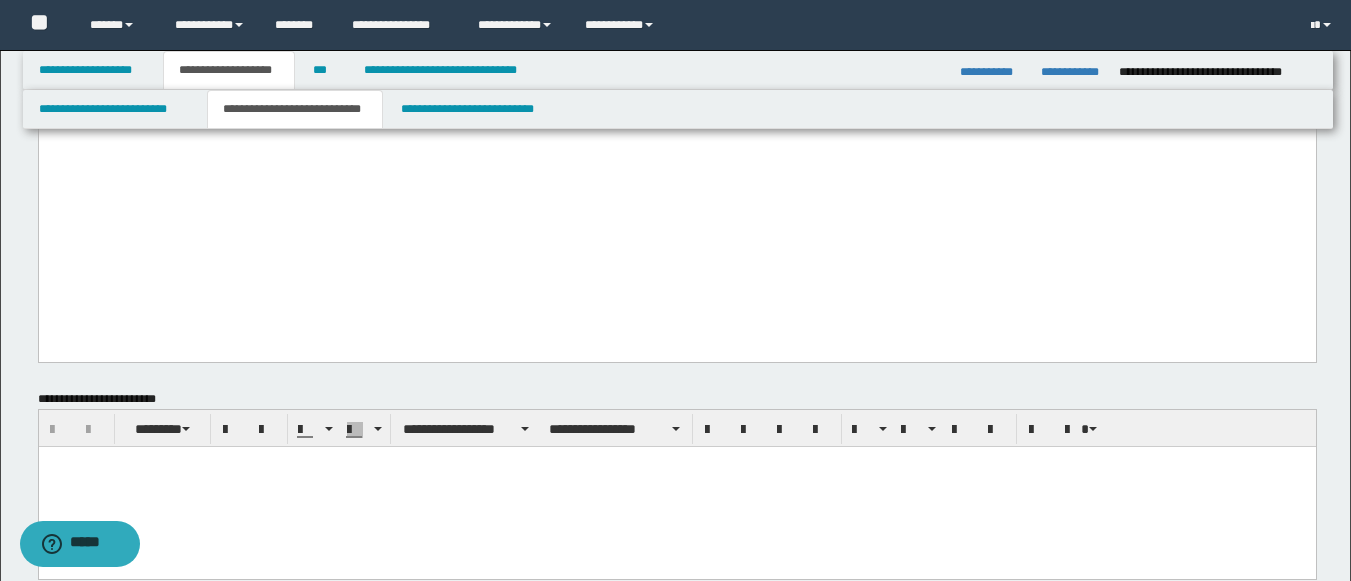 scroll, scrollTop: 2827, scrollLeft: 0, axis: vertical 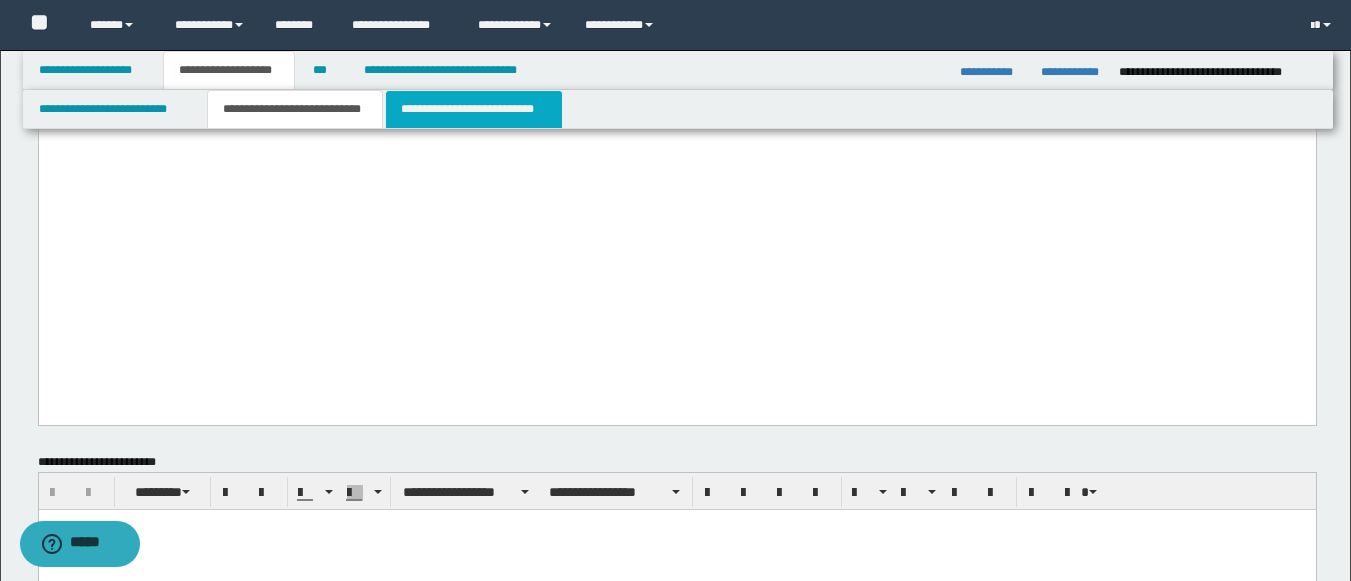 click on "**********" at bounding box center [474, 109] 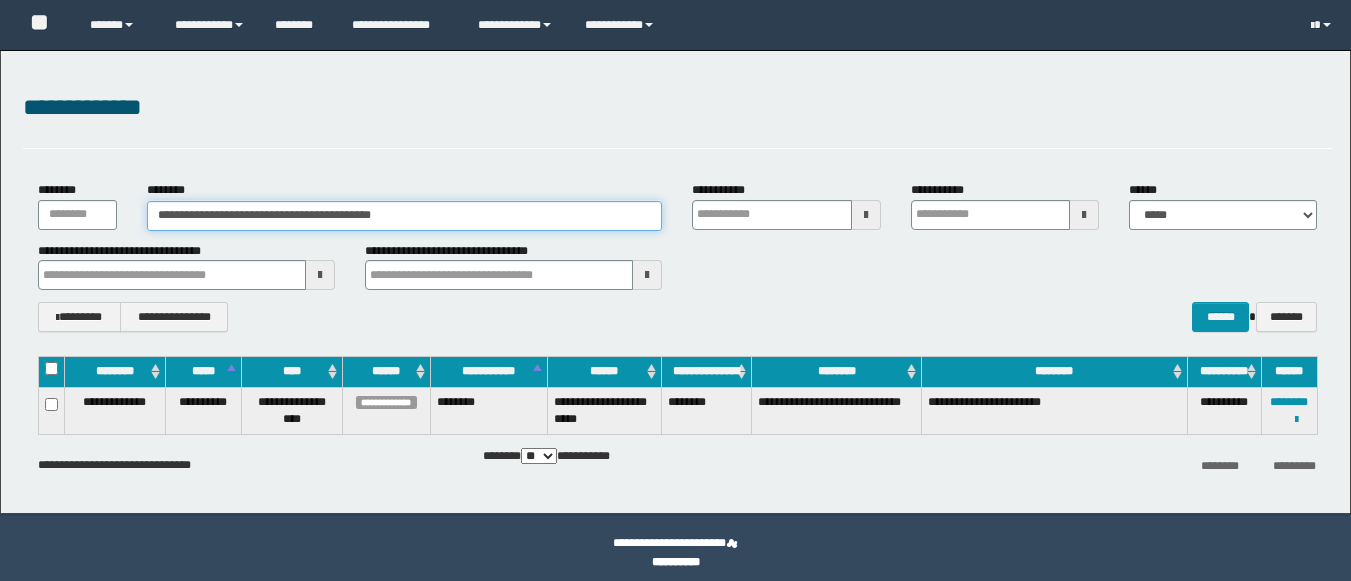 scroll, scrollTop: 0, scrollLeft: 0, axis: both 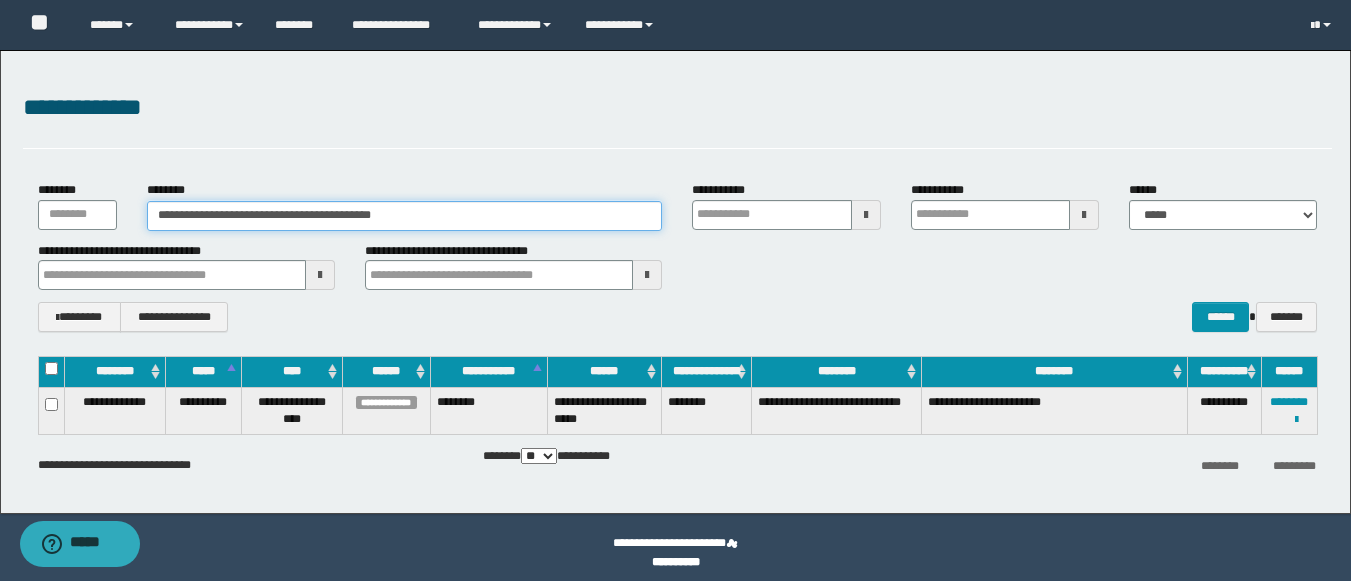 drag, startPoint x: 0, startPoint y: 0, endPoint x: 41, endPoint y: 170, distance: 174.87424 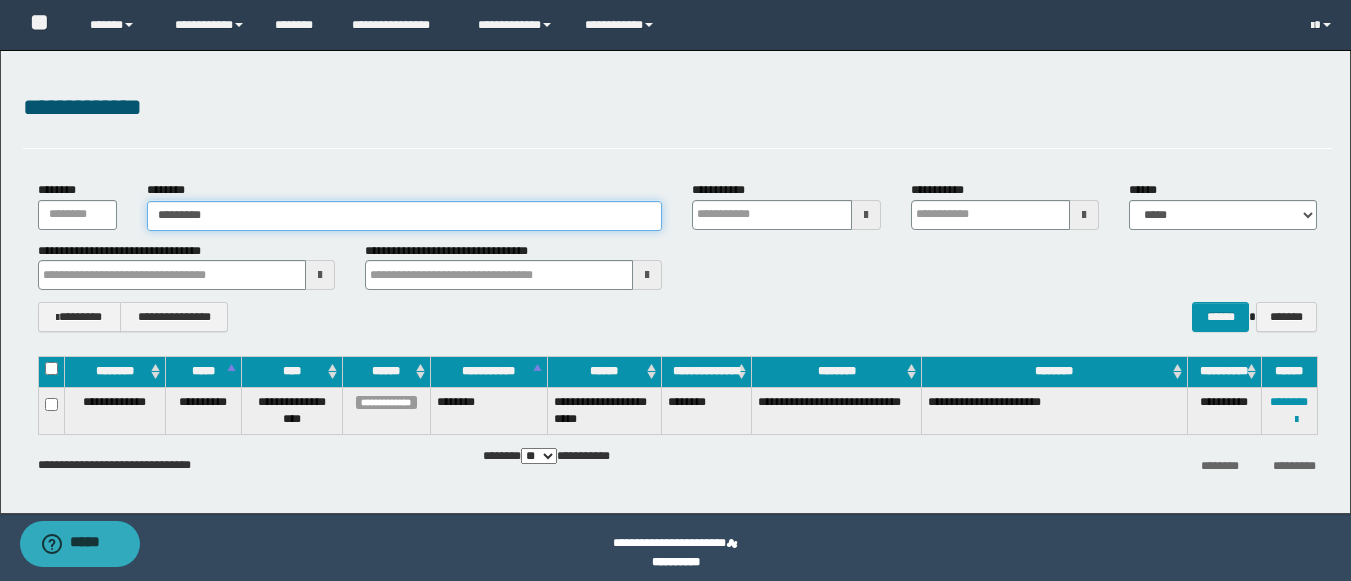 type on "********" 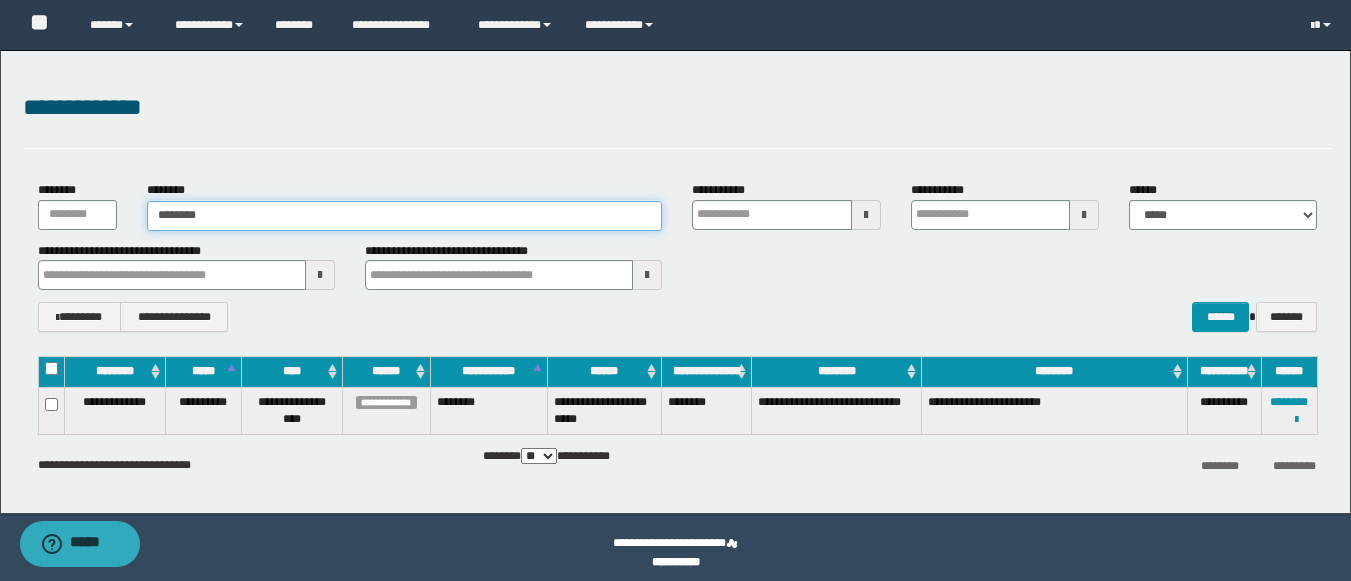 type on "********" 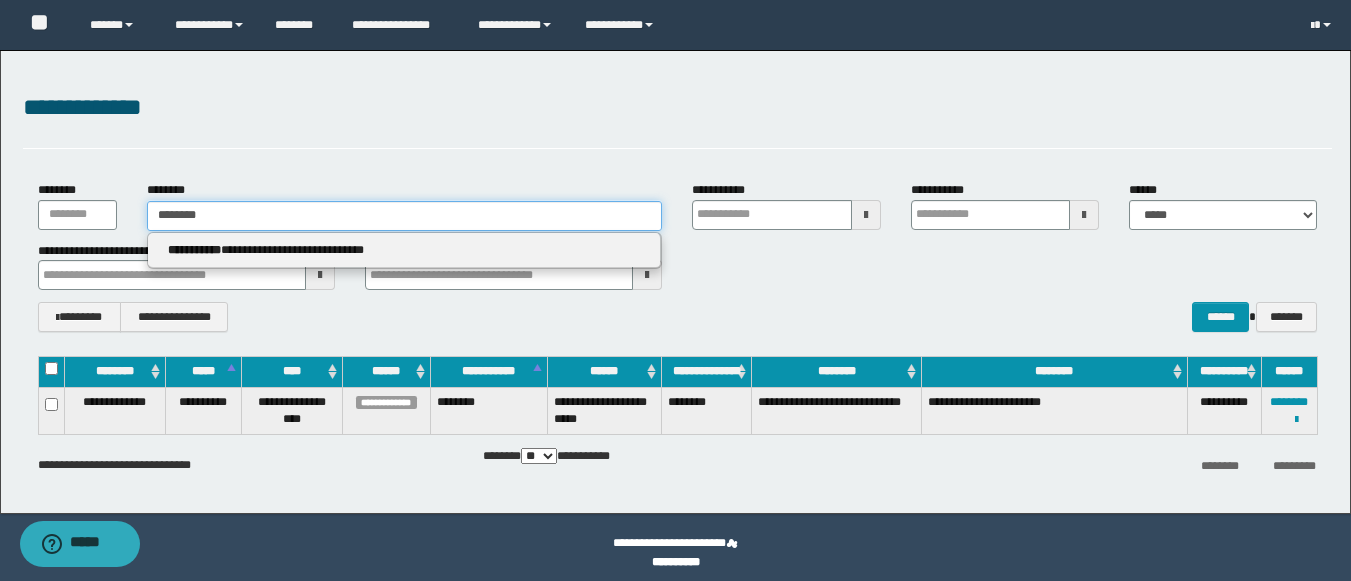 type on "********" 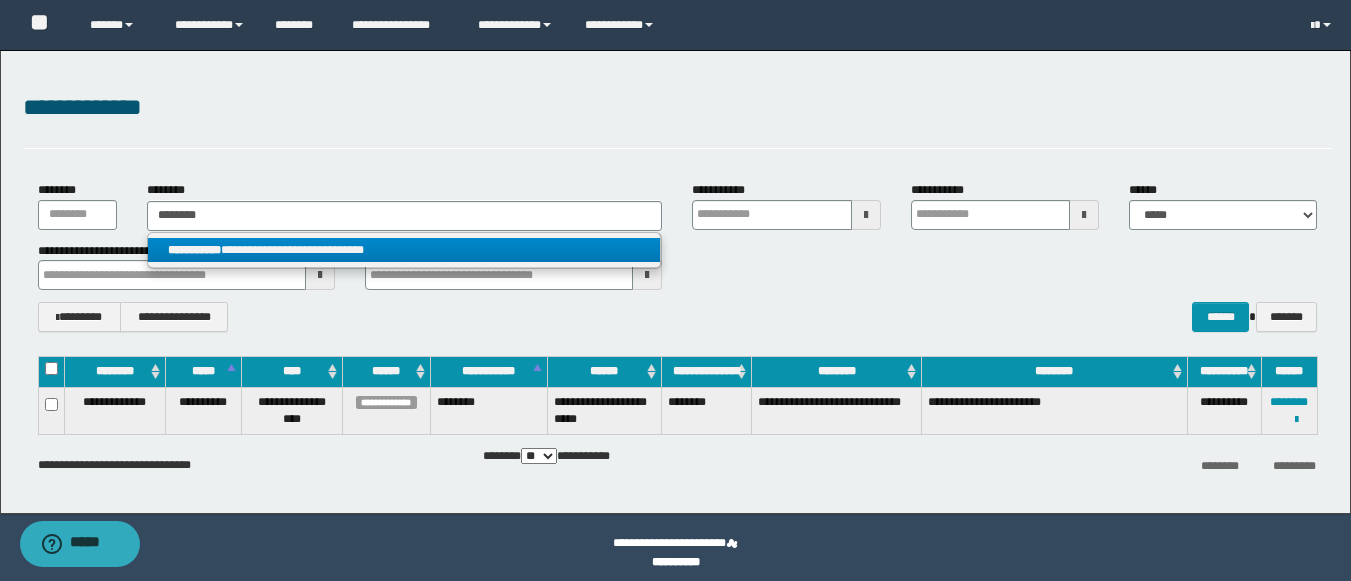 click on "**********" at bounding box center (194, 250) 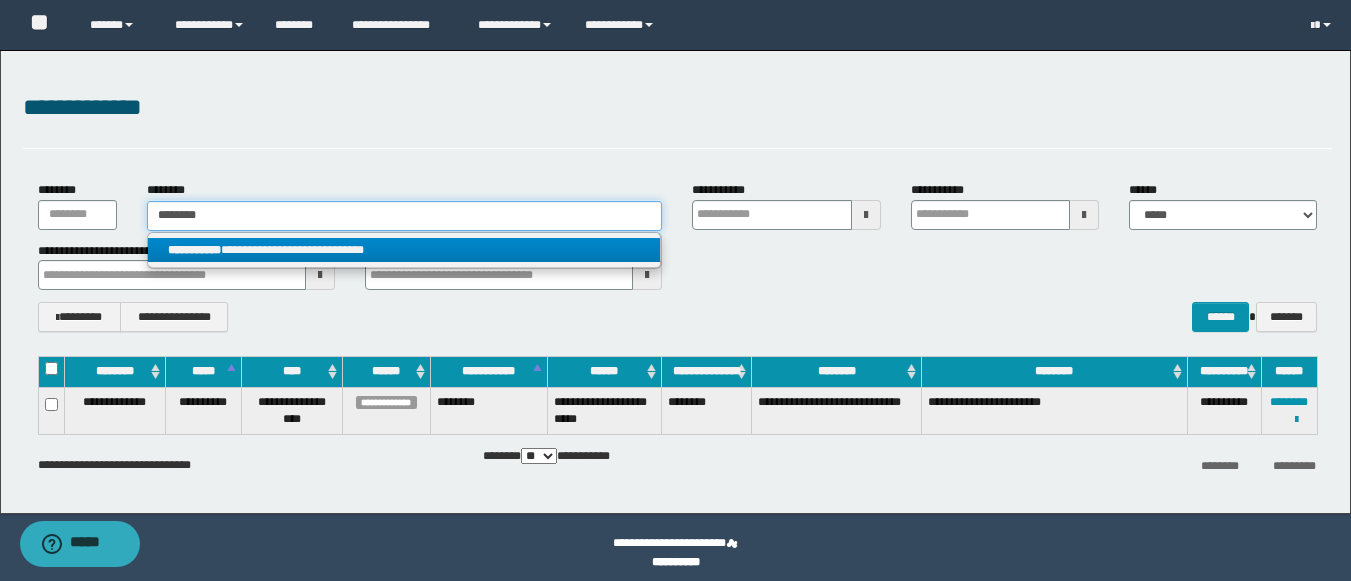 type 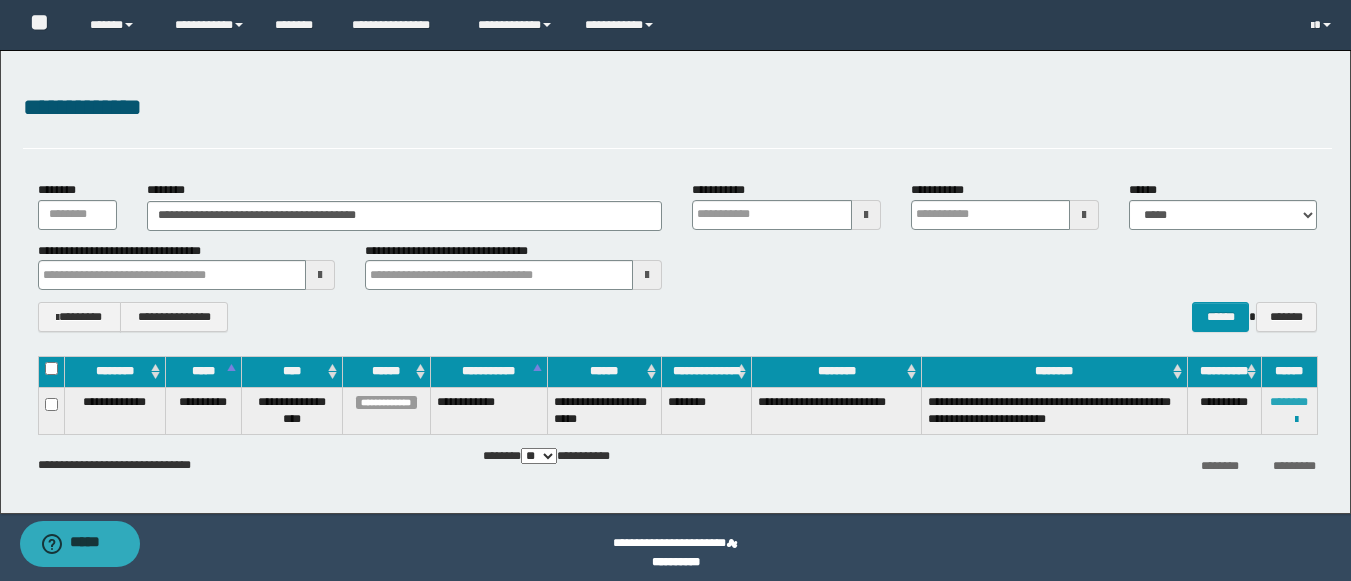 click on "********" at bounding box center [1289, 402] 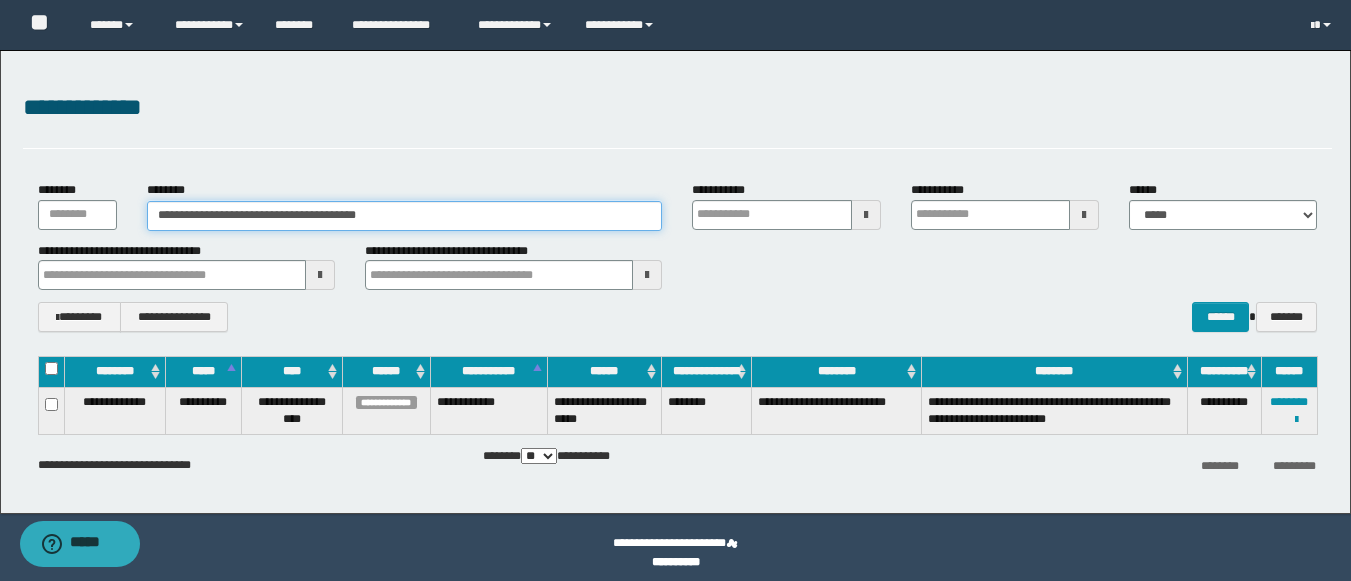 drag, startPoint x: 441, startPoint y: 222, endPoint x: 62, endPoint y: 211, distance: 379.1596 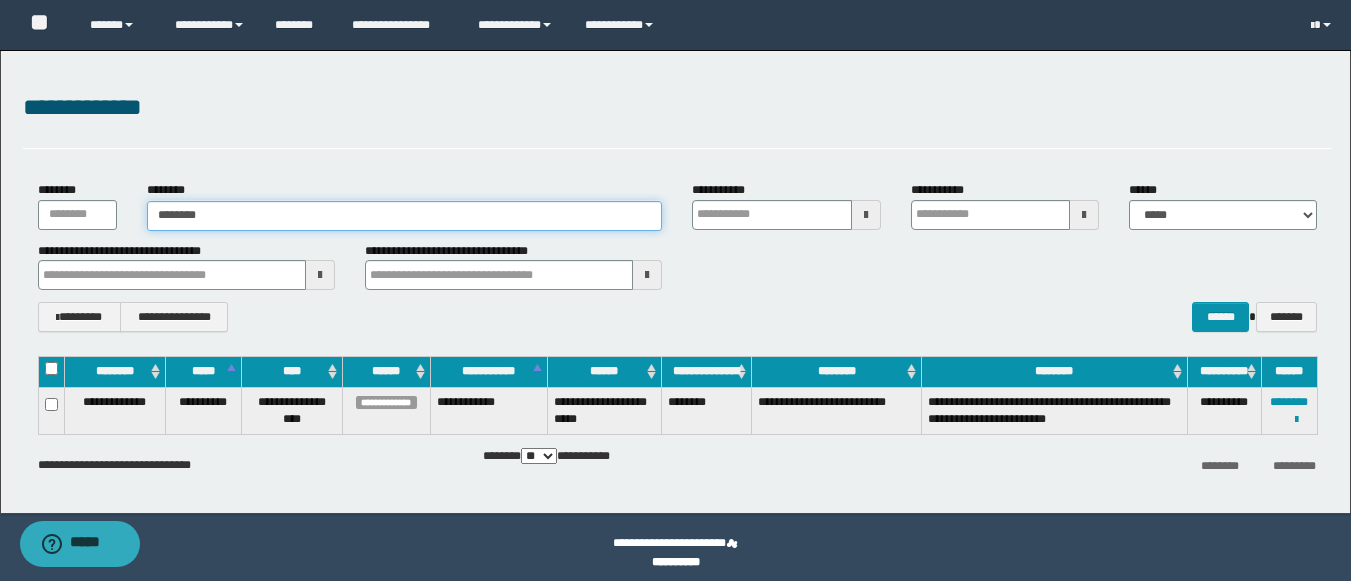 click on "********" at bounding box center [405, 216] 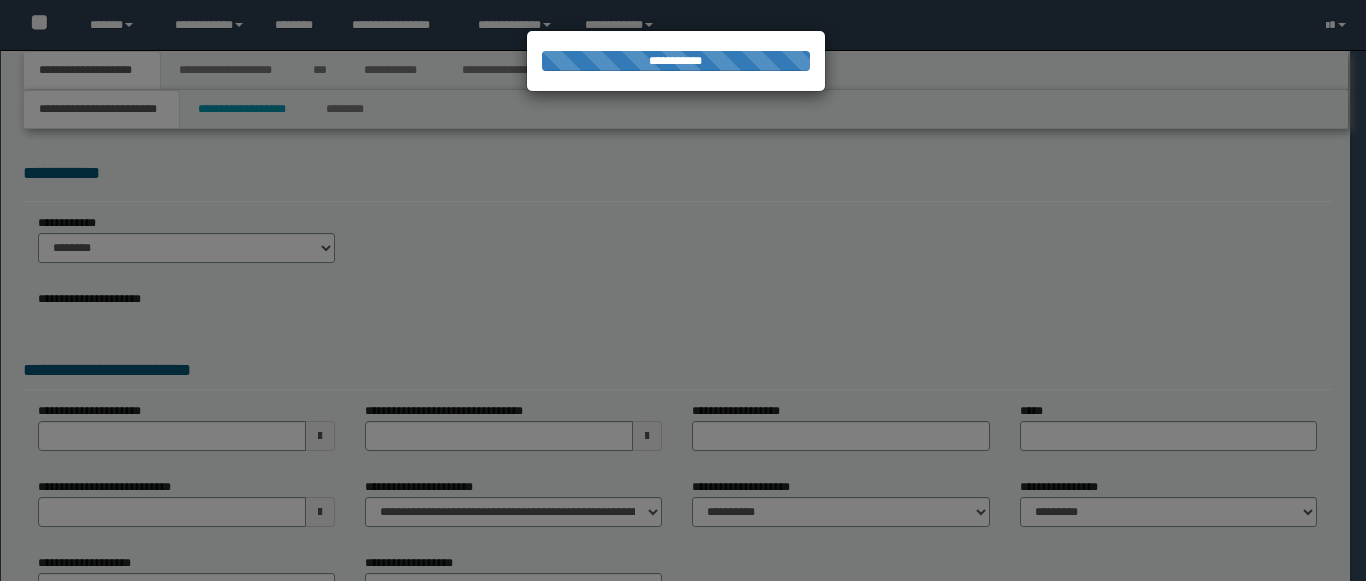 scroll, scrollTop: 0, scrollLeft: 0, axis: both 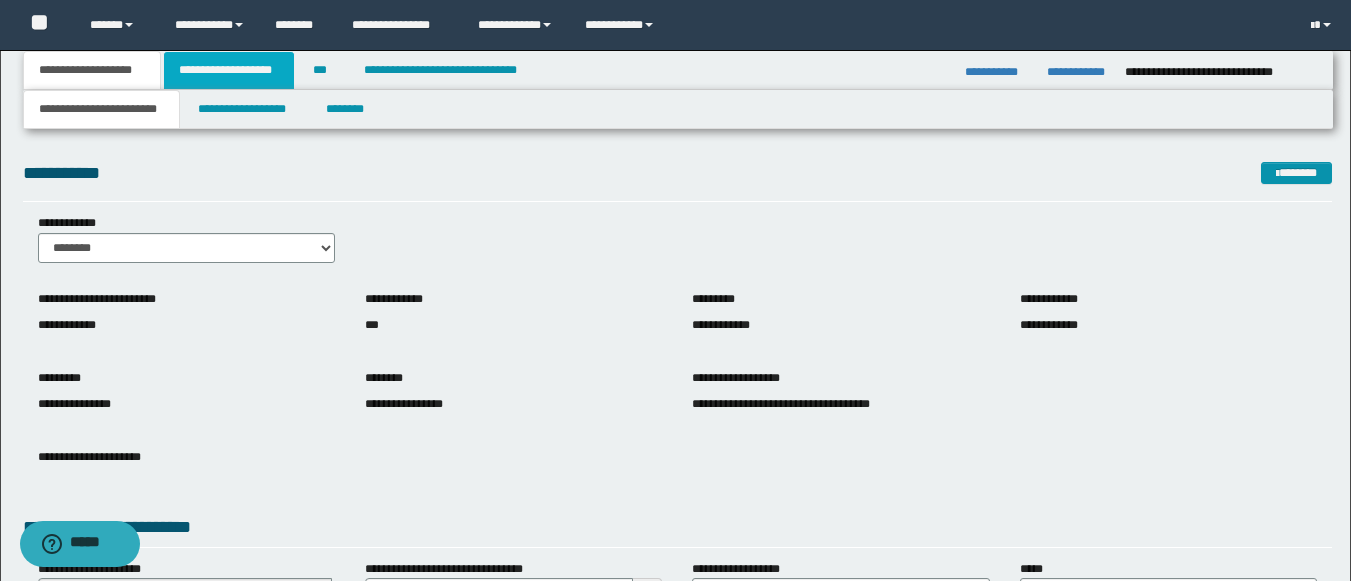 click on "**********" at bounding box center [229, 70] 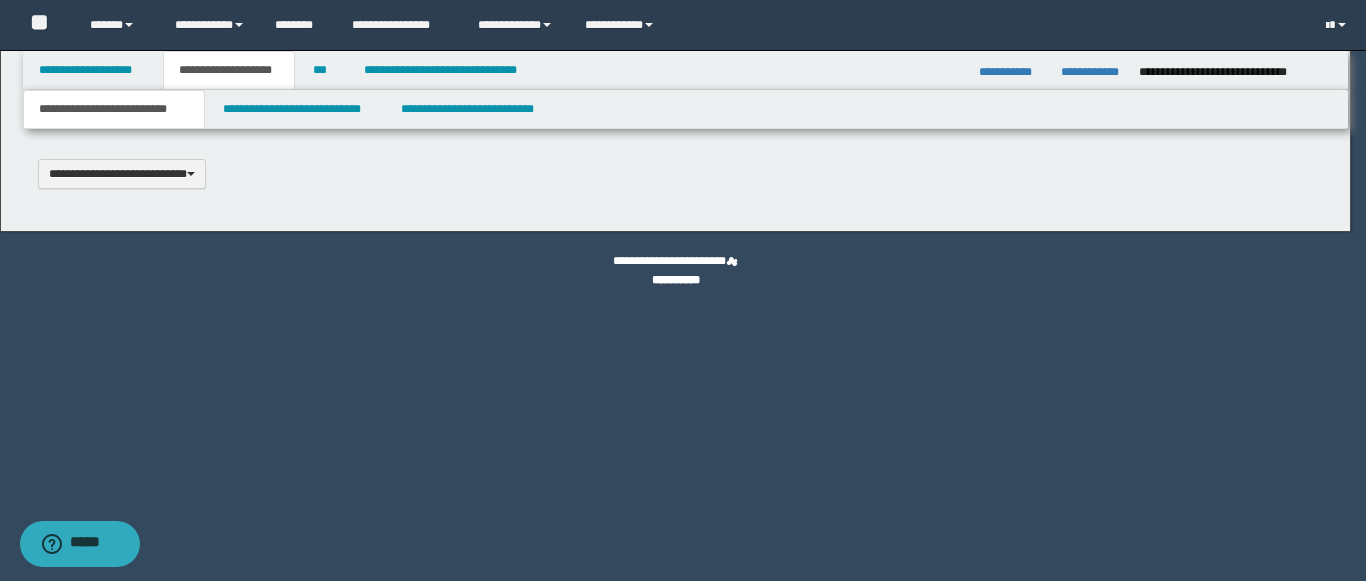 type 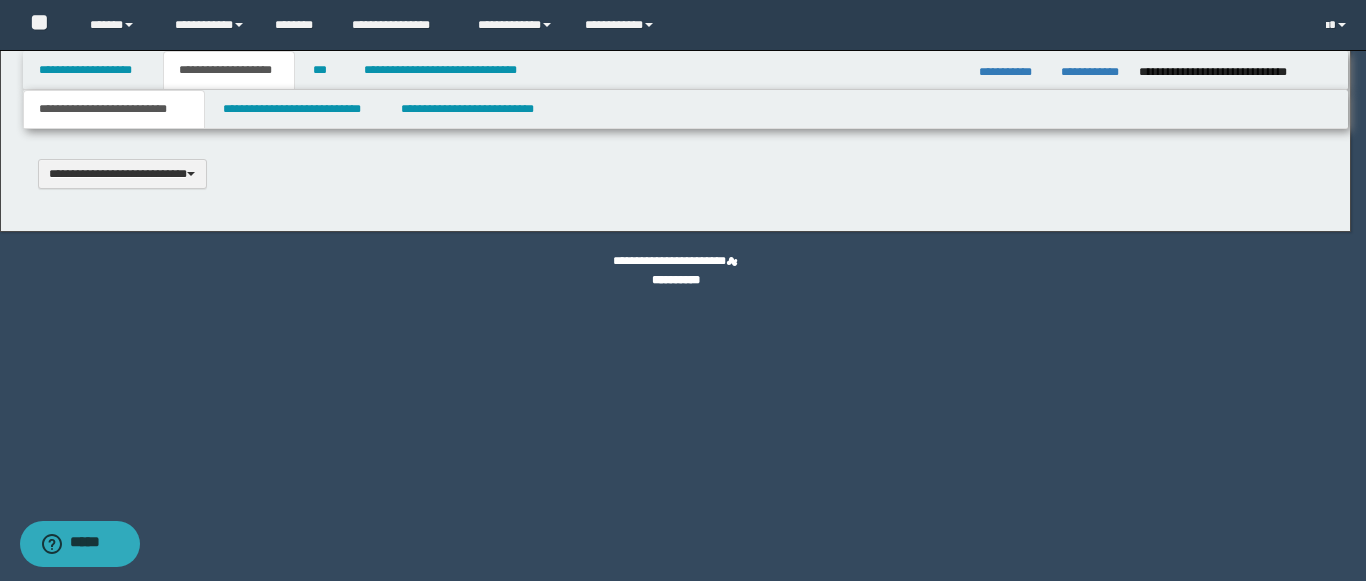 scroll, scrollTop: 0, scrollLeft: 0, axis: both 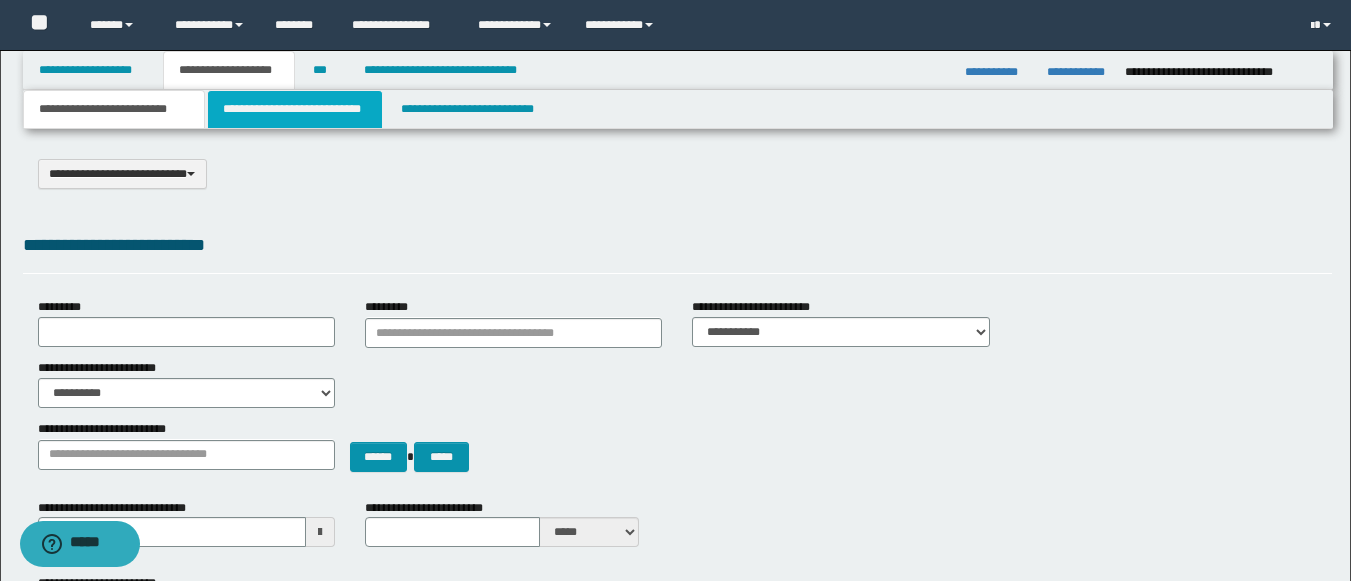 click on "**********" at bounding box center [295, 109] 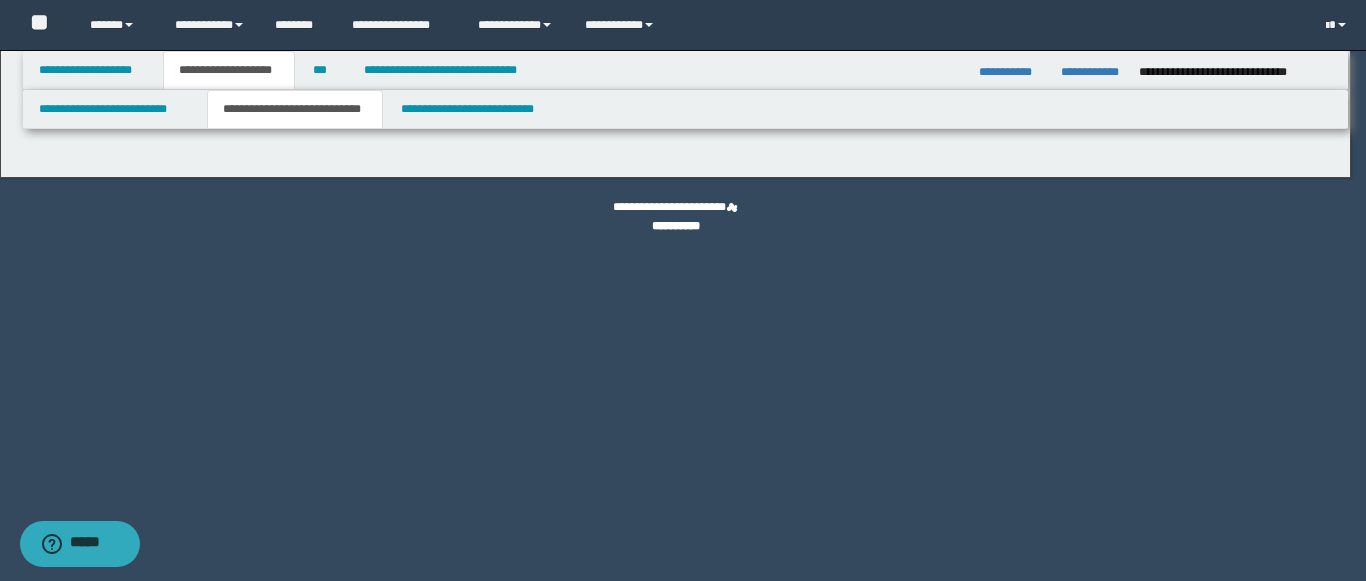select on "*" 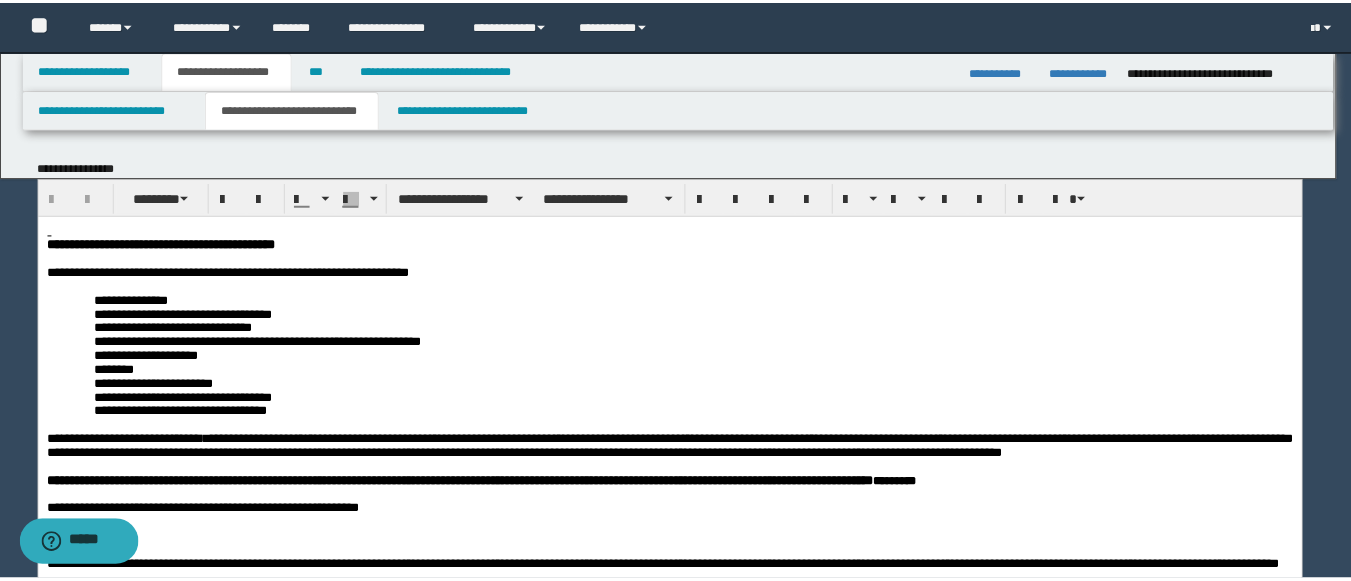 scroll, scrollTop: 0, scrollLeft: 0, axis: both 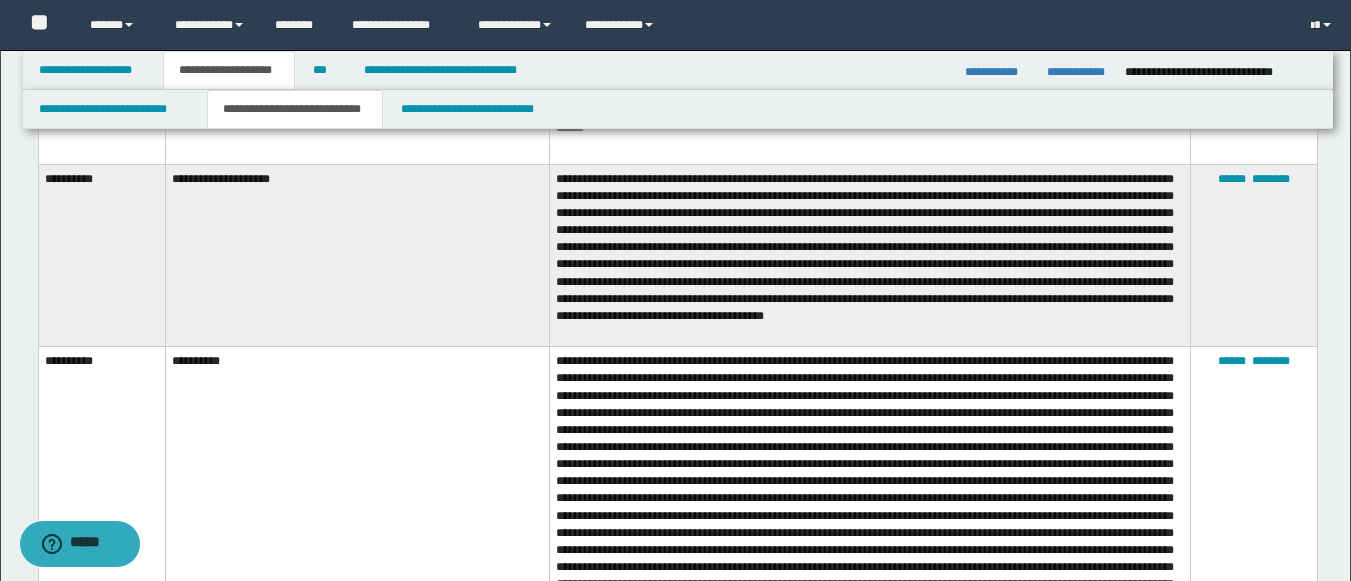 click at bounding box center [869, 255] 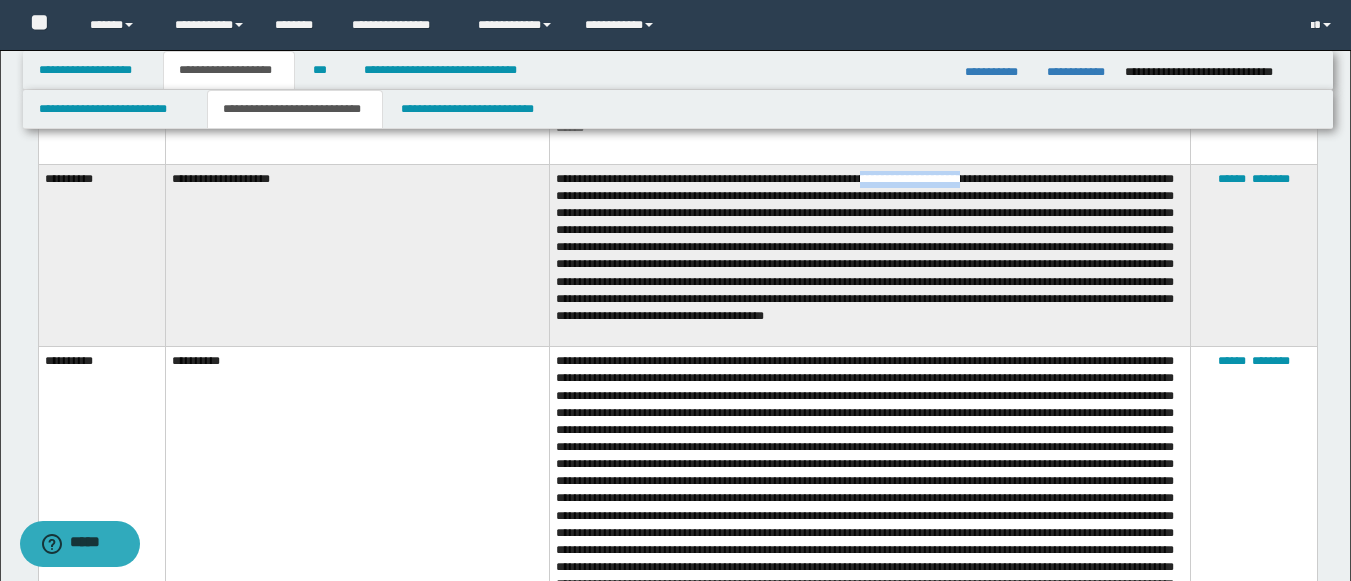 click at bounding box center [869, 255] 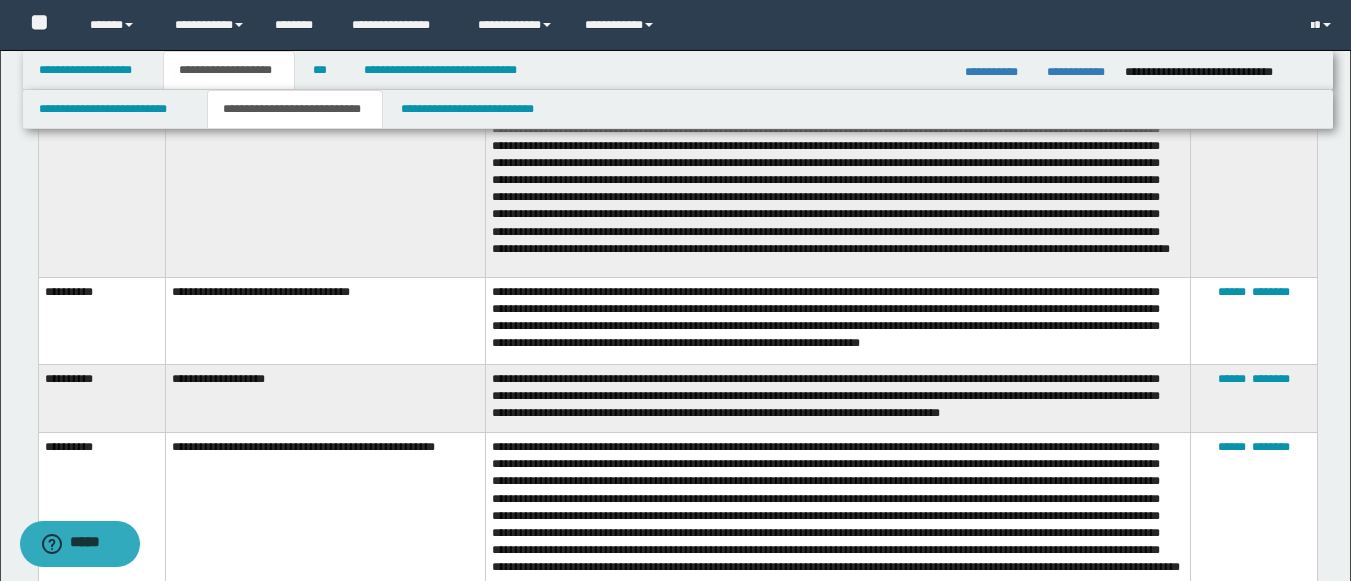 scroll, scrollTop: 8749, scrollLeft: 0, axis: vertical 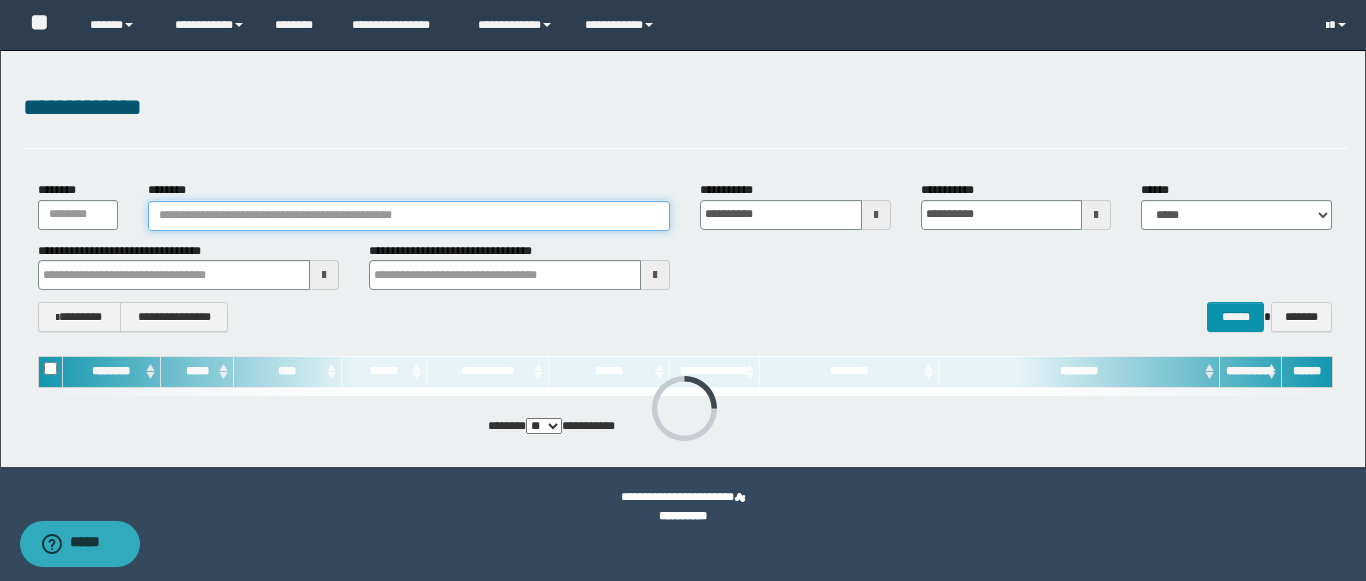 click on "********" at bounding box center (409, 216) 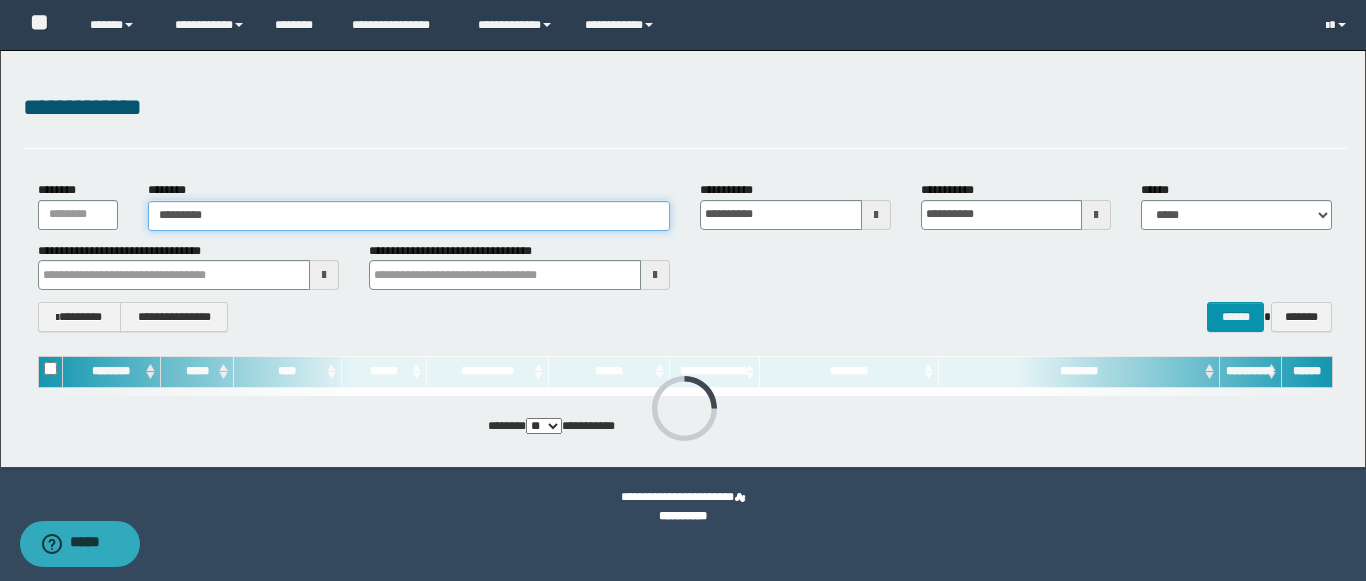 type on "********" 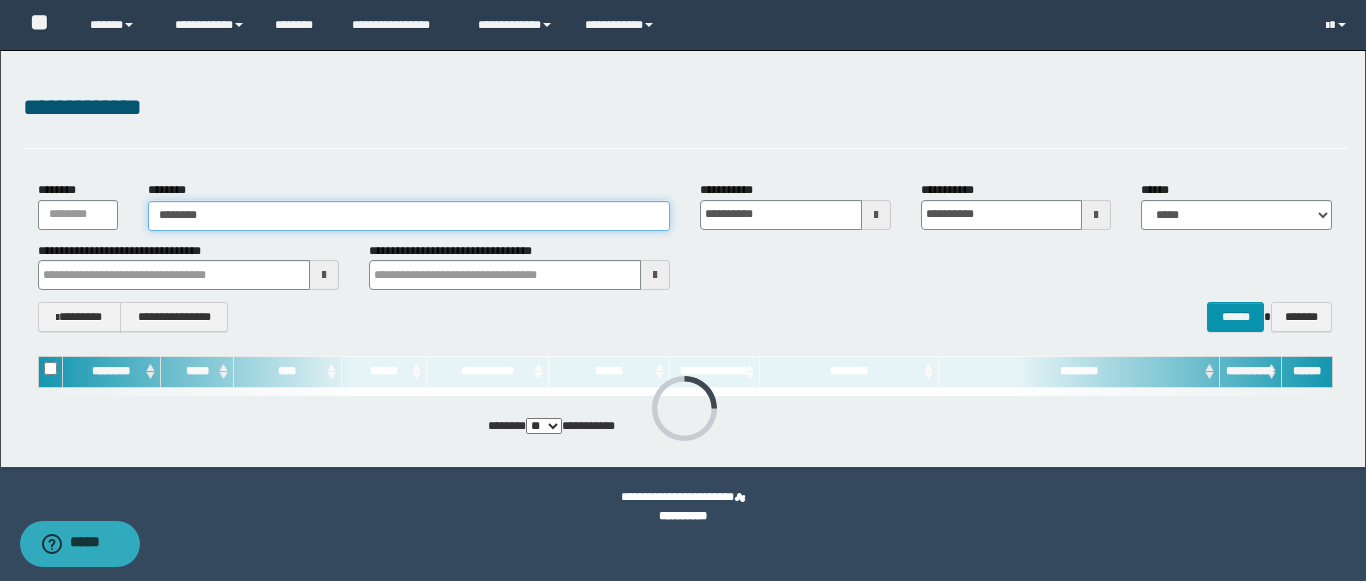 type on "********" 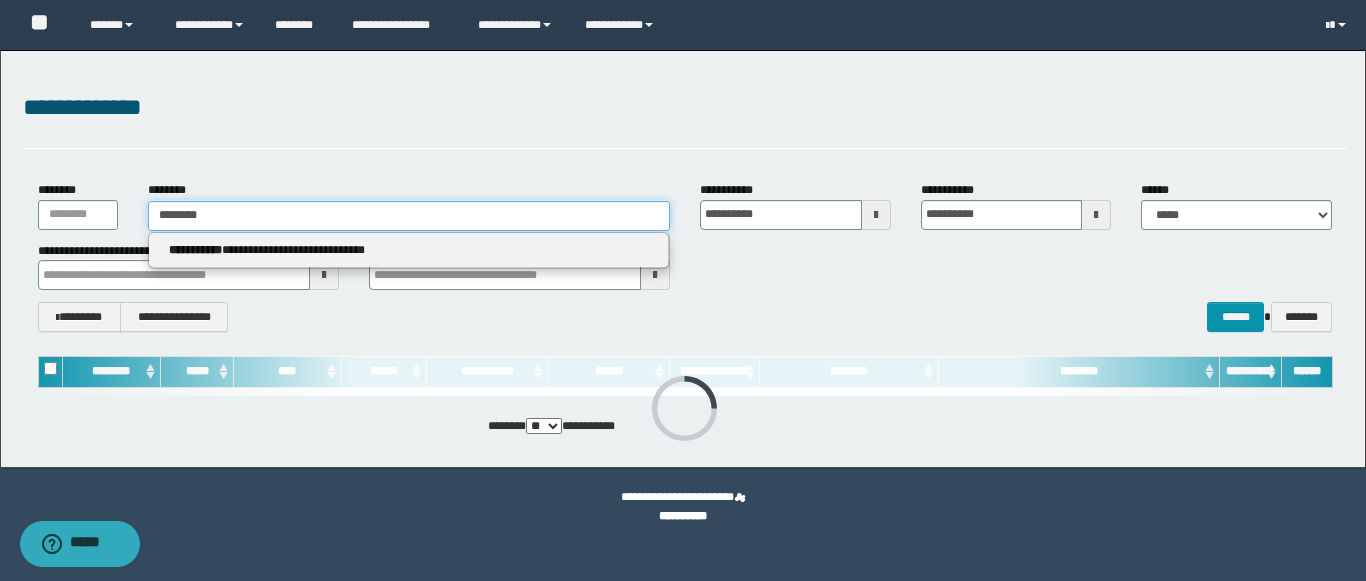 type on "********" 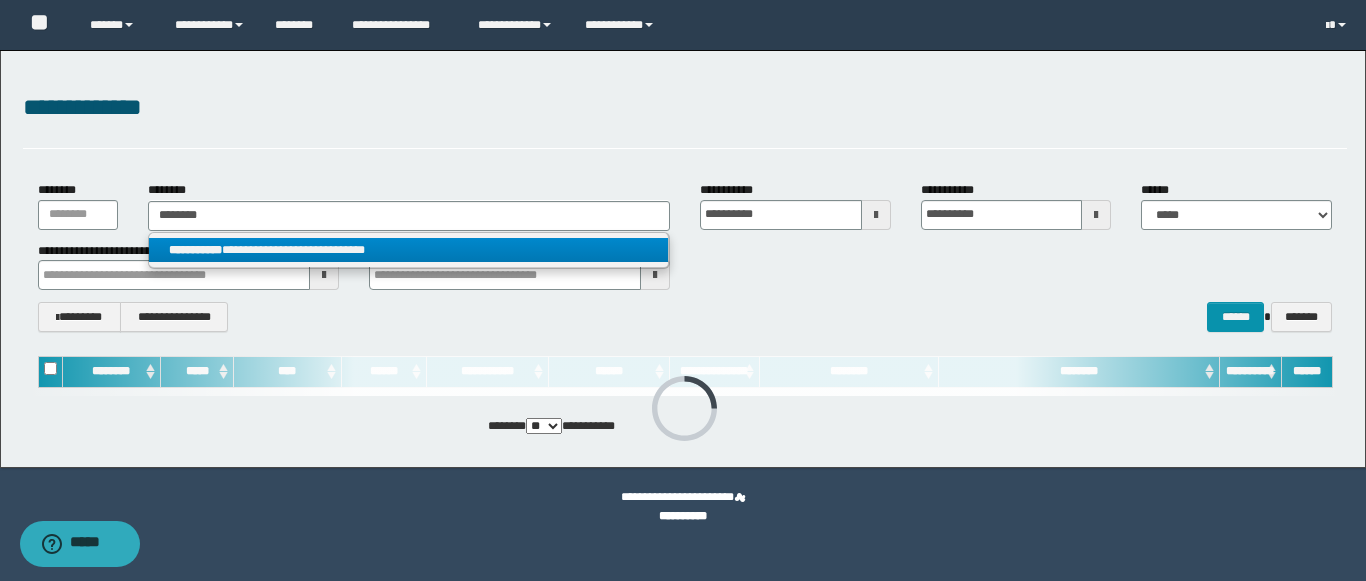 click on "**********" at bounding box center [408, 250] 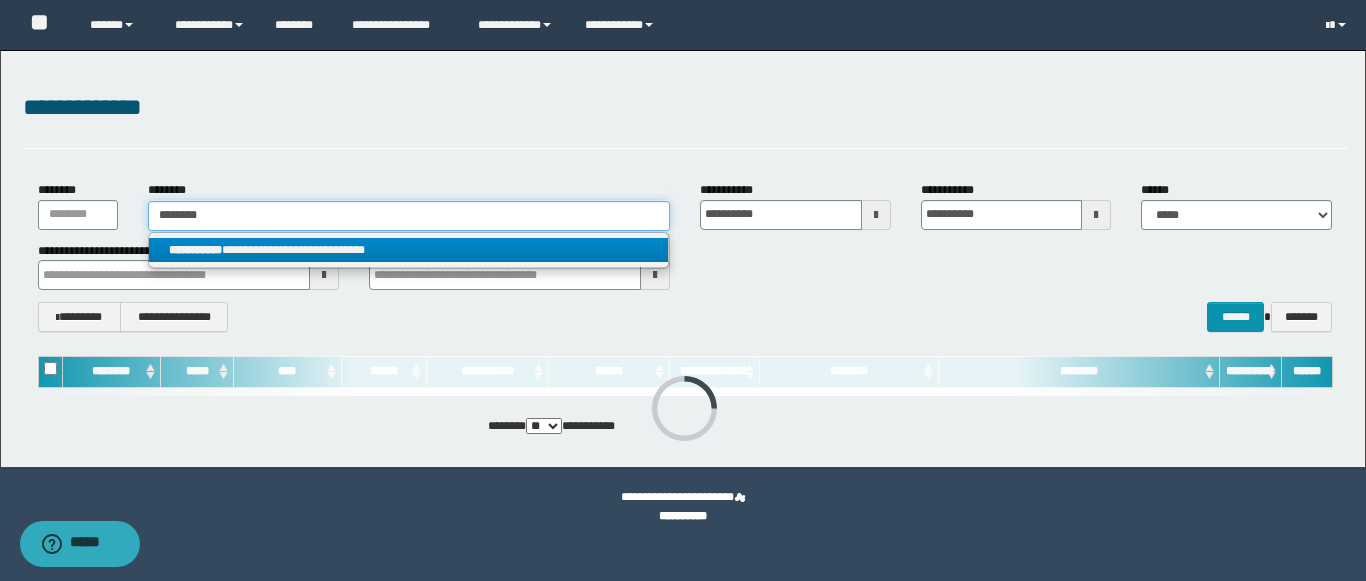 type 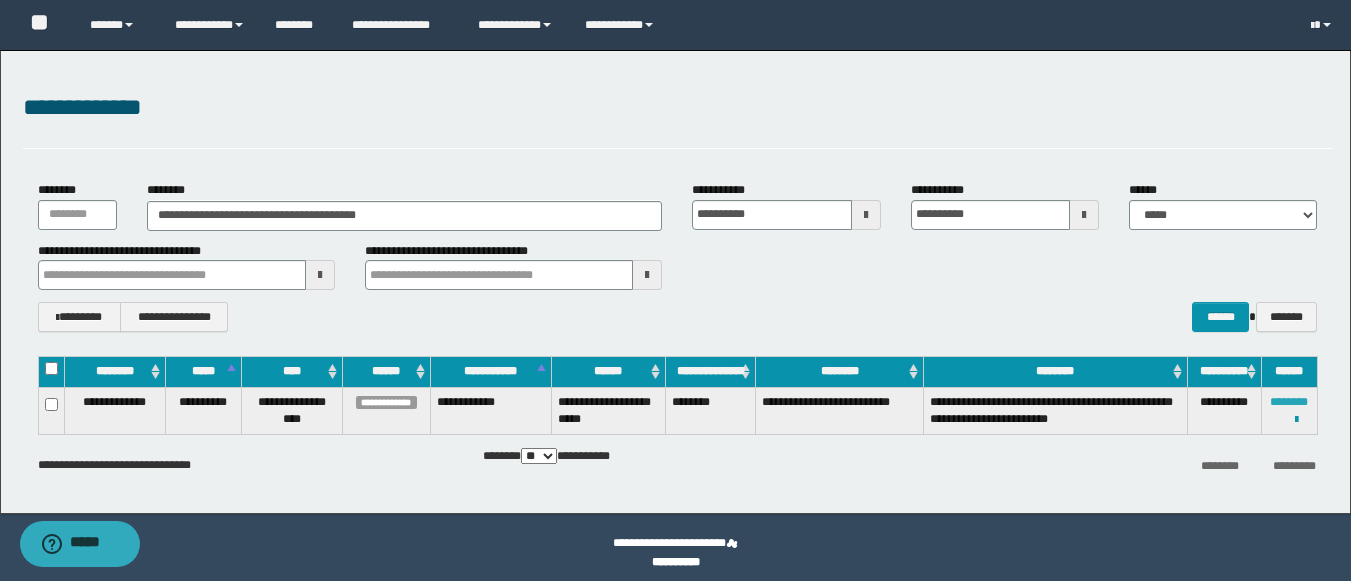 click on "********" at bounding box center [1289, 402] 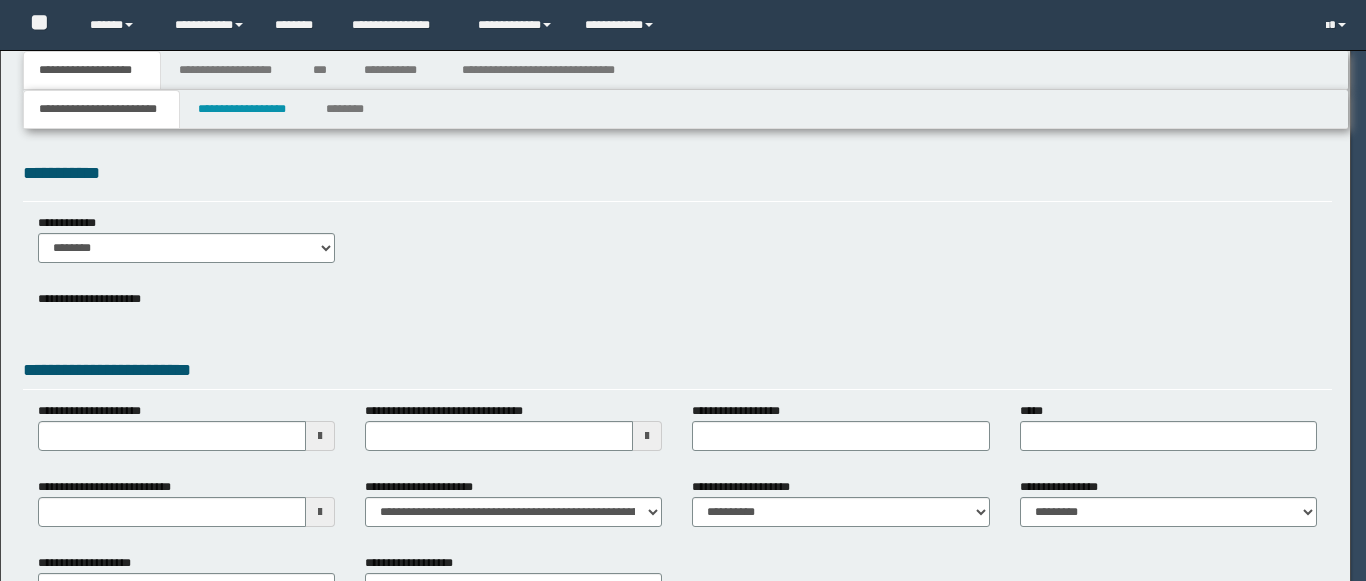 scroll, scrollTop: 0, scrollLeft: 0, axis: both 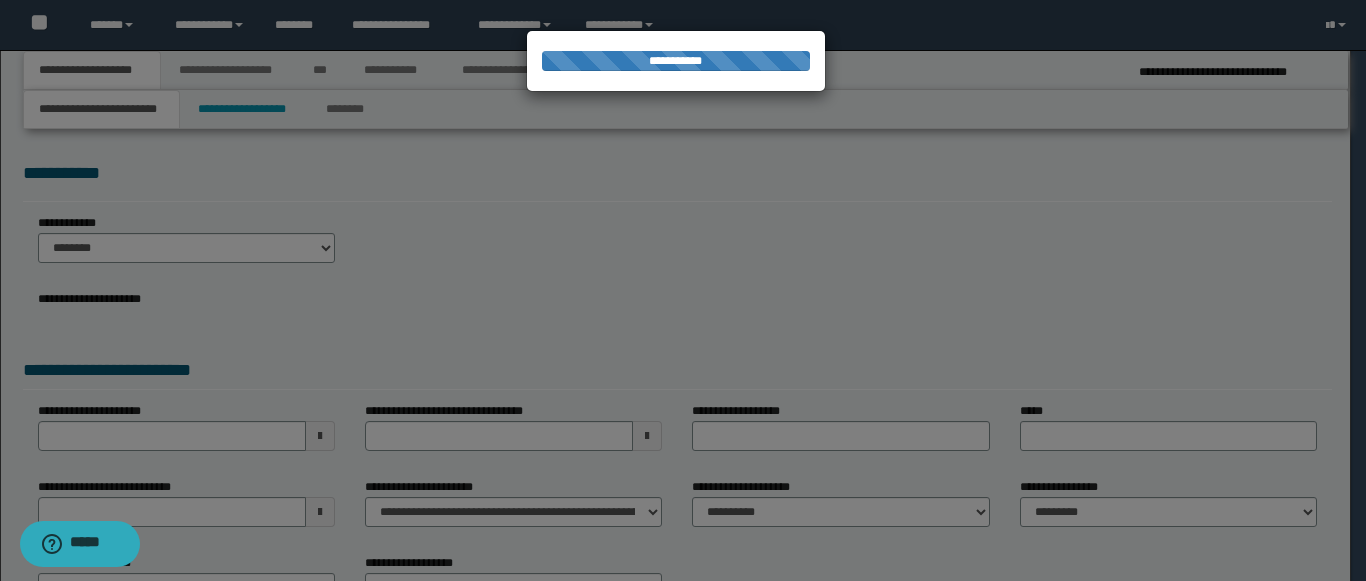 select on "*" 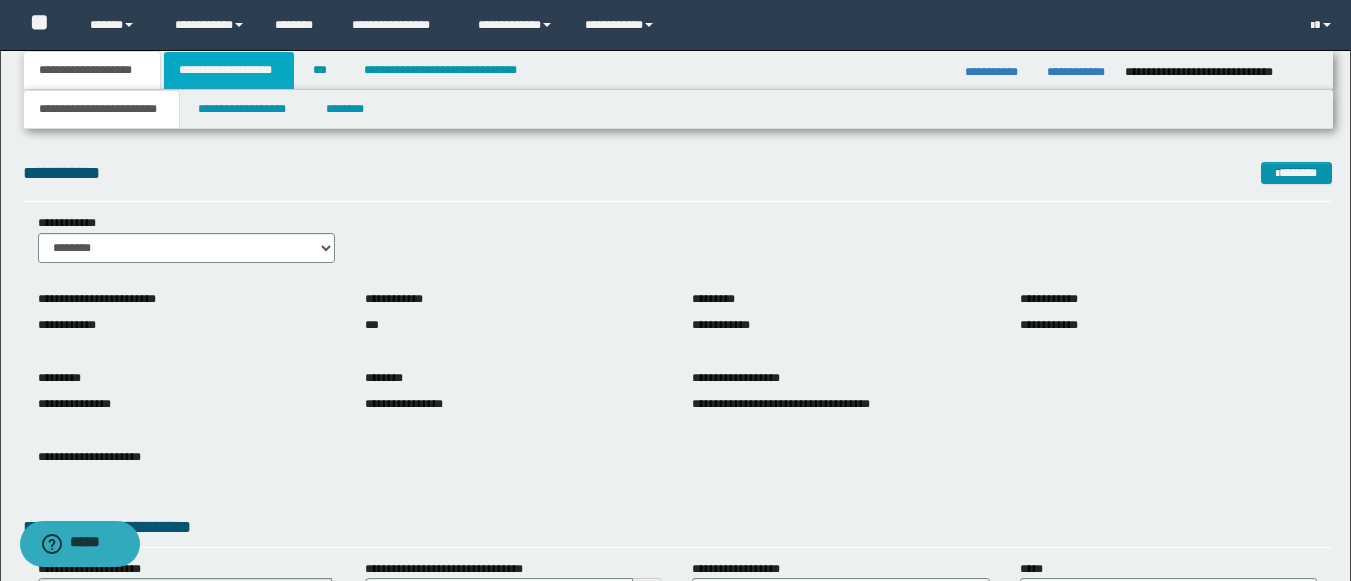 click on "**********" at bounding box center [229, 70] 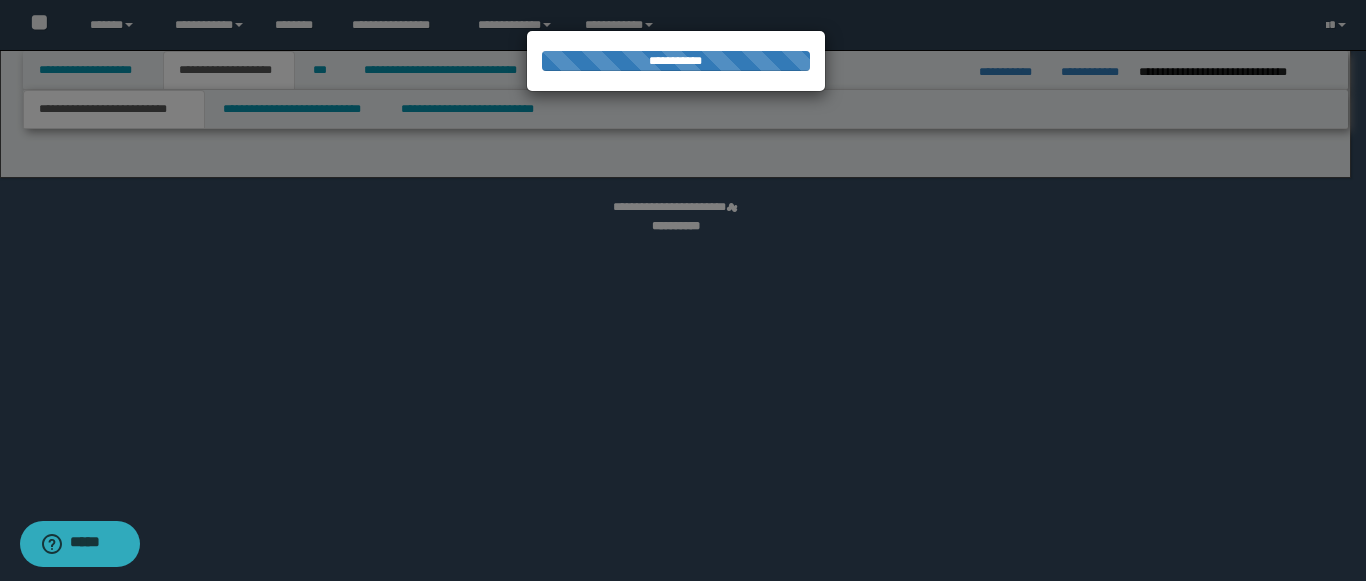 click at bounding box center [683, 290] 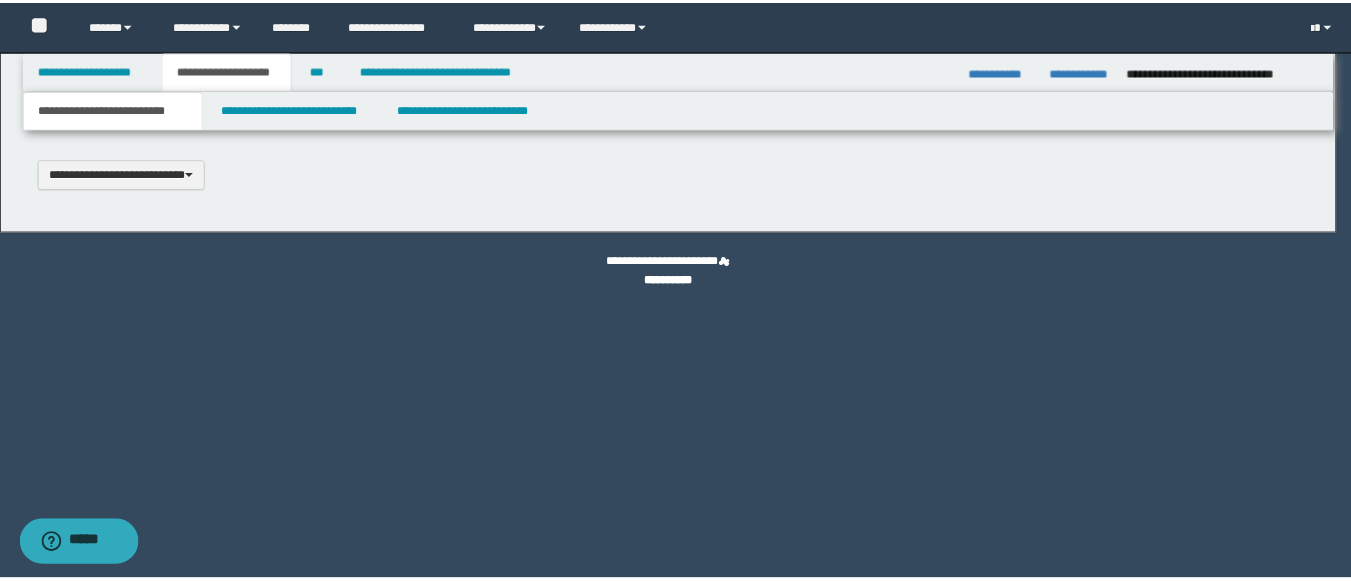 scroll, scrollTop: 0, scrollLeft: 0, axis: both 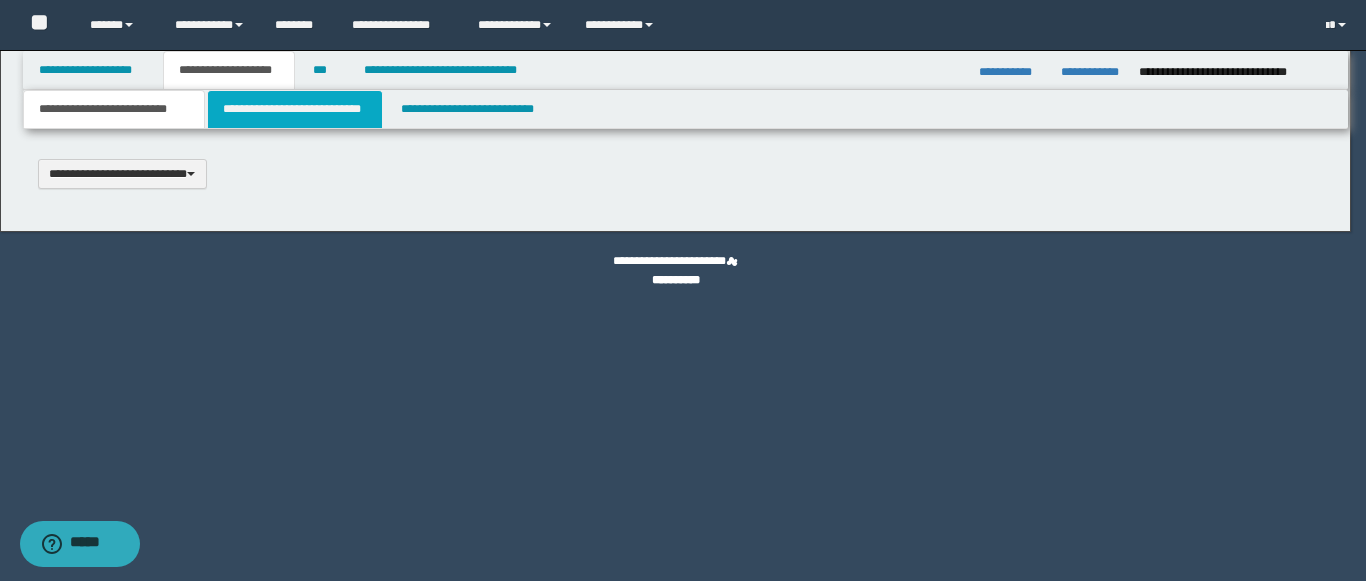click on "**********" at bounding box center (295, 109) 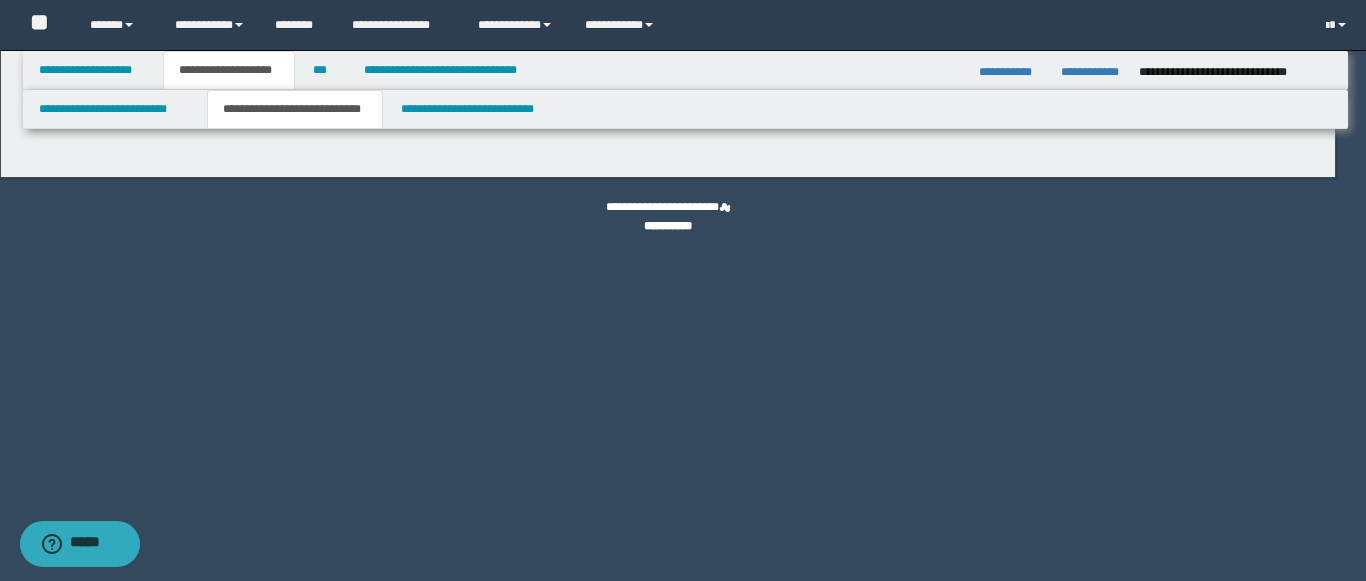 select on "*" 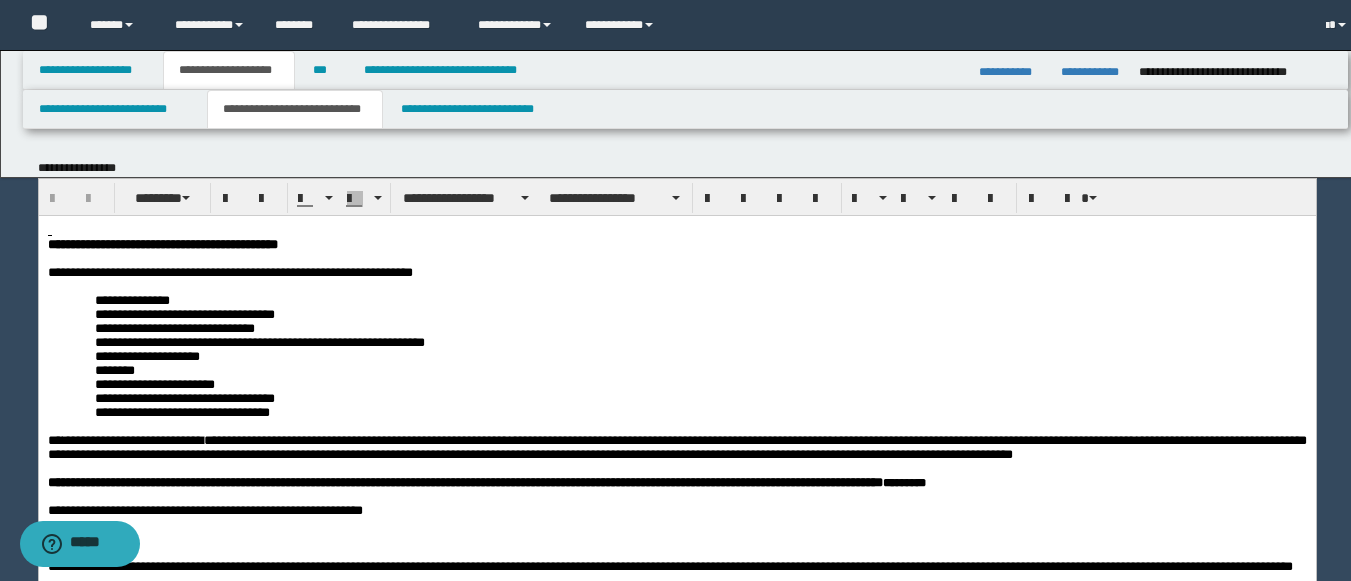 scroll, scrollTop: 0, scrollLeft: 0, axis: both 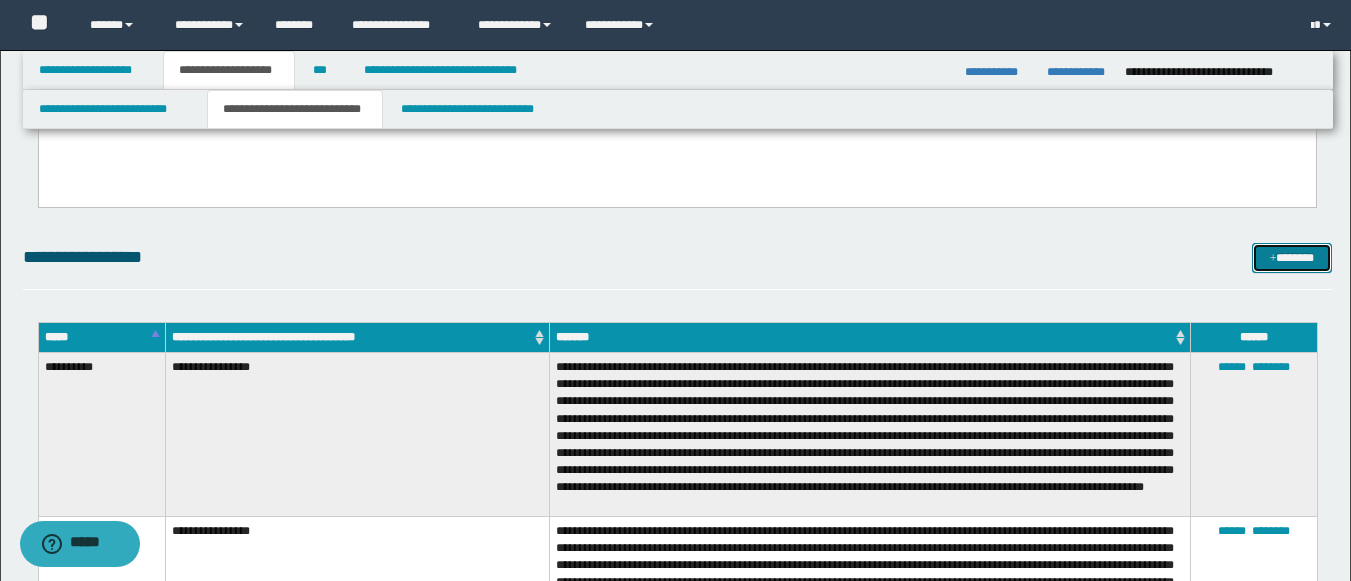 click on "*******" at bounding box center (1292, 258) 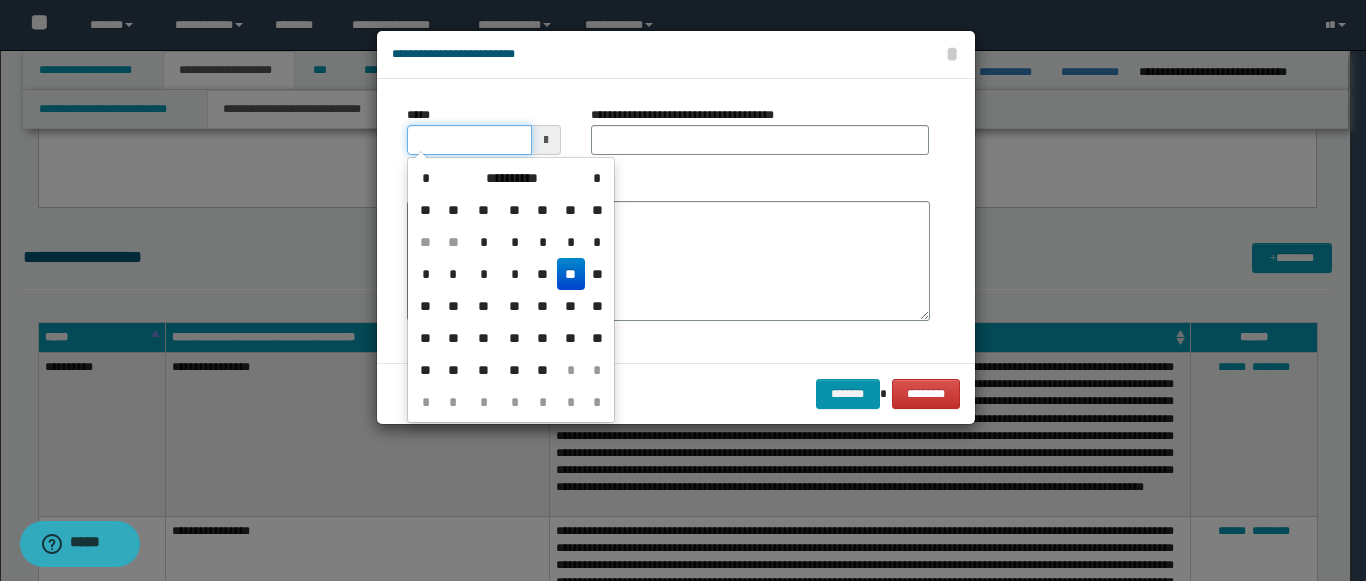 click on "*****" at bounding box center [469, 140] 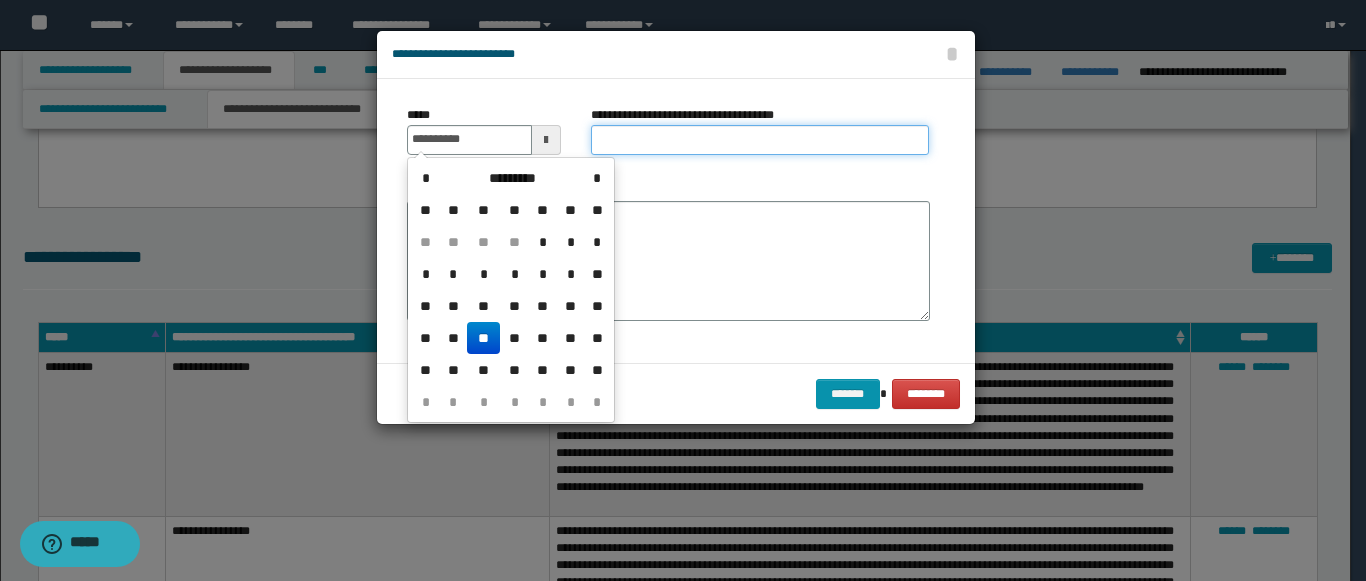 type on "**********" 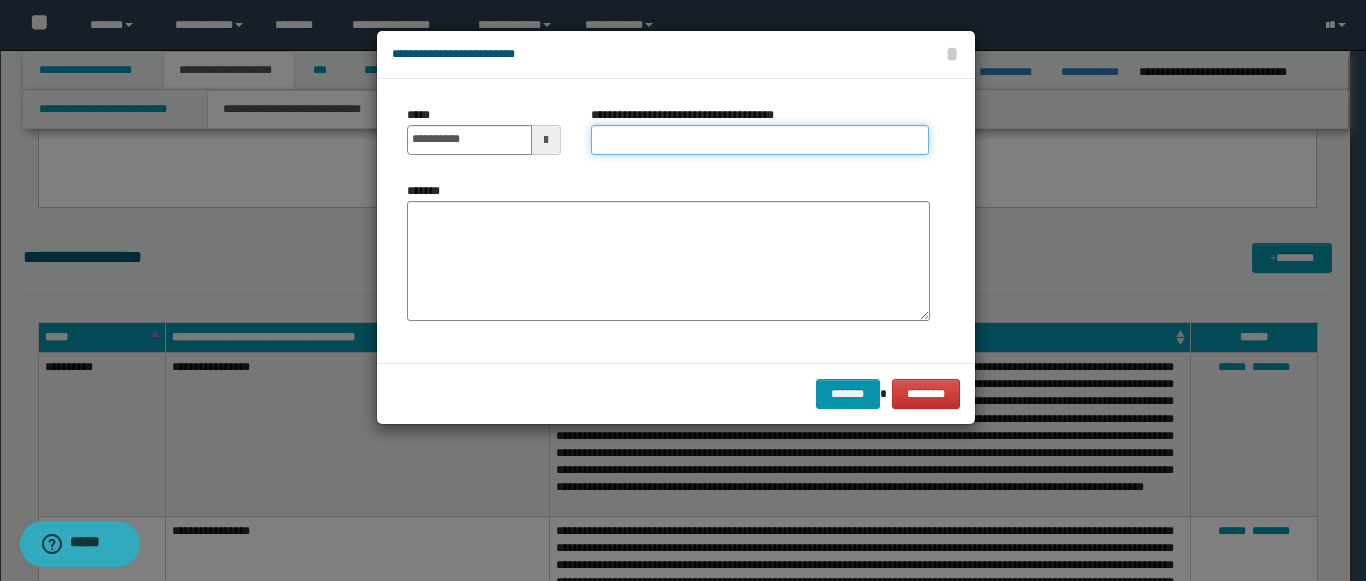 paste on "**********" 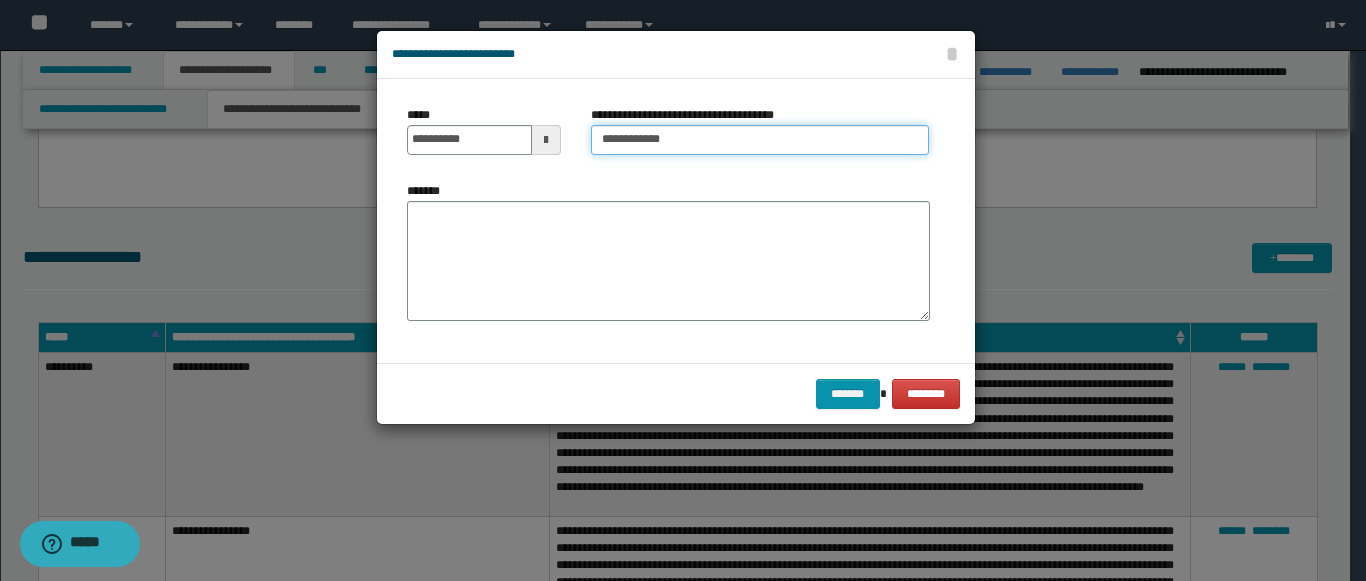 type on "**********" 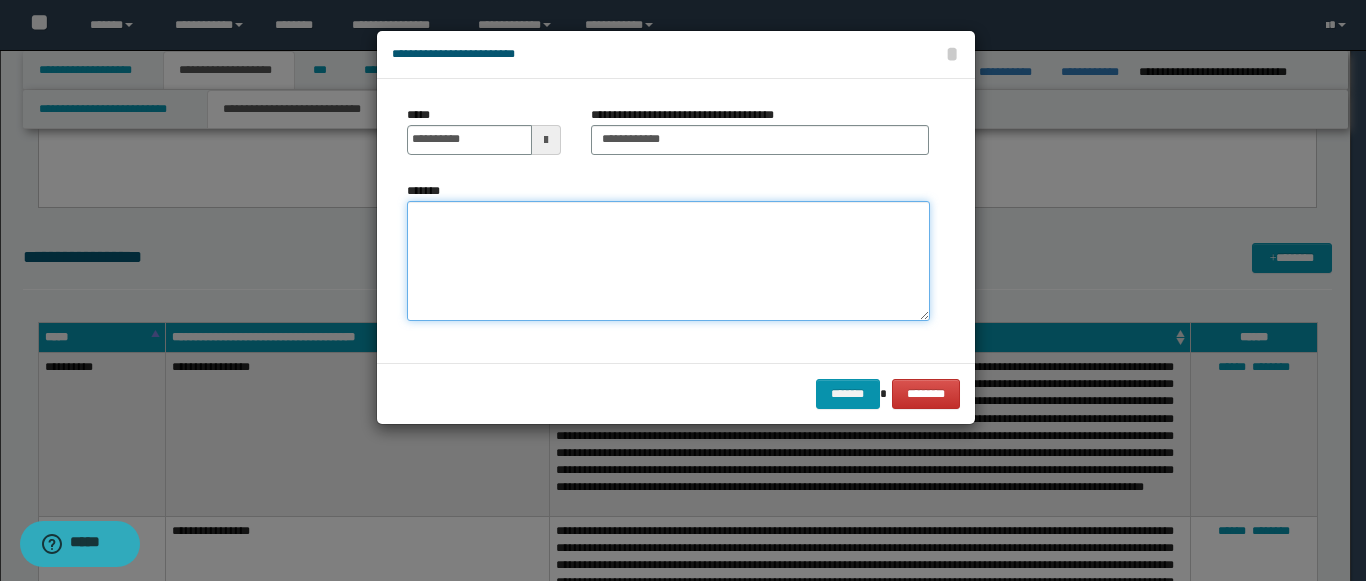 paste on "**********" 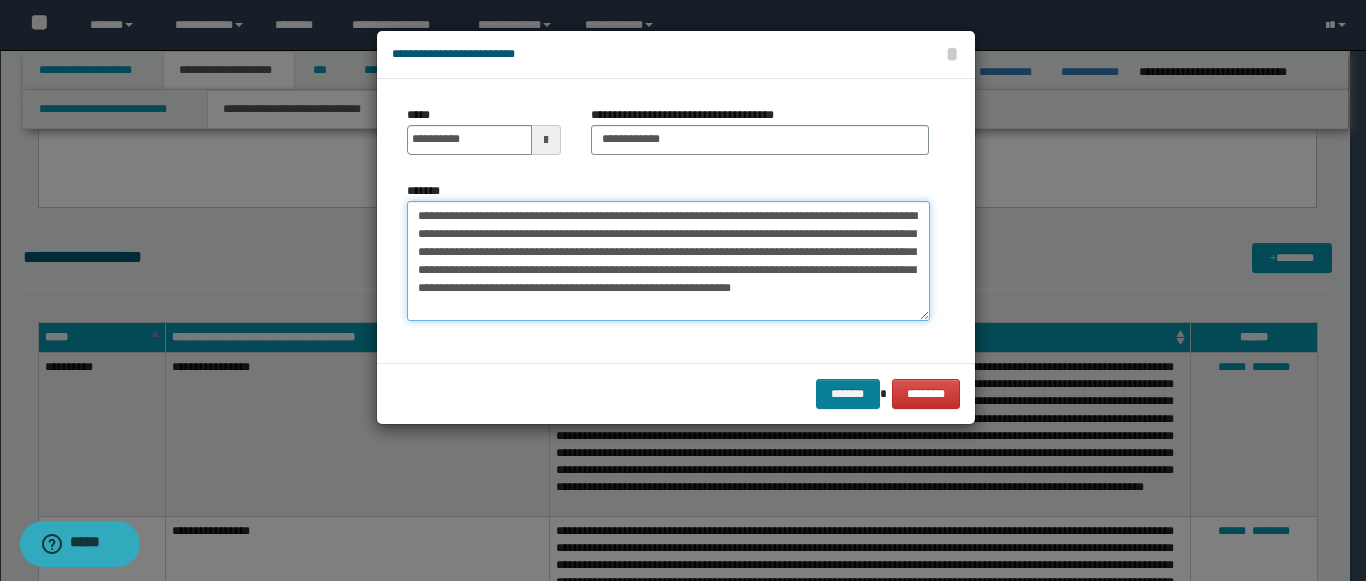 type on "**********" 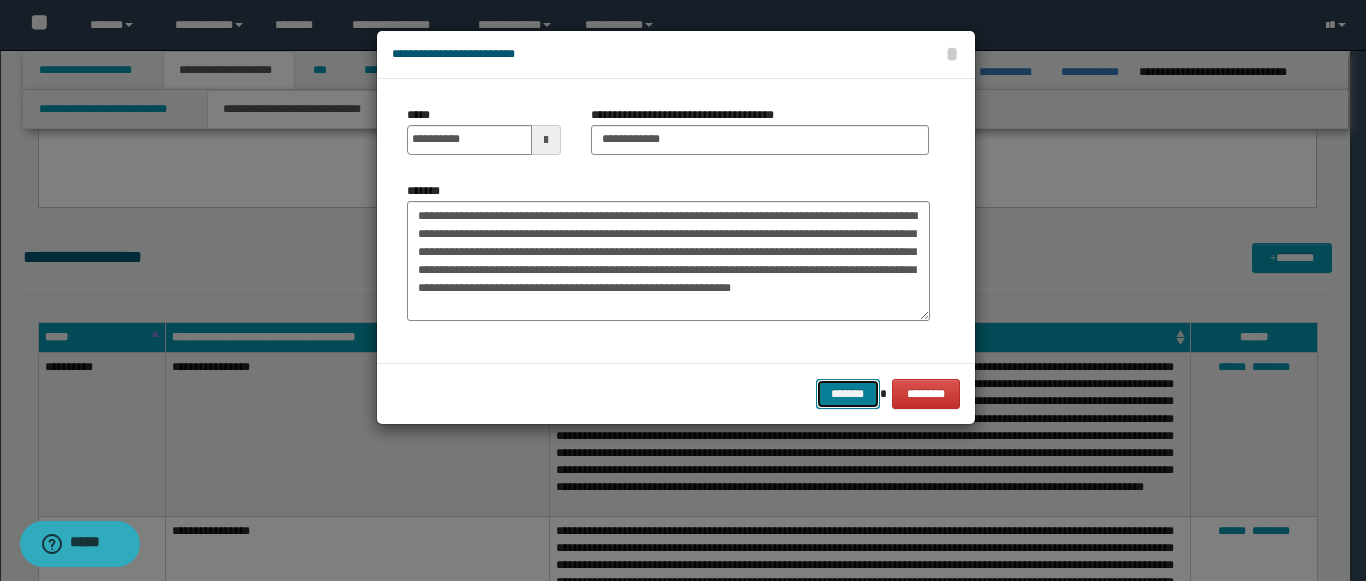 click on "*******" at bounding box center [848, 394] 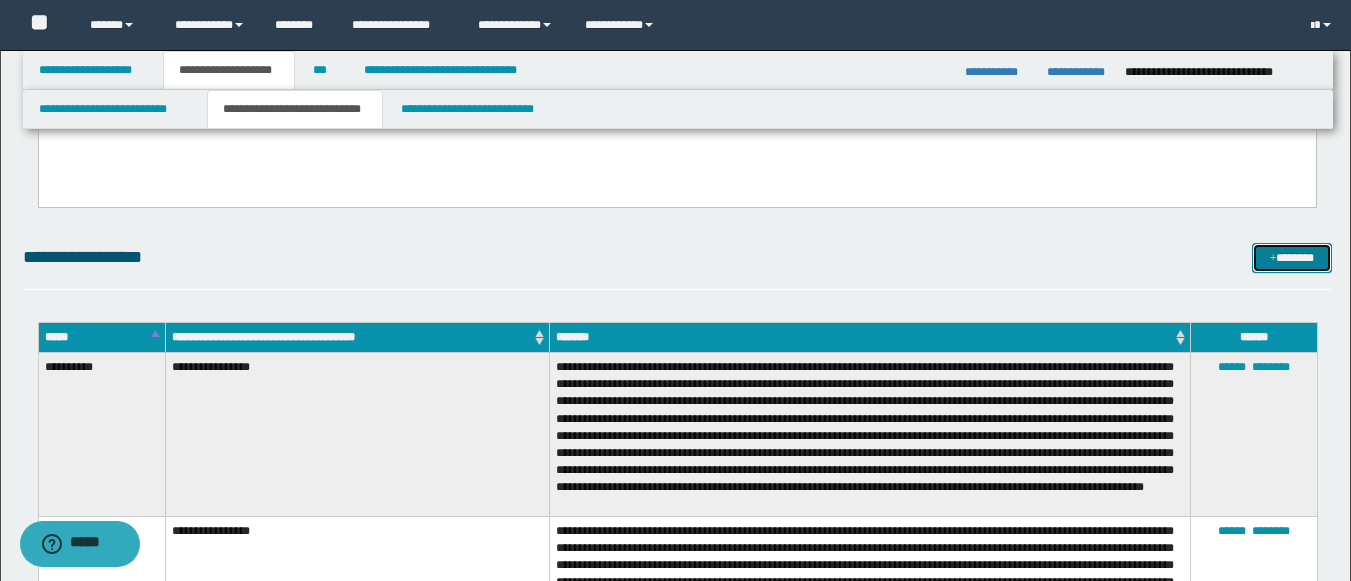 click on "*******" at bounding box center (1292, 258) 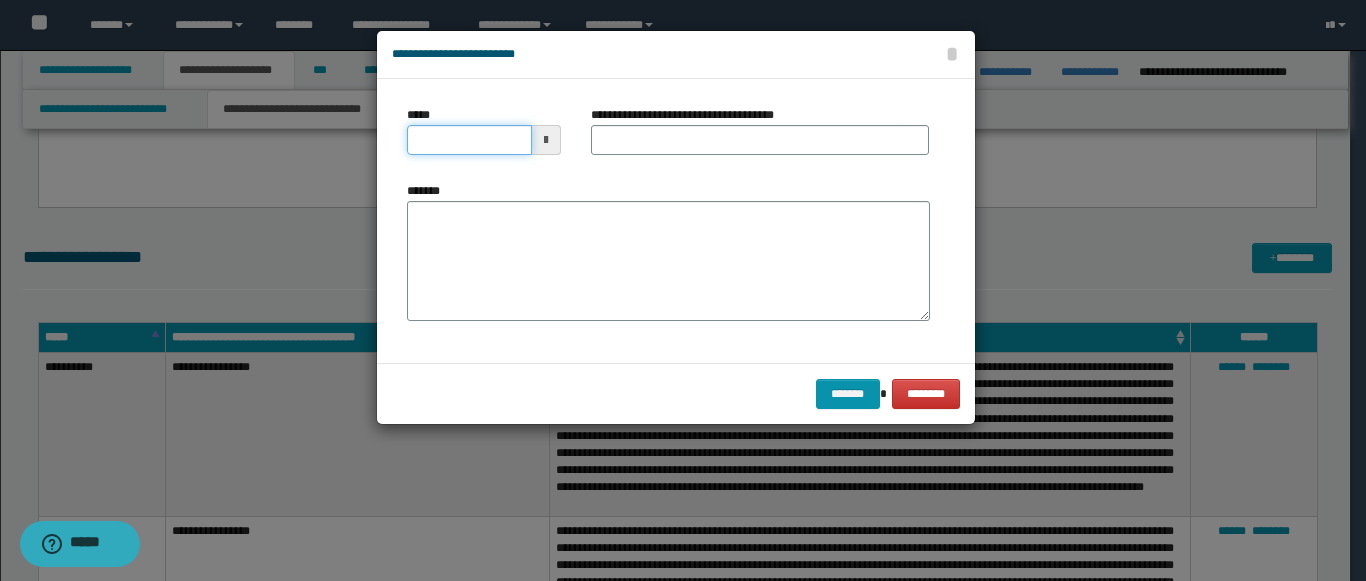 click on "*****" at bounding box center (469, 140) 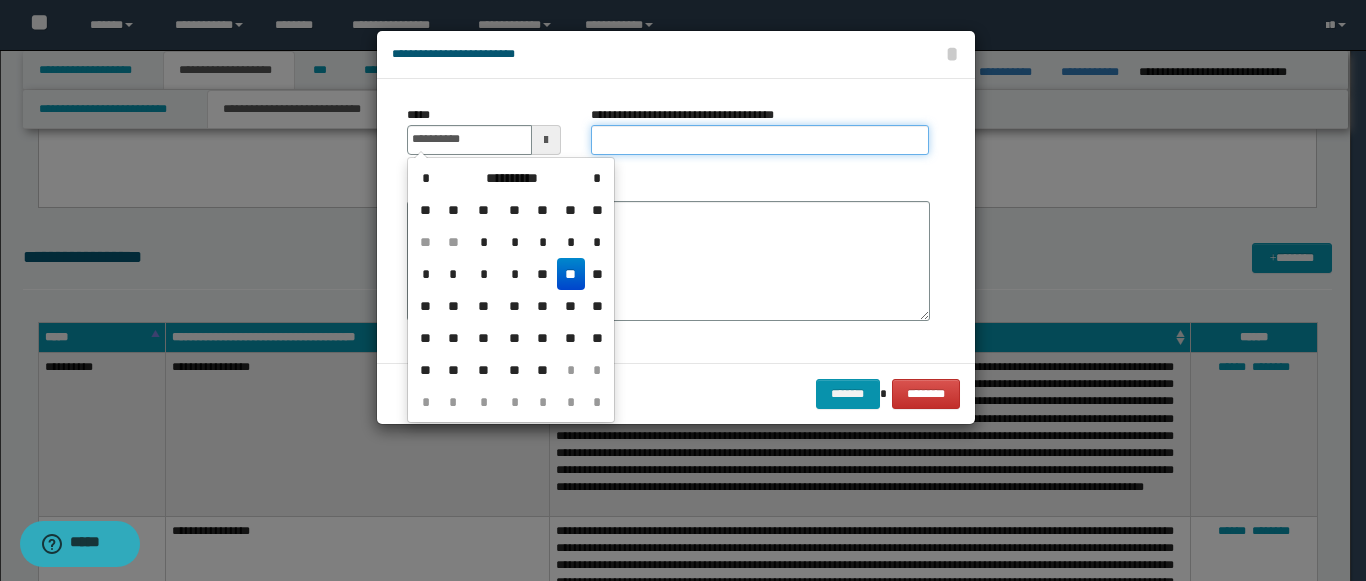 type on "**********" 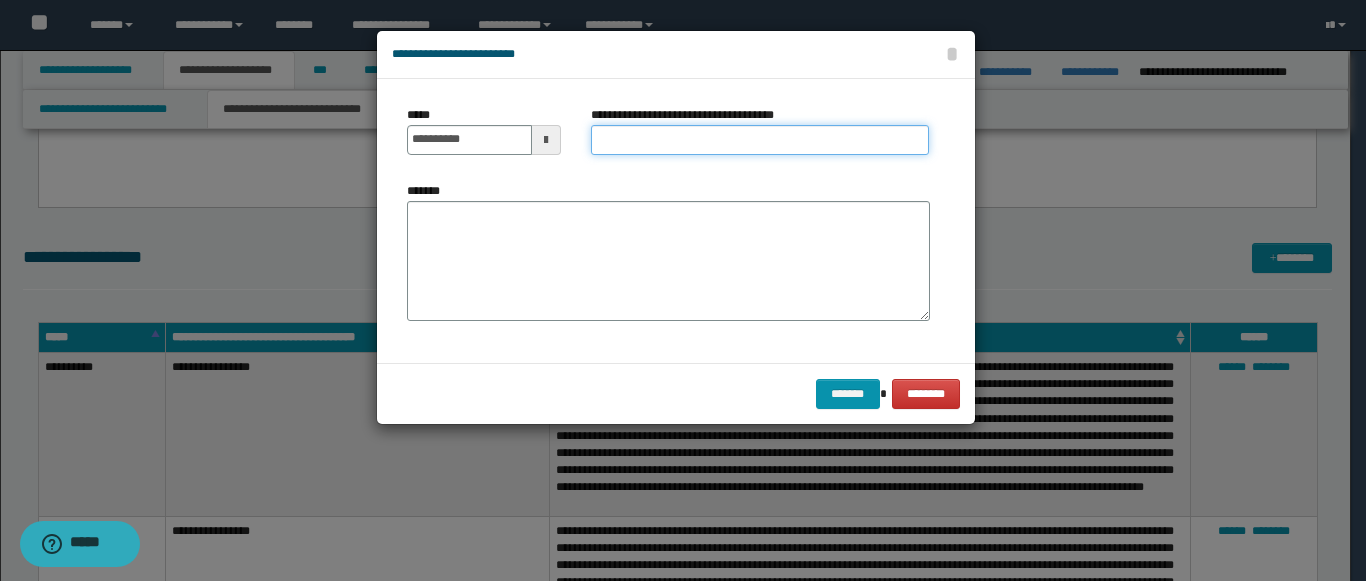 paste on "*********" 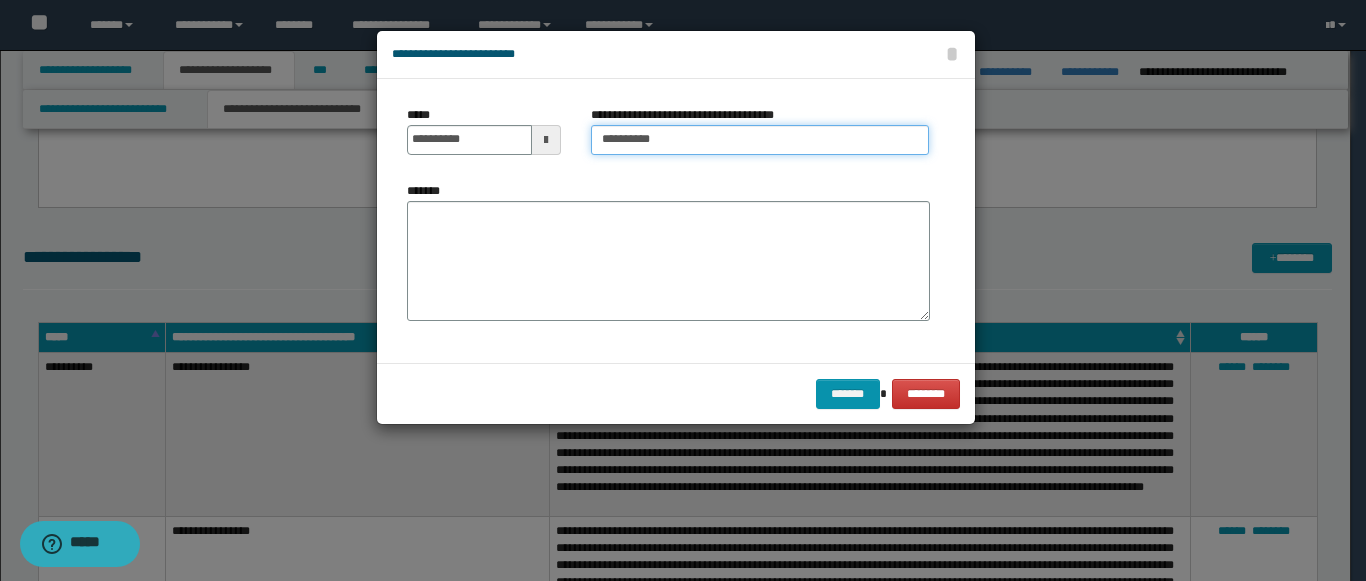 type on "*********" 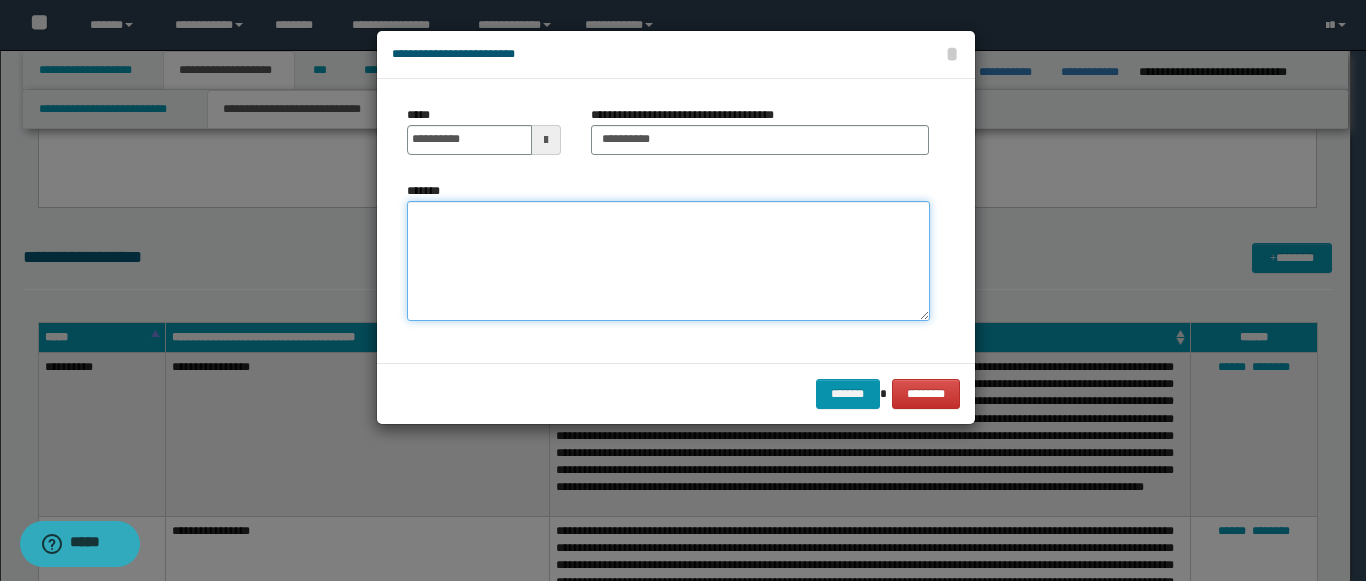 paste on "**********" 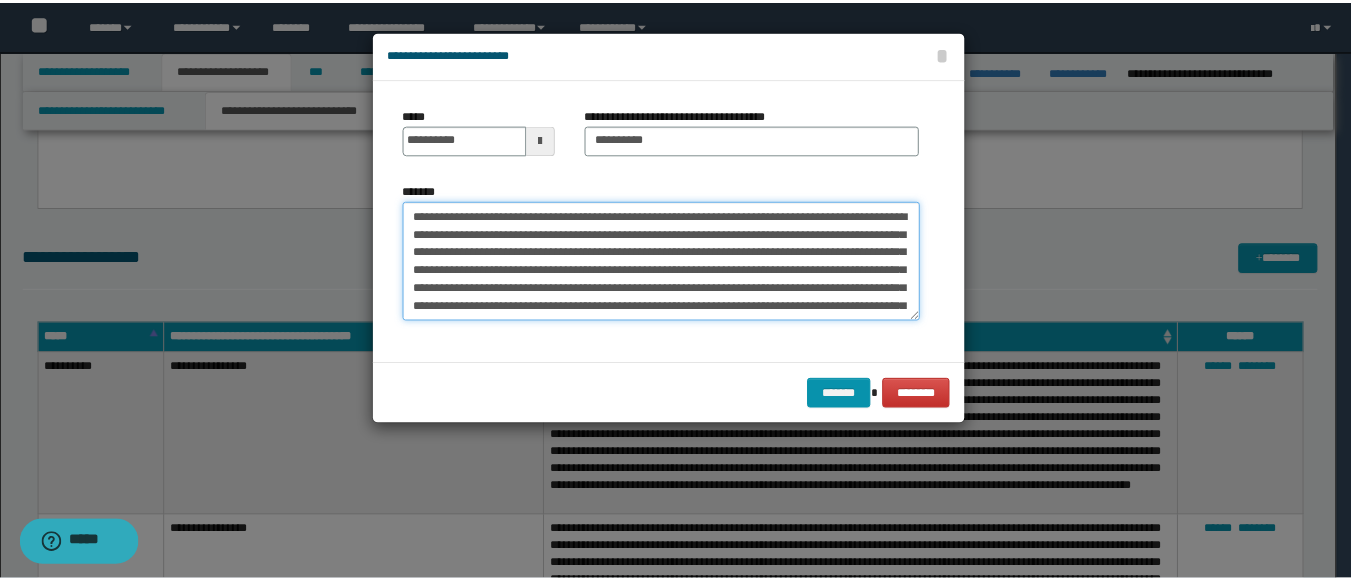 scroll, scrollTop: 102, scrollLeft: 0, axis: vertical 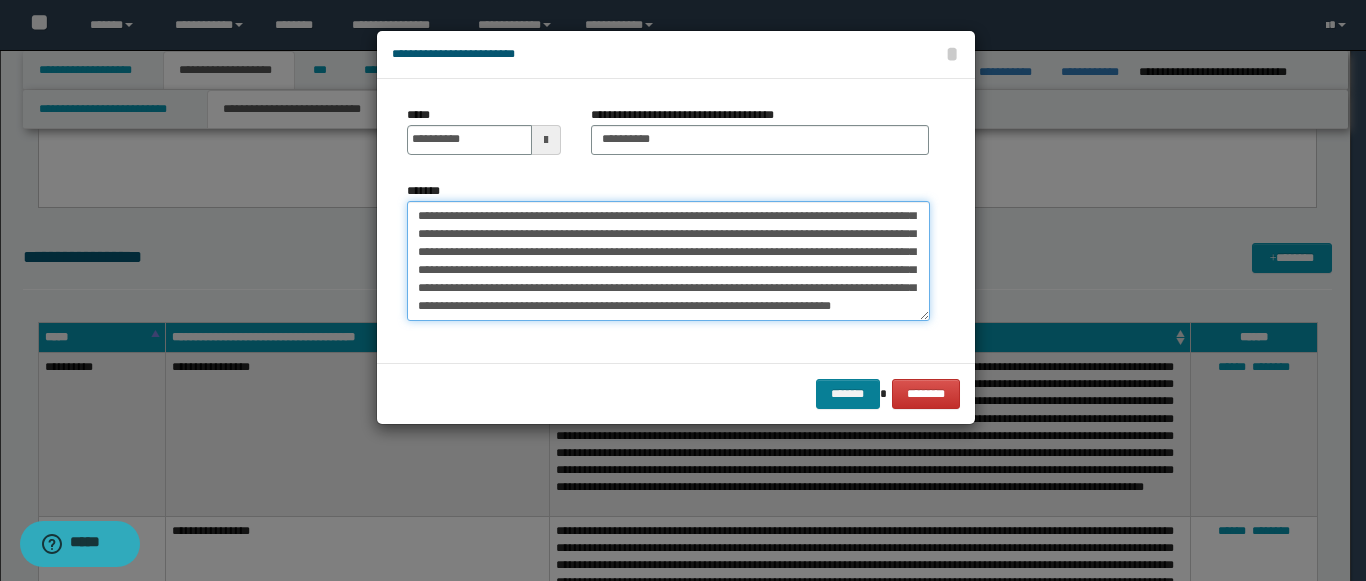 type on "**********" 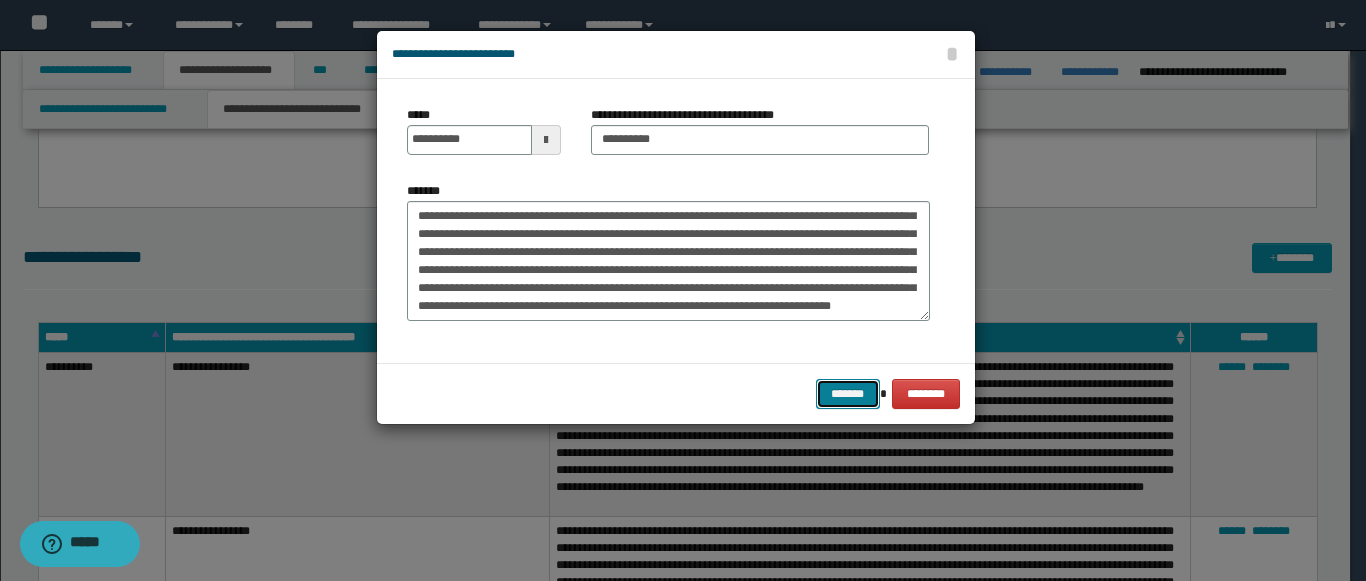click on "*******" at bounding box center [848, 394] 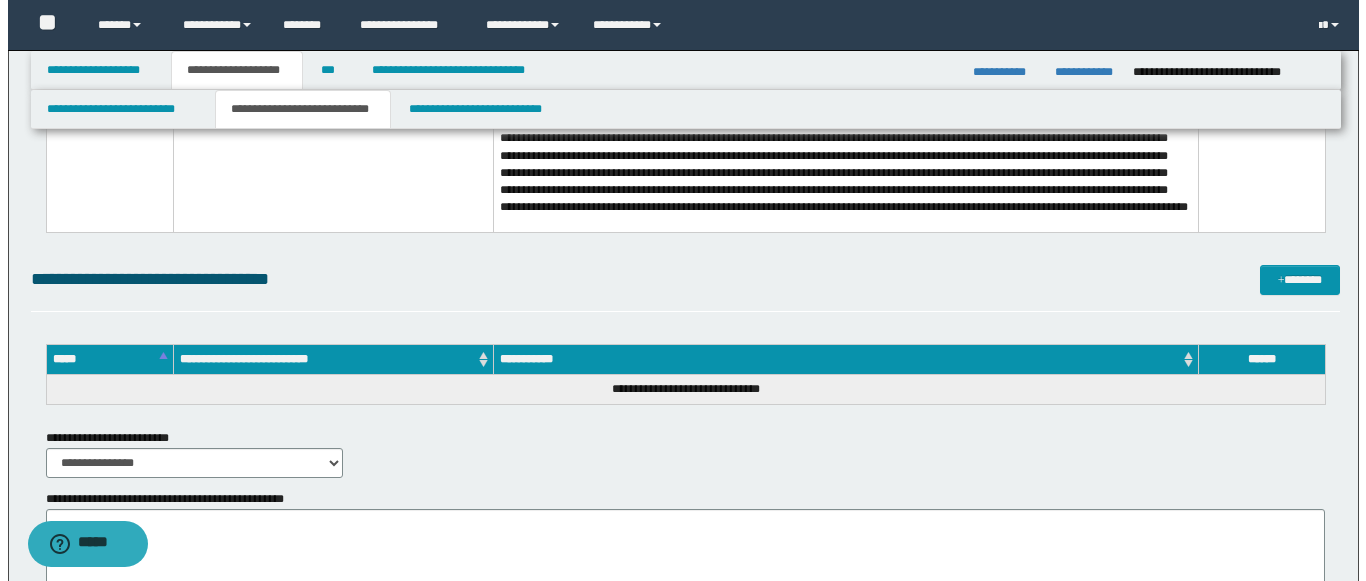 scroll, scrollTop: 9228, scrollLeft: 0, axis: vertical 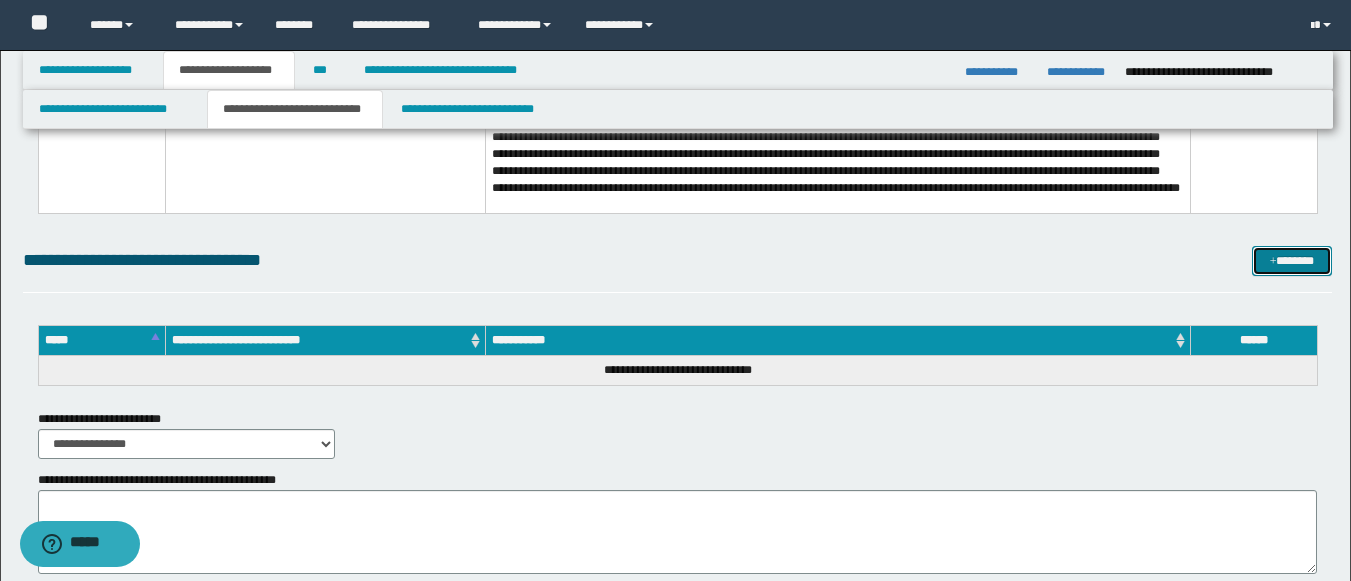 click on "*******" at bounding box center [1292, 261] 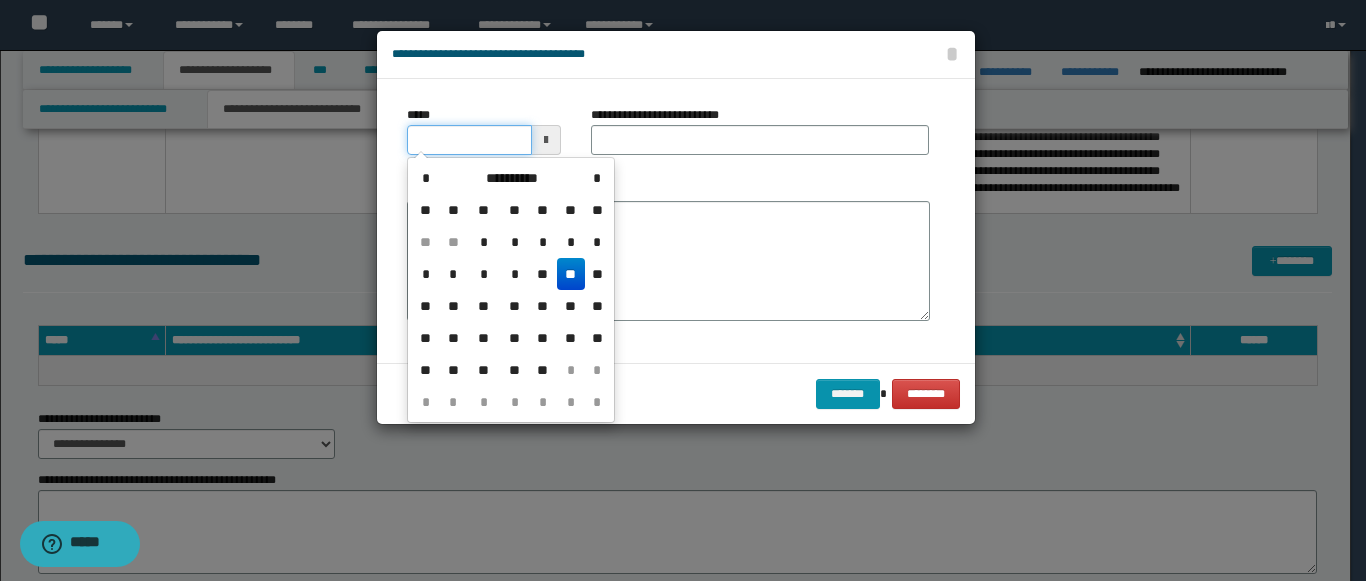 click on "*****" at bounding box center [469, 140] 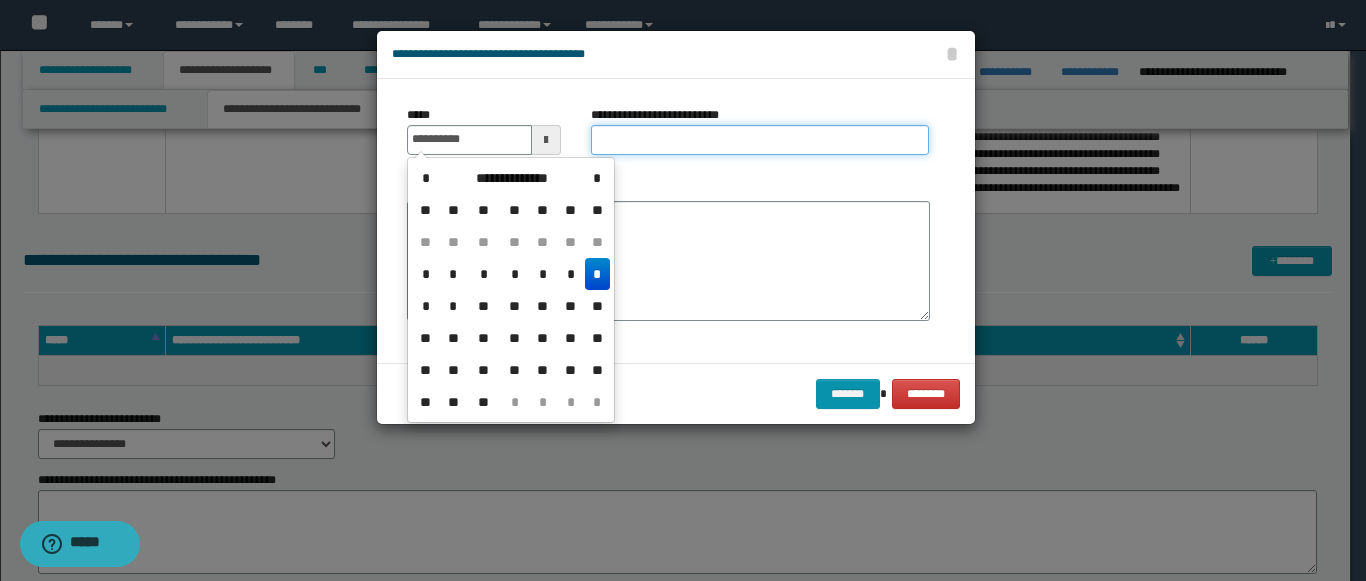 type on "**********" 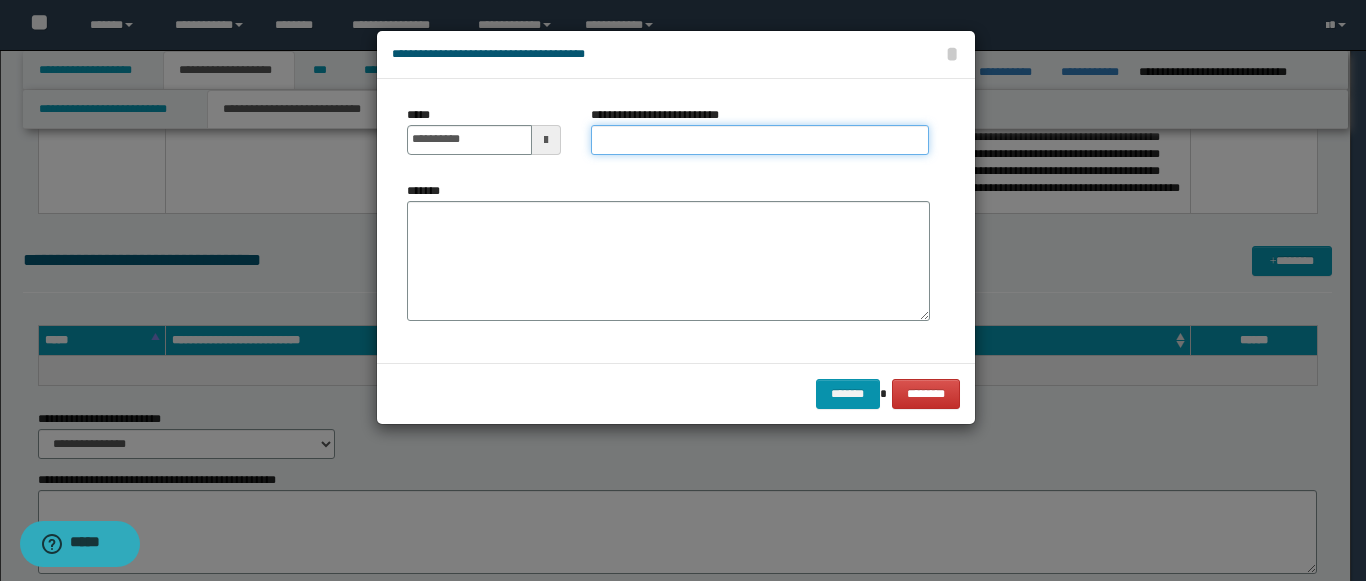 paste on "**********" 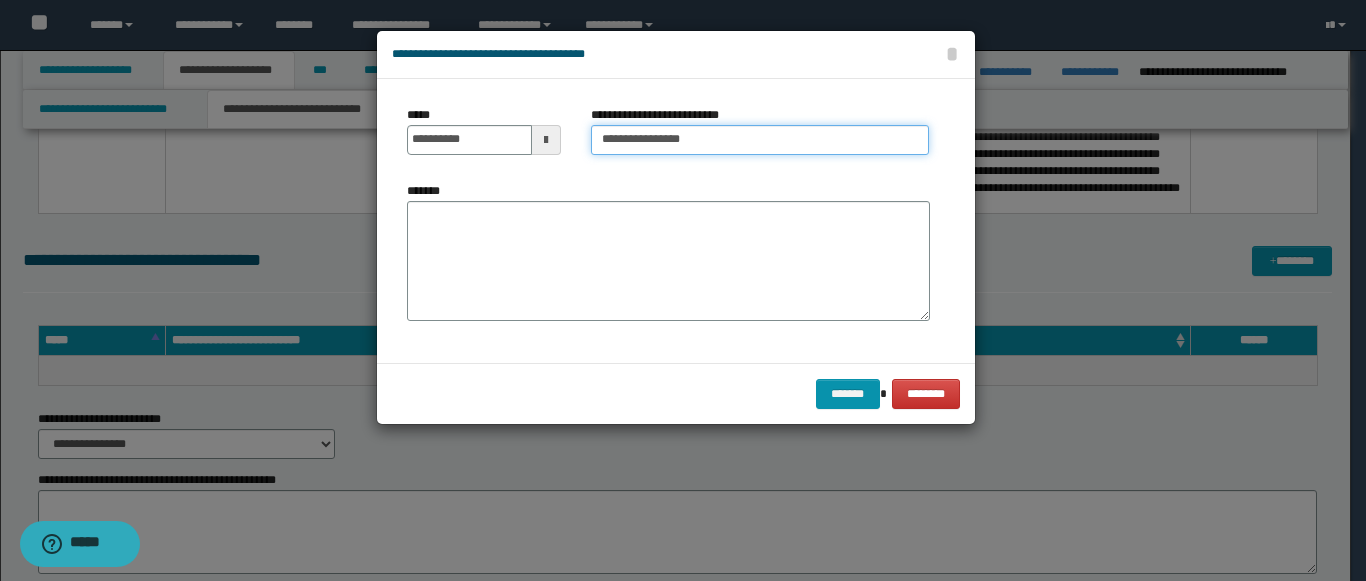type on "**********" 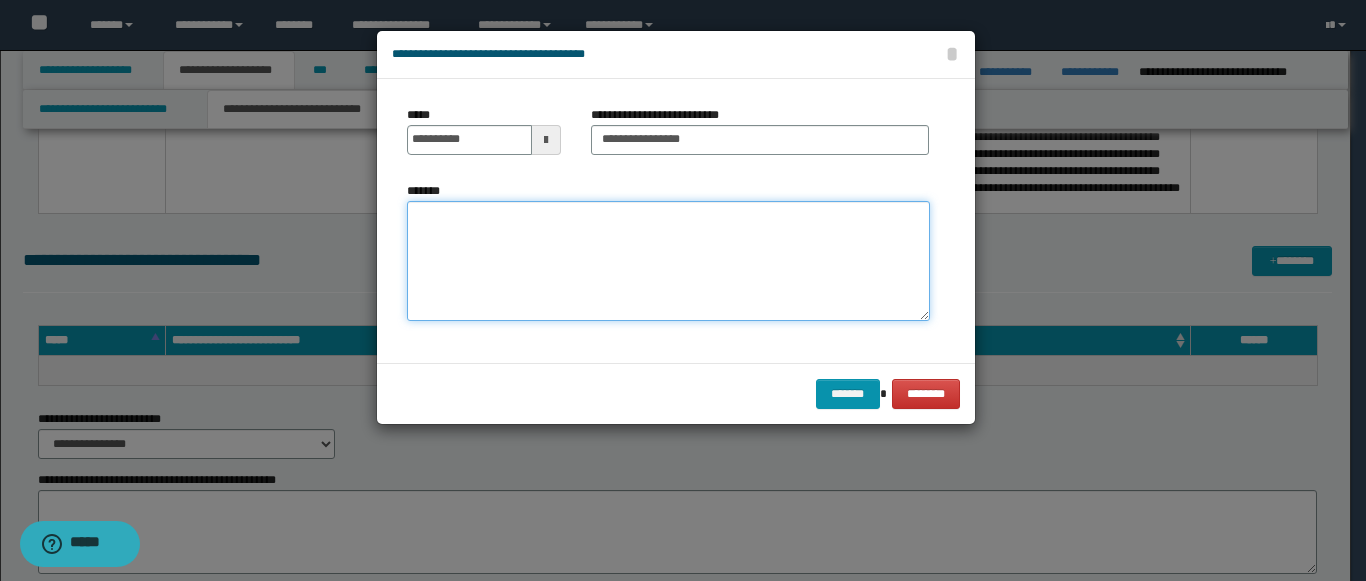 paste on "**********" 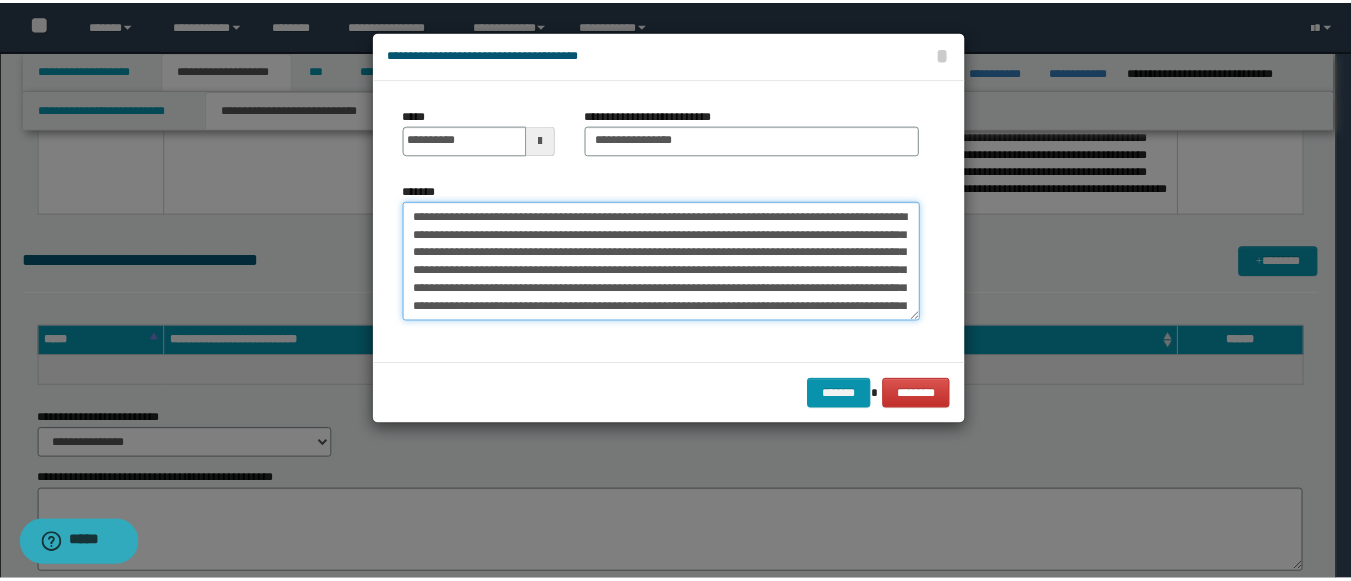 scroll, scrollTop: 318, scrollLeft: 0, axis: vertical 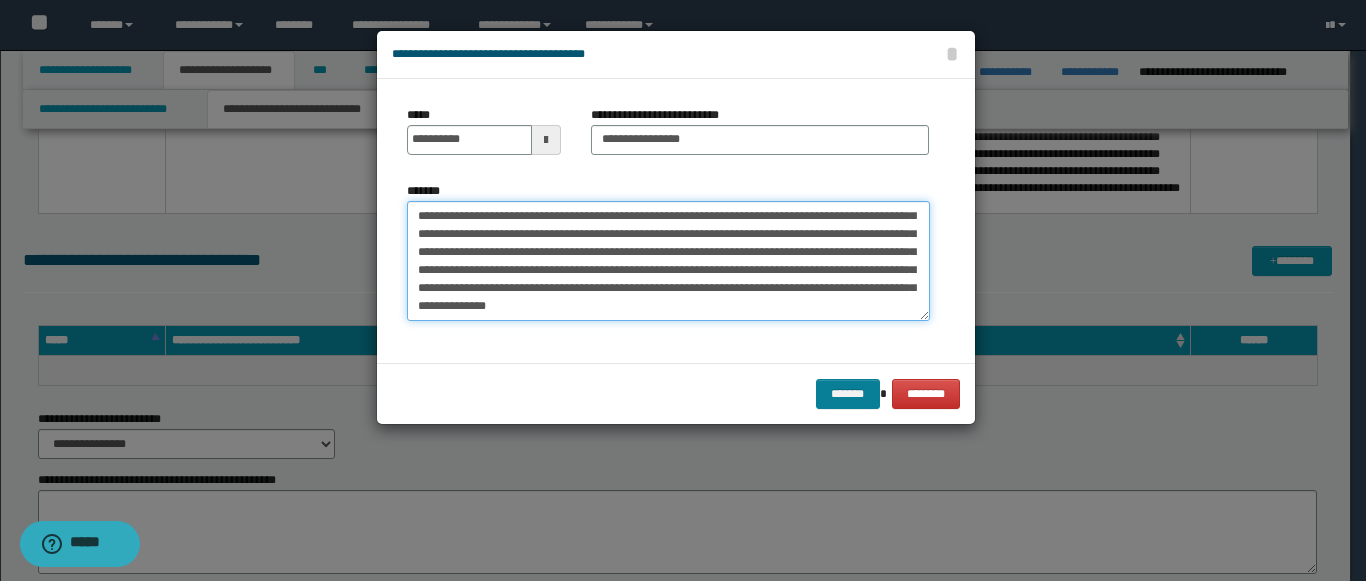 type on "**********" 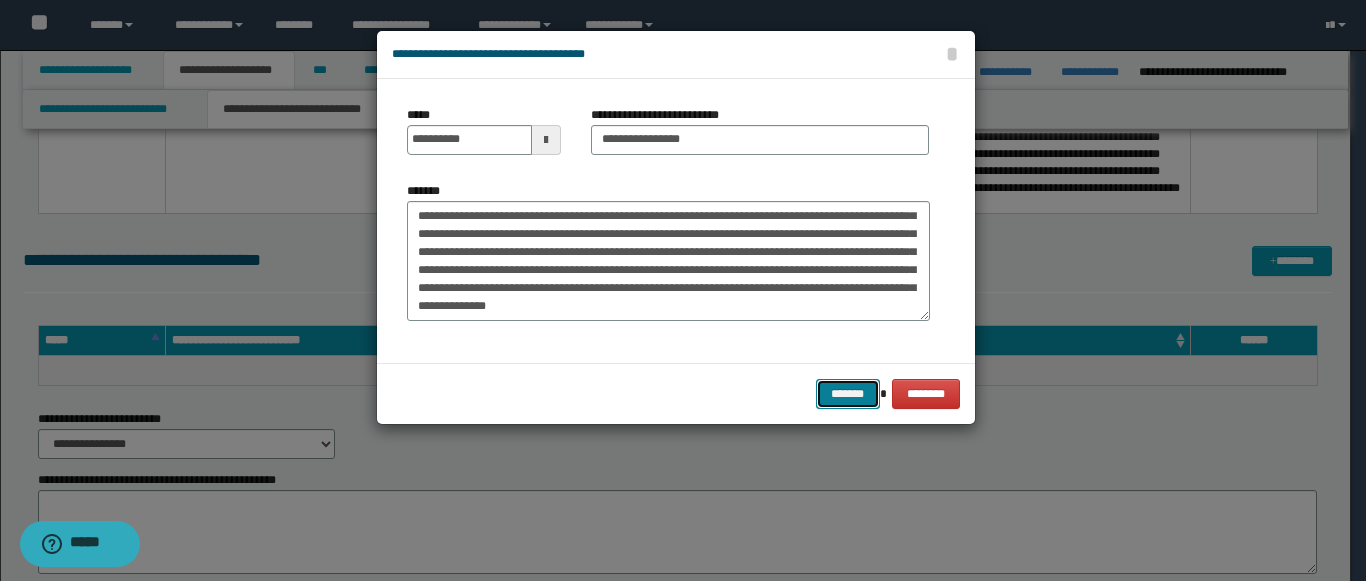 click on "*******" at bounding box center (848, 394) 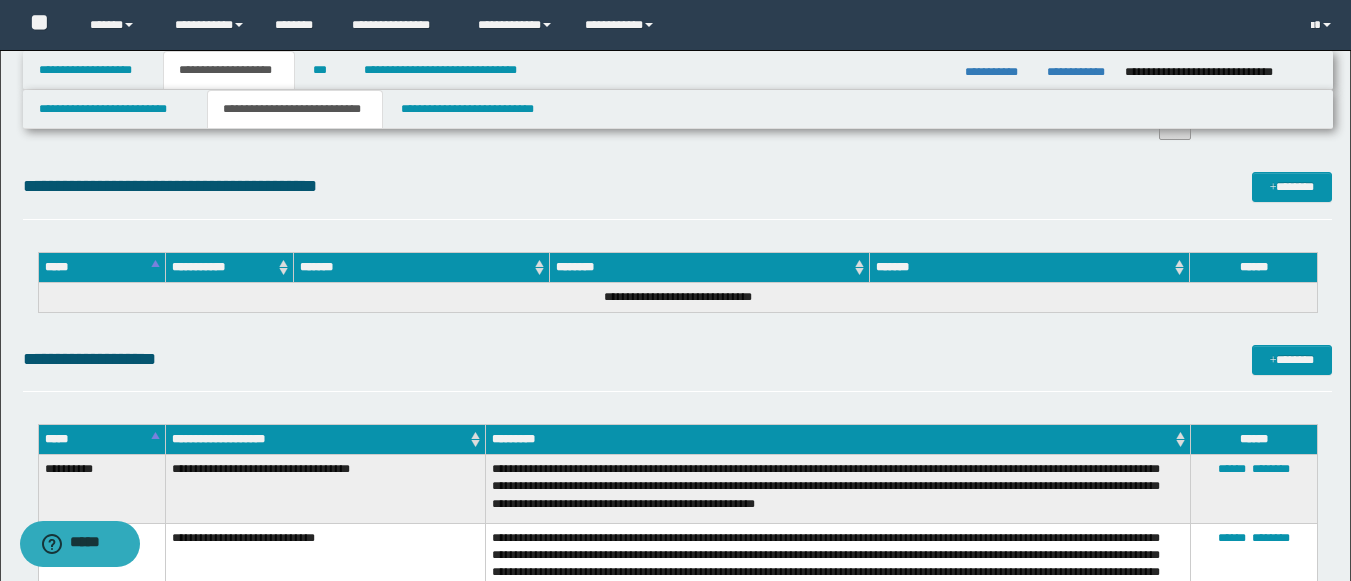 scroll, scrollTop: 7307, scrollLeft: 0, axis: vertical 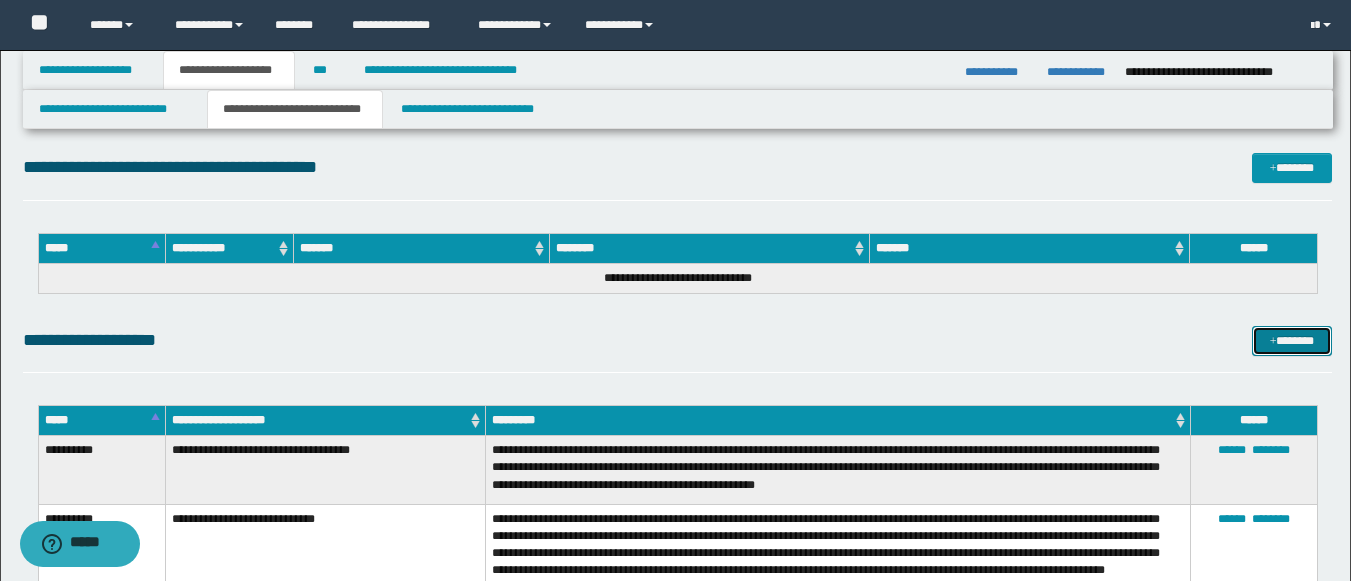 click on "*******" at bounding box center (1292, 341) 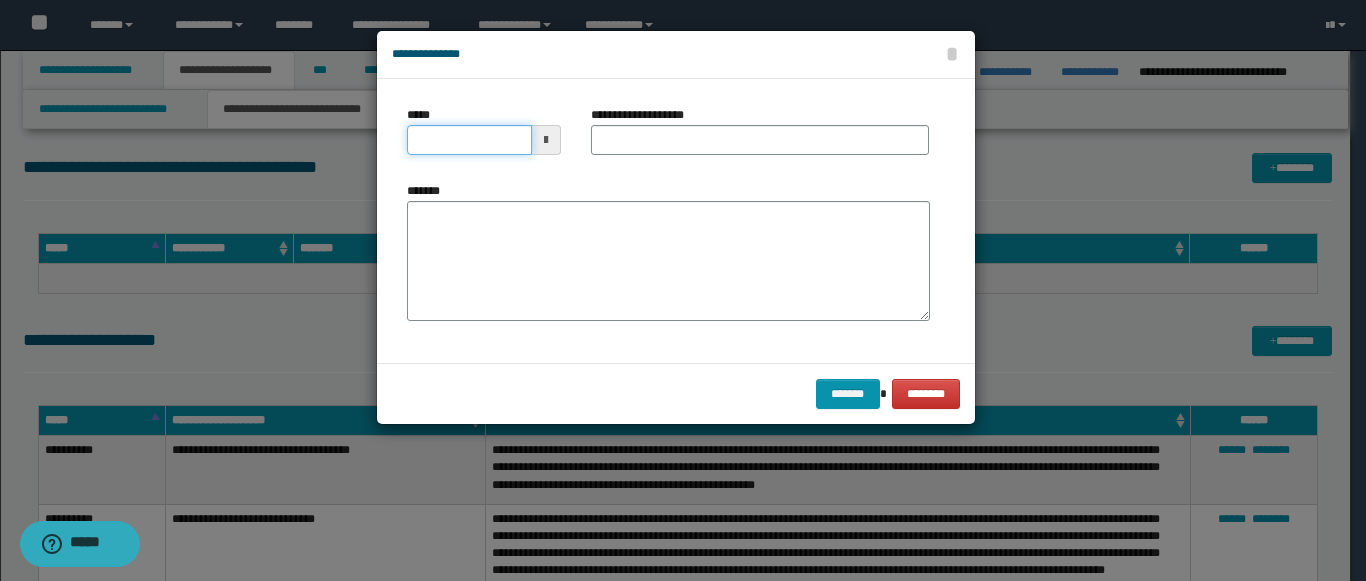 click on "*****" at bounding box center [469, 140] 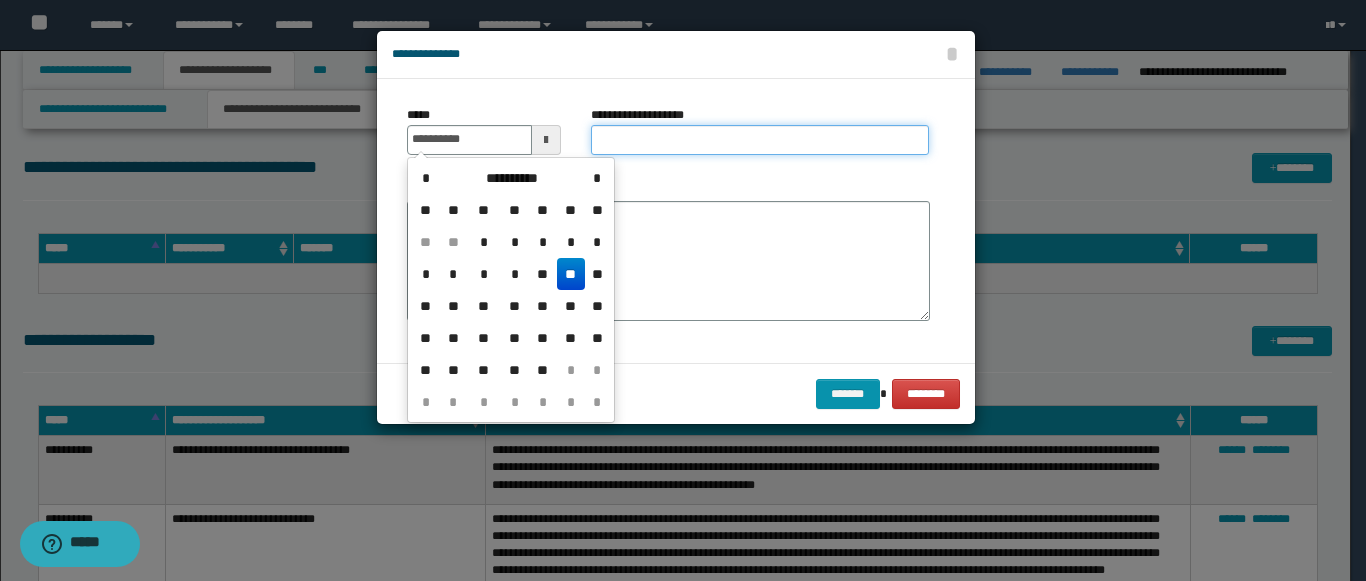type on "**********" 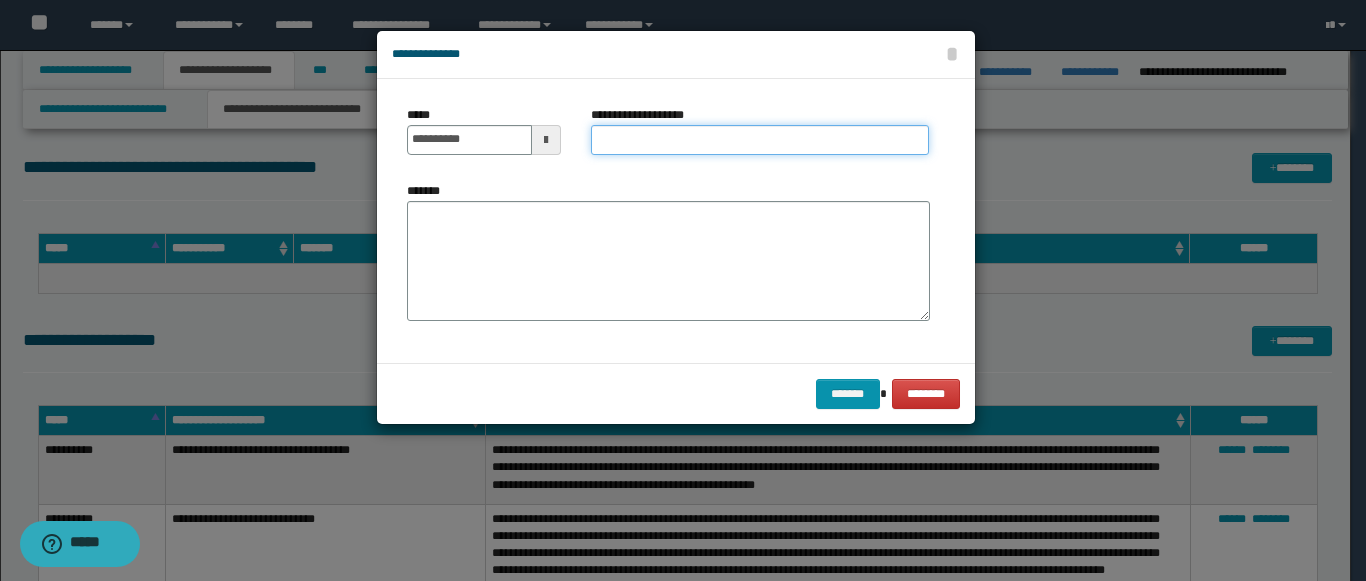 paste on "**********" 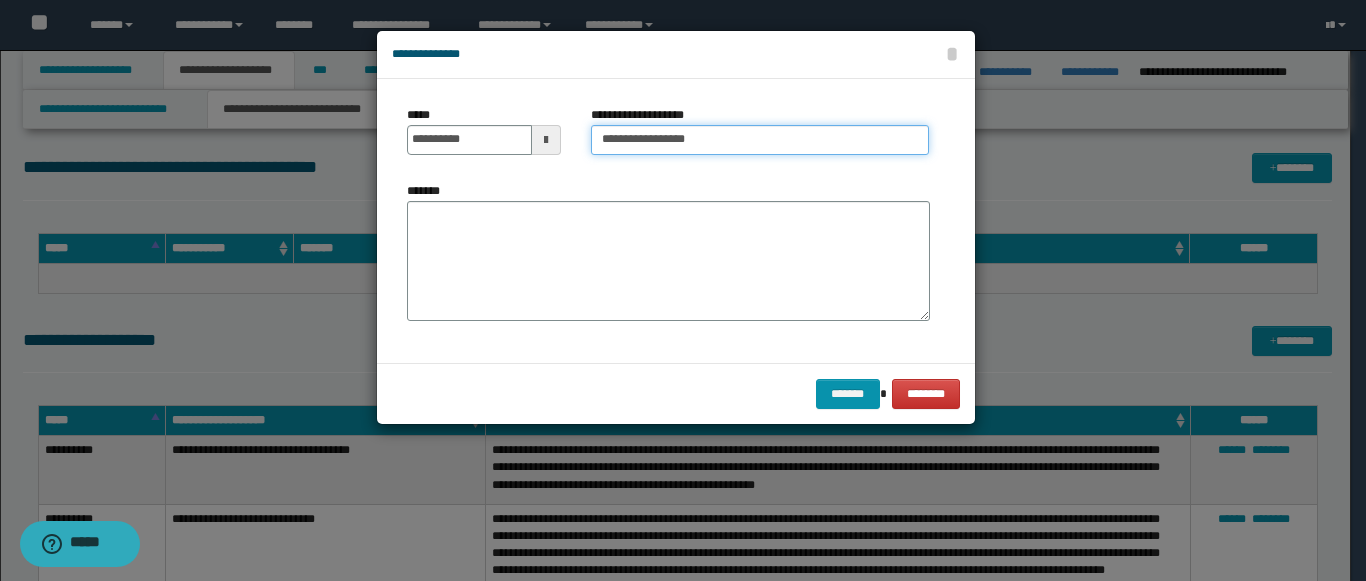 type on "**********" 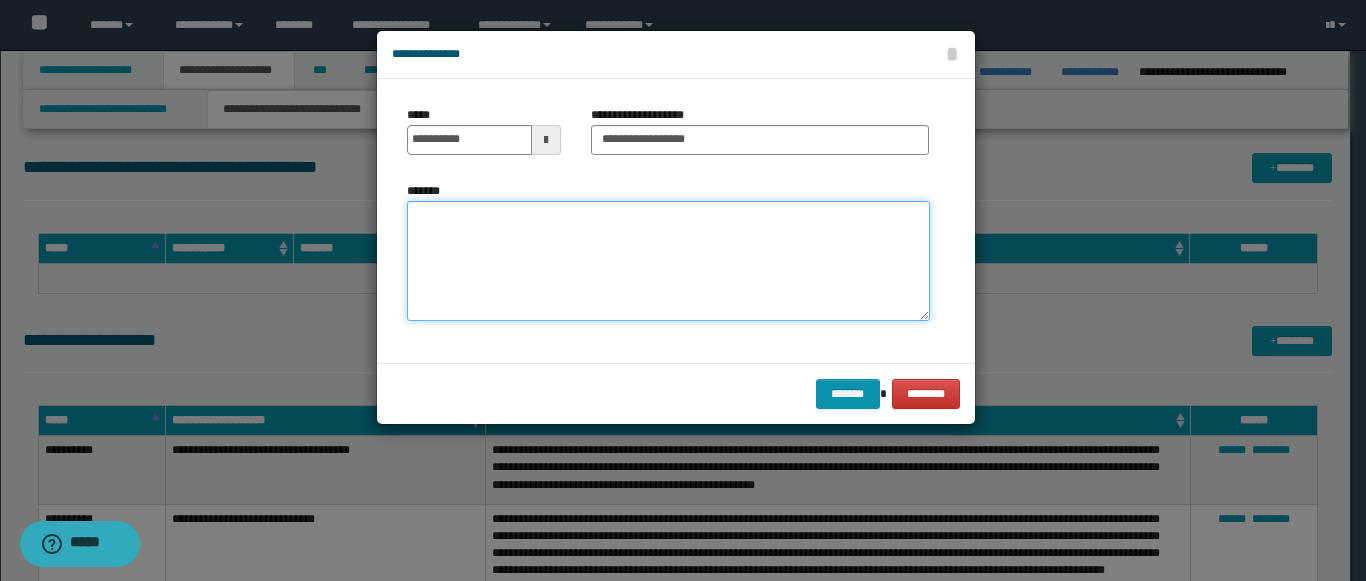 paste on "**********" 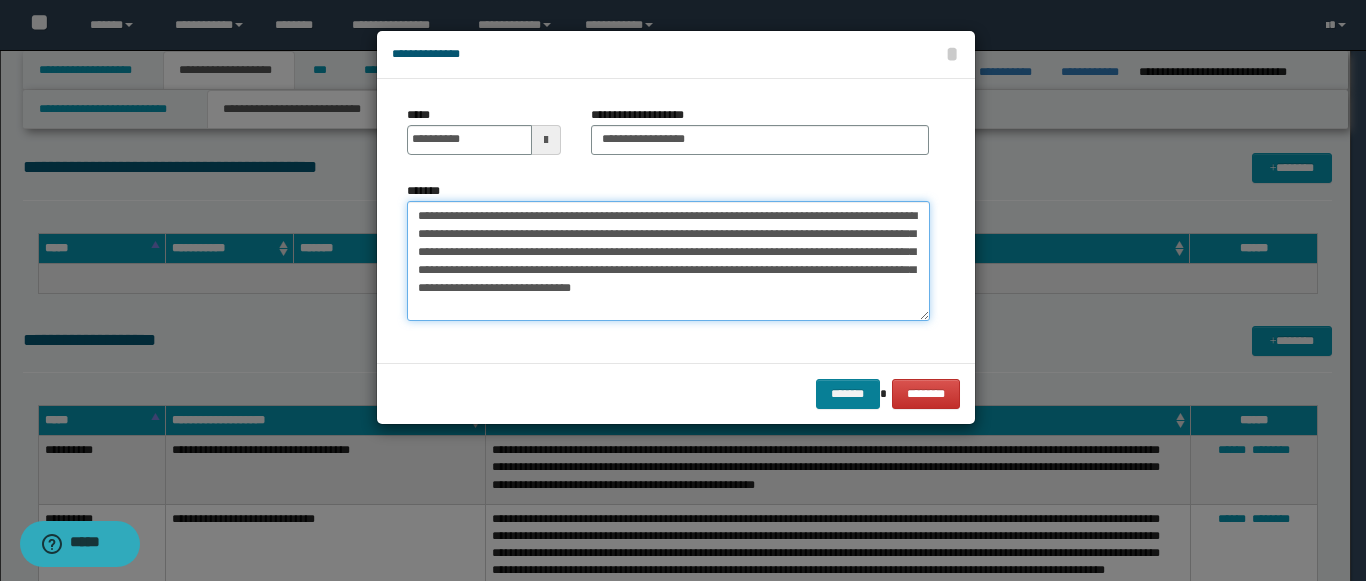 type on "**********" 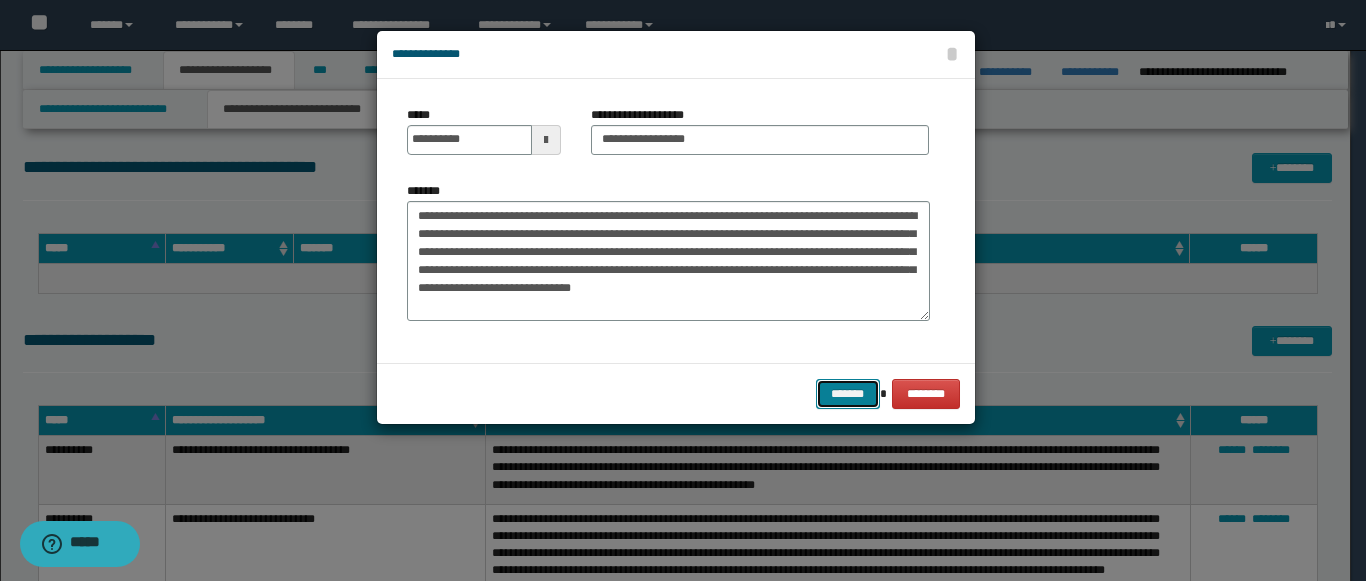 click on "*******" at bounding box center [848, 394] 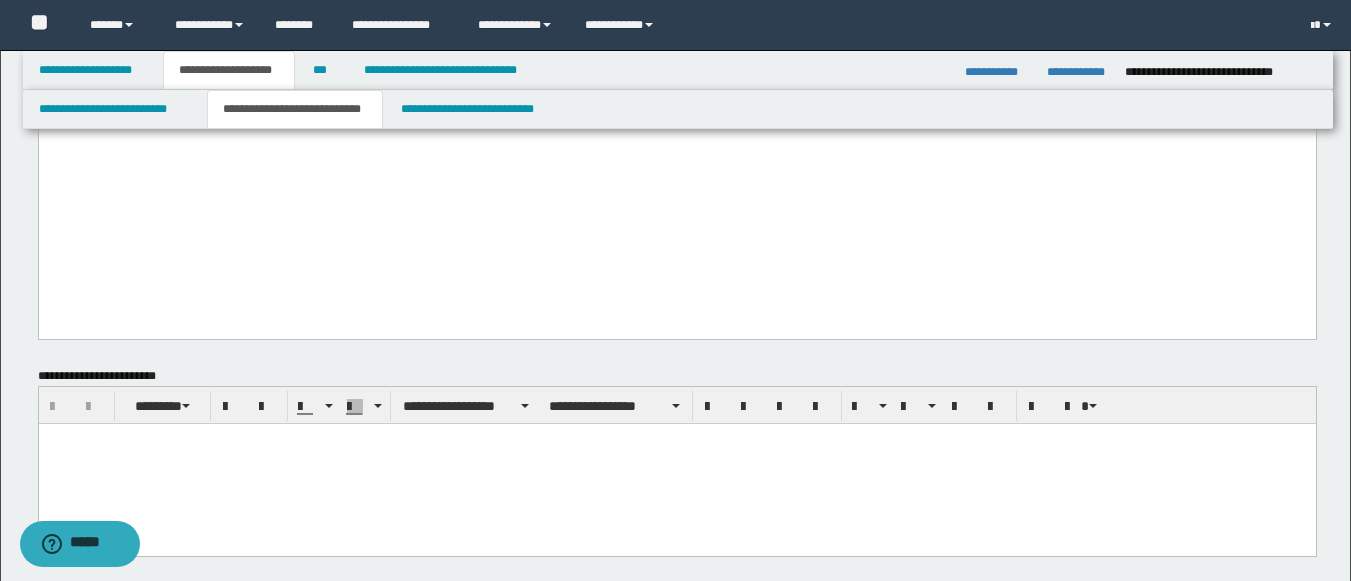 scroll, scrollTop: 2350, scrollLeft: 0, axis: vertical 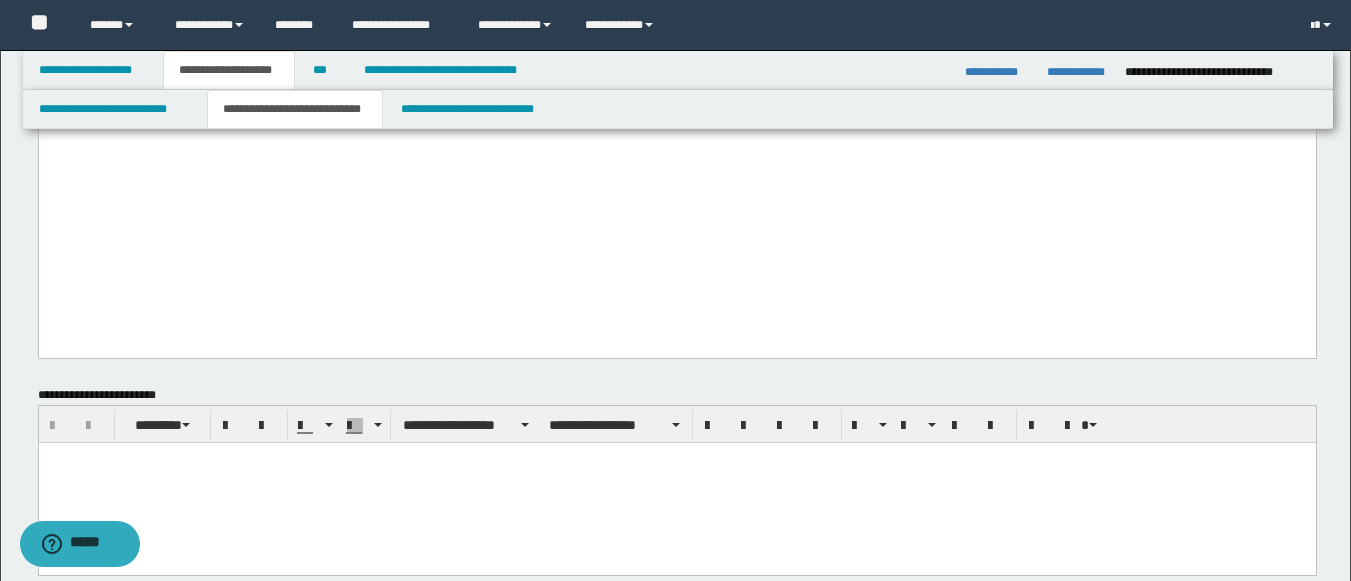 click on "**********" at bounding box center [676, -1094] 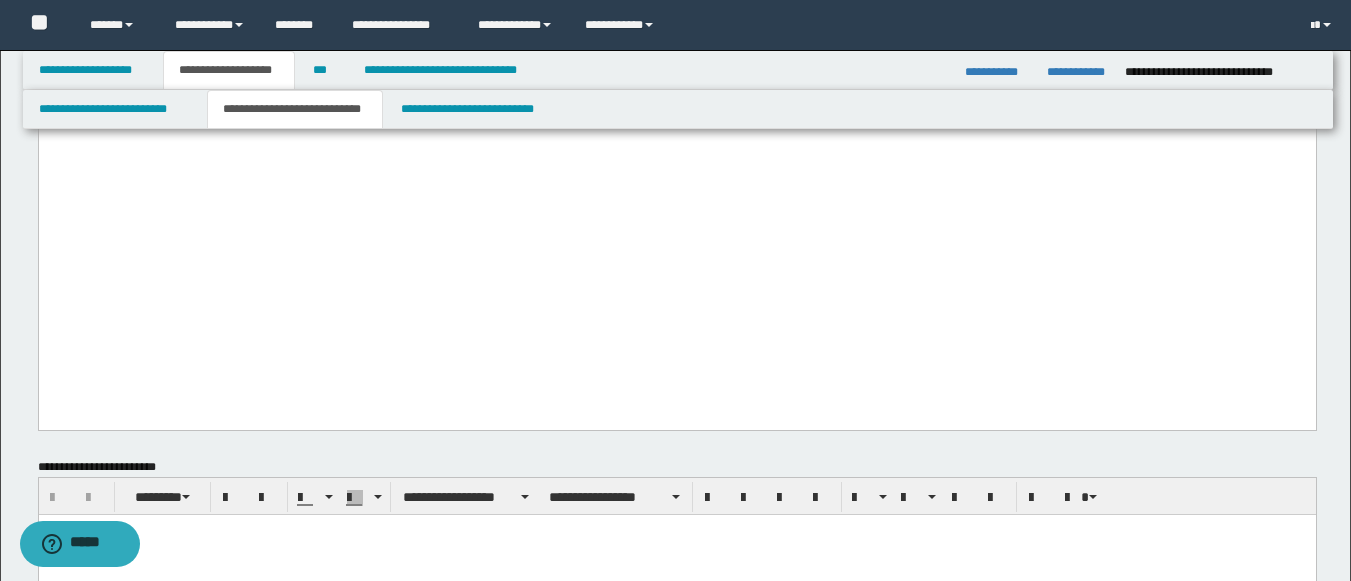 type 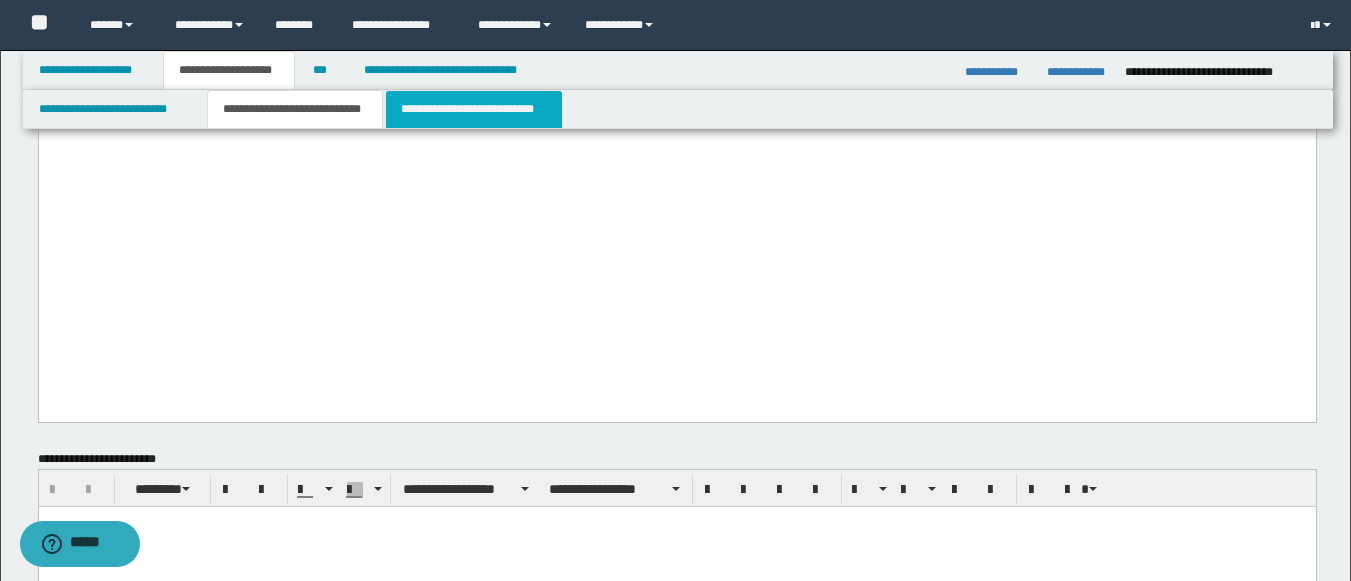 click on "**********" at bounding box center (474, 109) 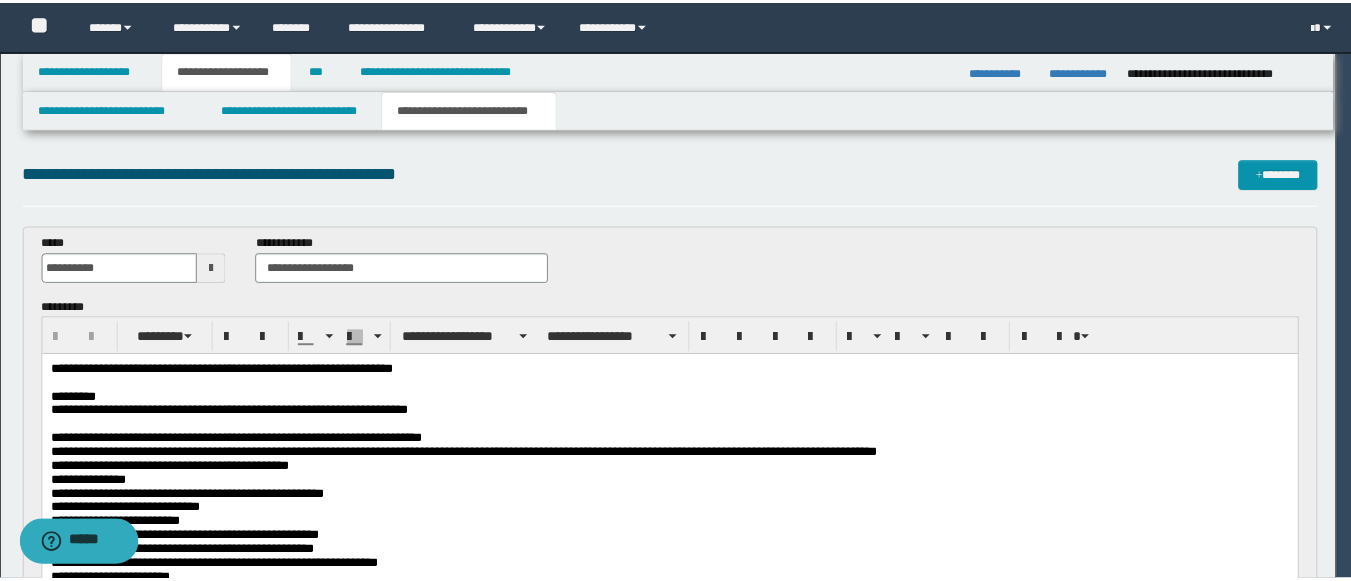 scroll, scrollTop: 0, scrollLeft: 0, axis: both 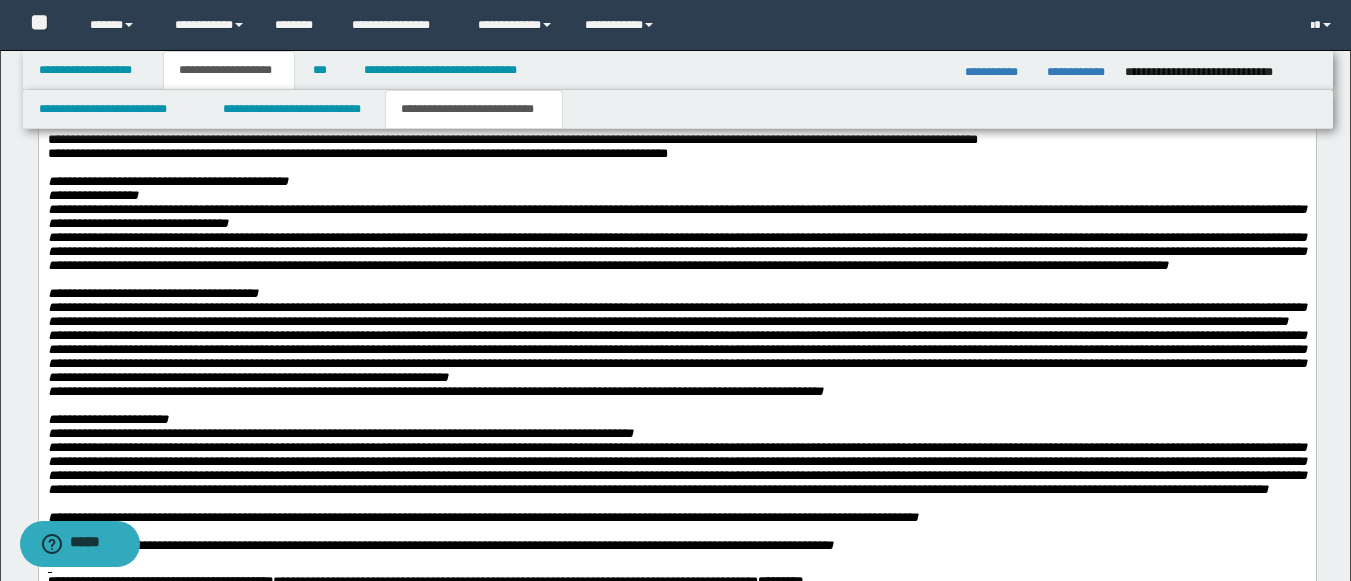 click on "**********" at bounding box center (676, -1390) 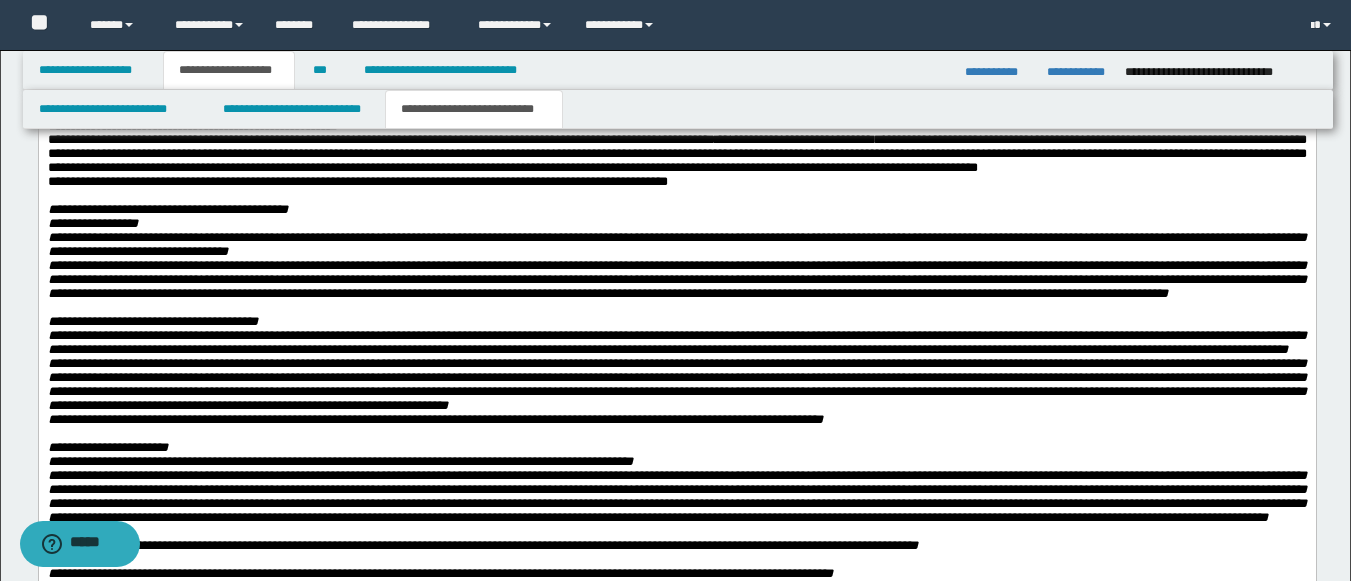 type 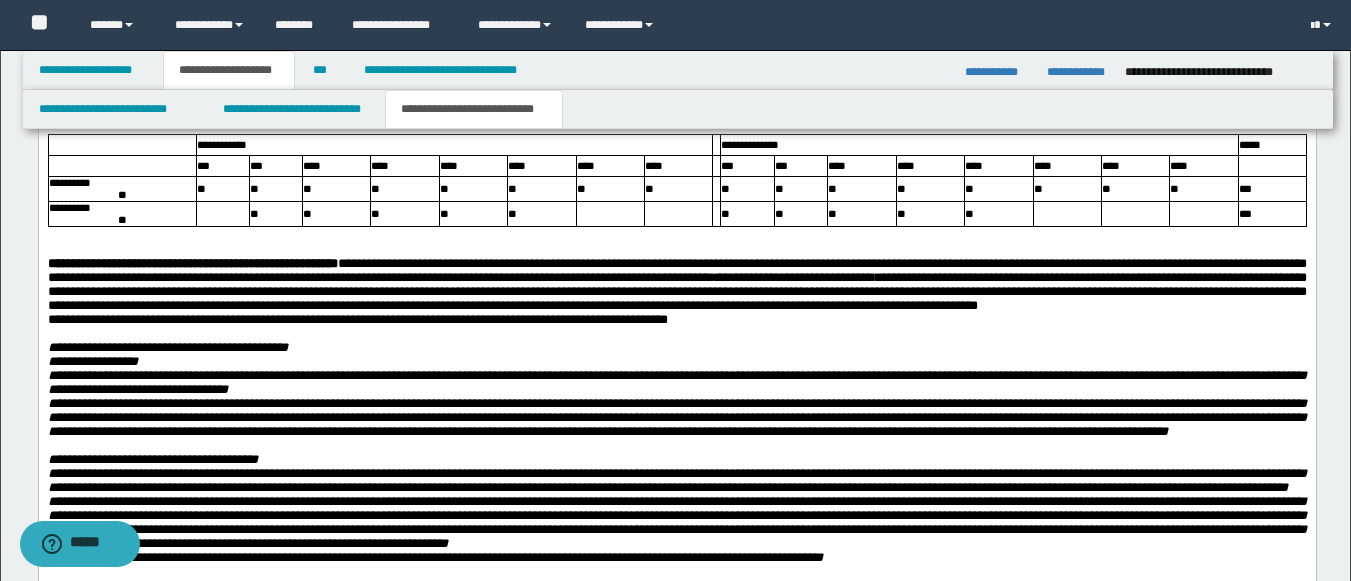 click at bounding box center [676, -137] 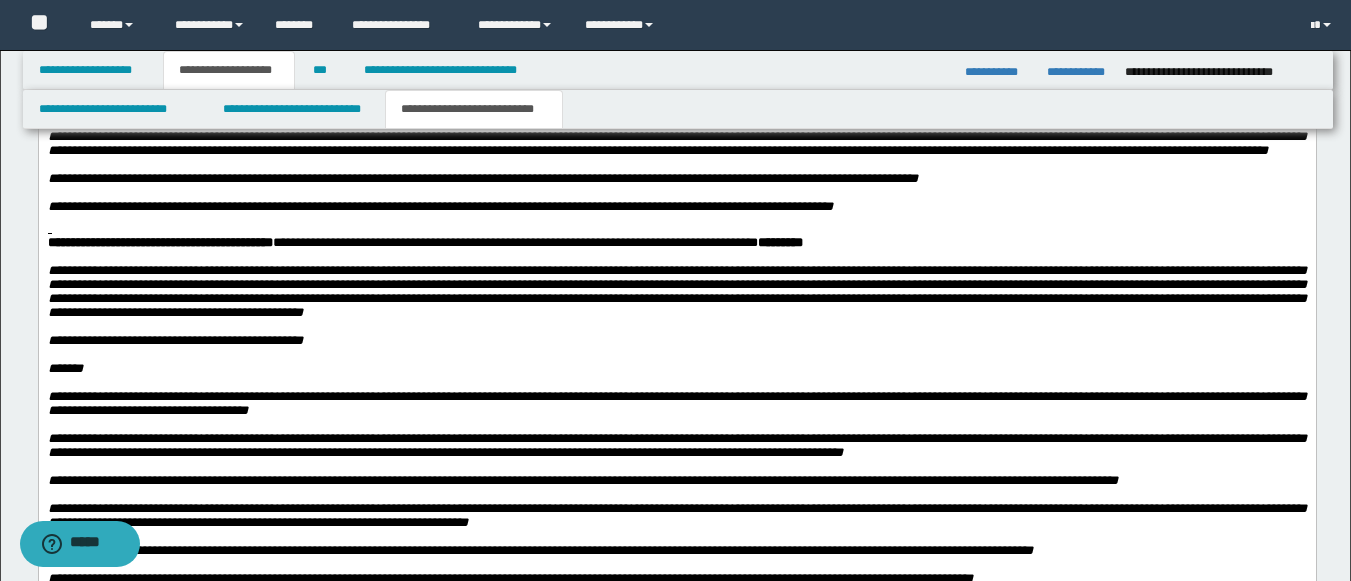 scroll, scrollTop: 4996, scrollLeft: 0, axis: vertical 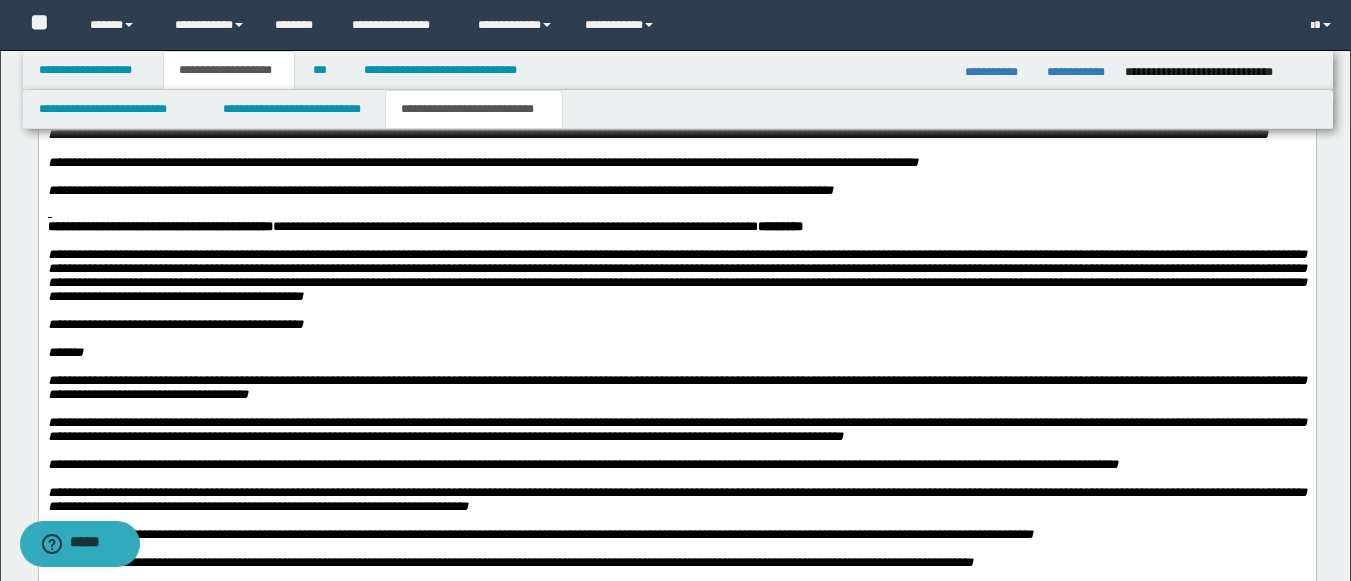 click at bounding box center [676, -271] 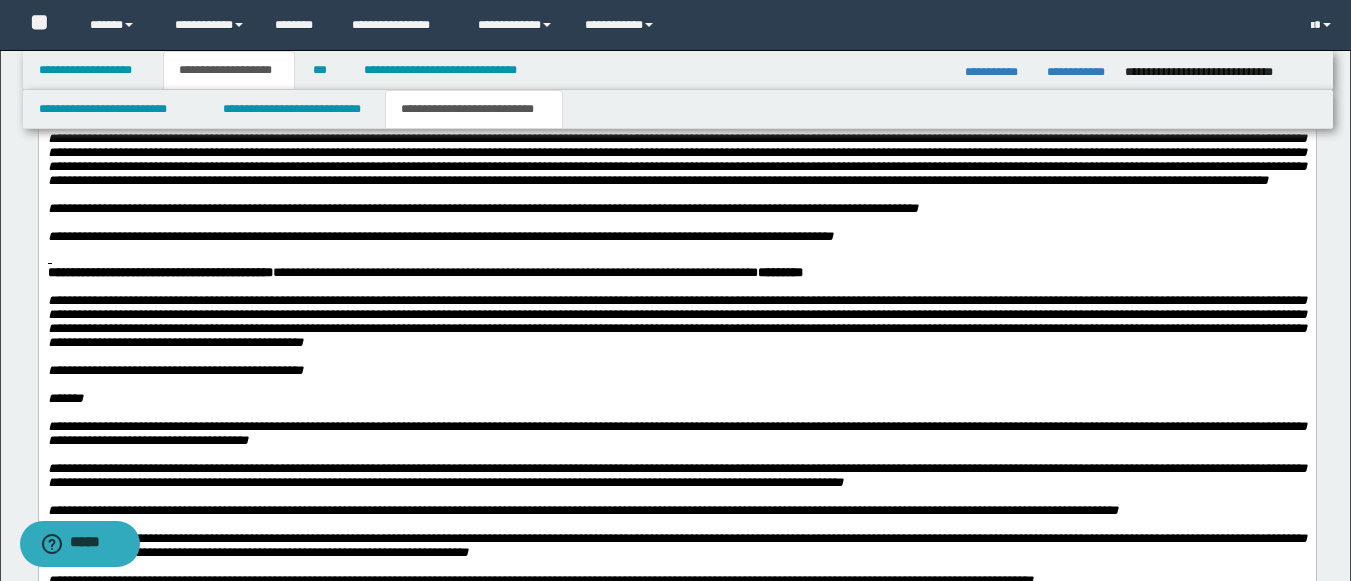 click on "**********" at bounding box center (676, -249) 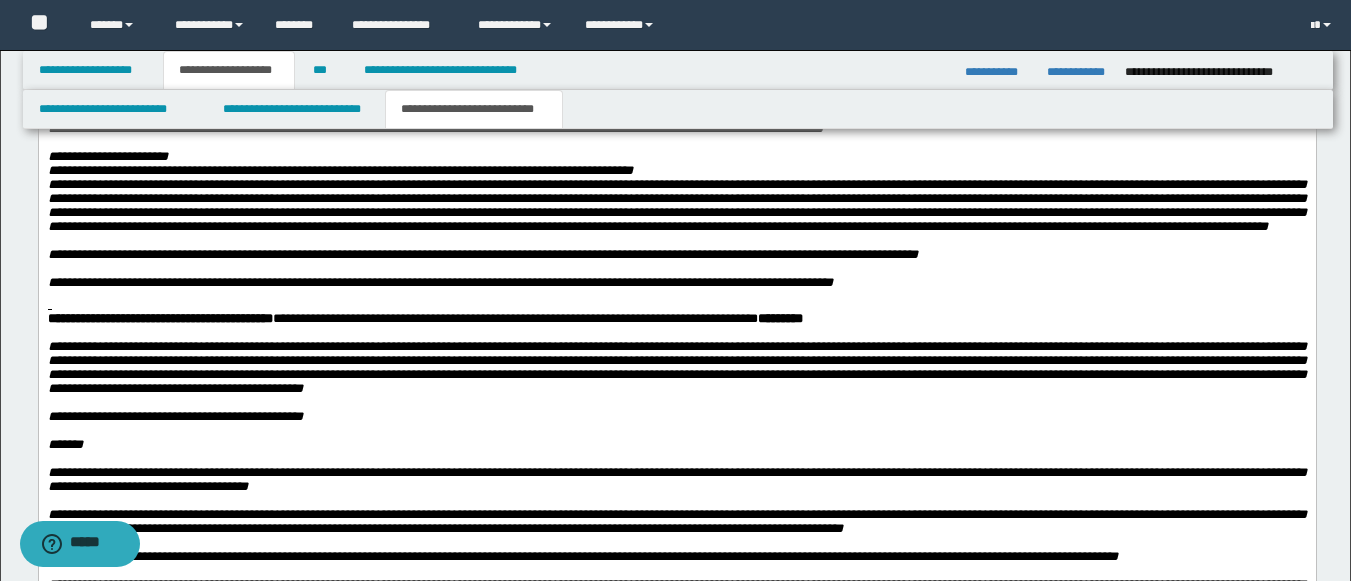 drag, startPoint x: 270, startPoint y: 467, endPoint x: 47, endPoint y: 368, distance: 243.9877 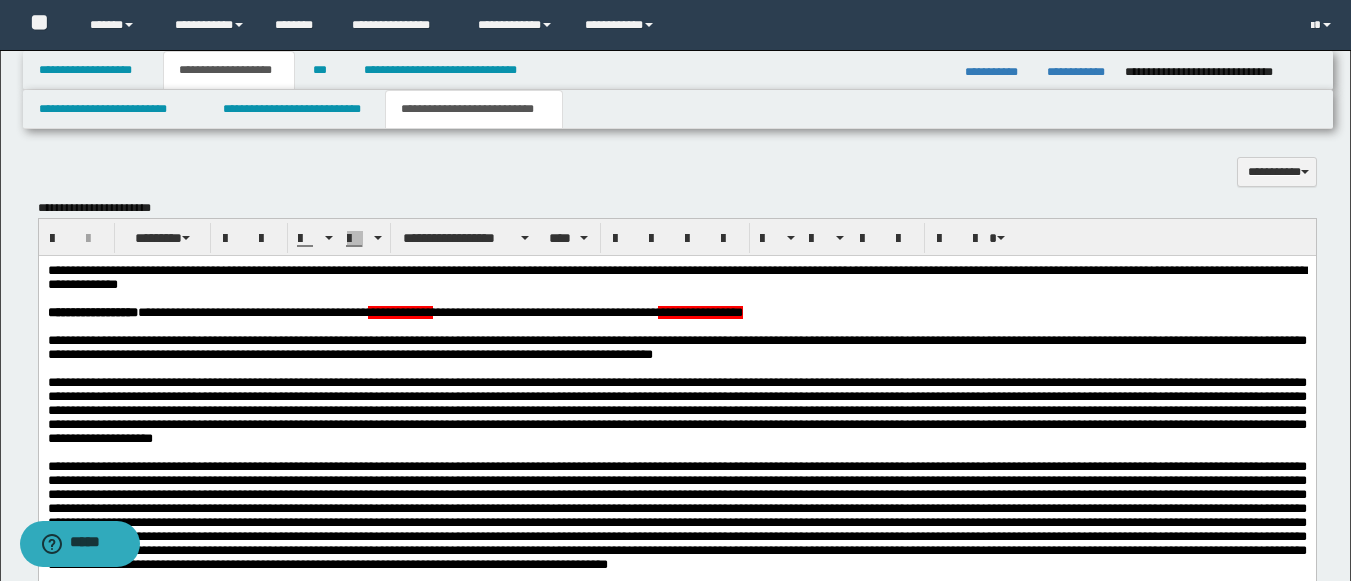 scroll, scrollTop: 1253, scrollLeft: 0, axis: vertical 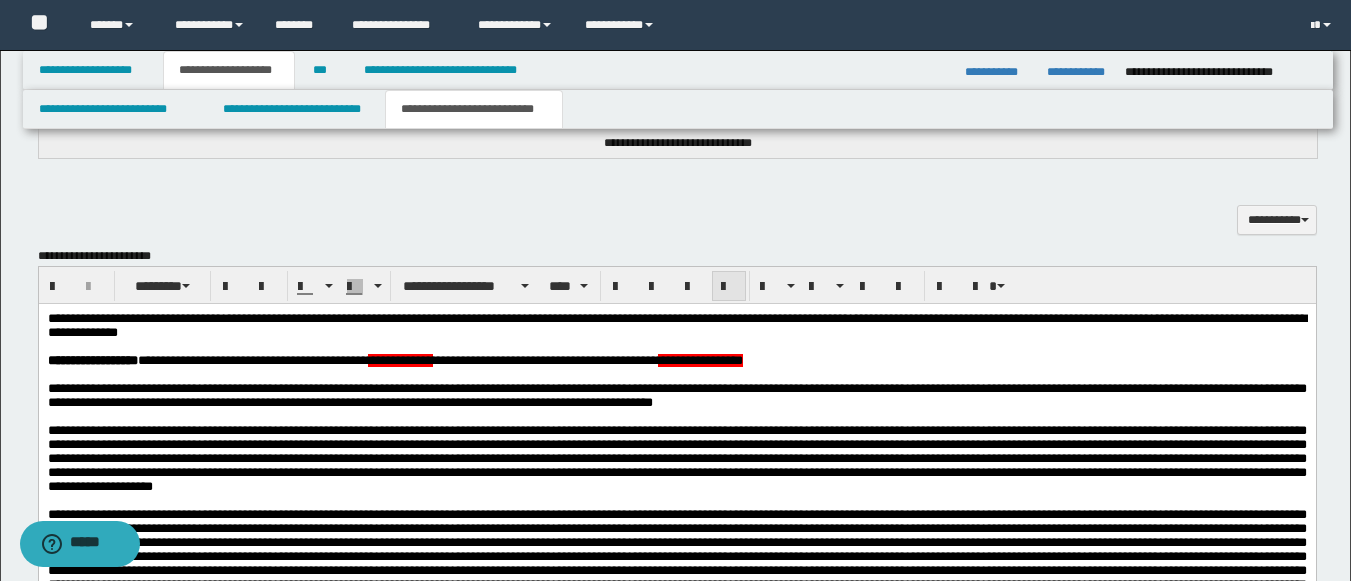 click at bounding box center [729, 287] 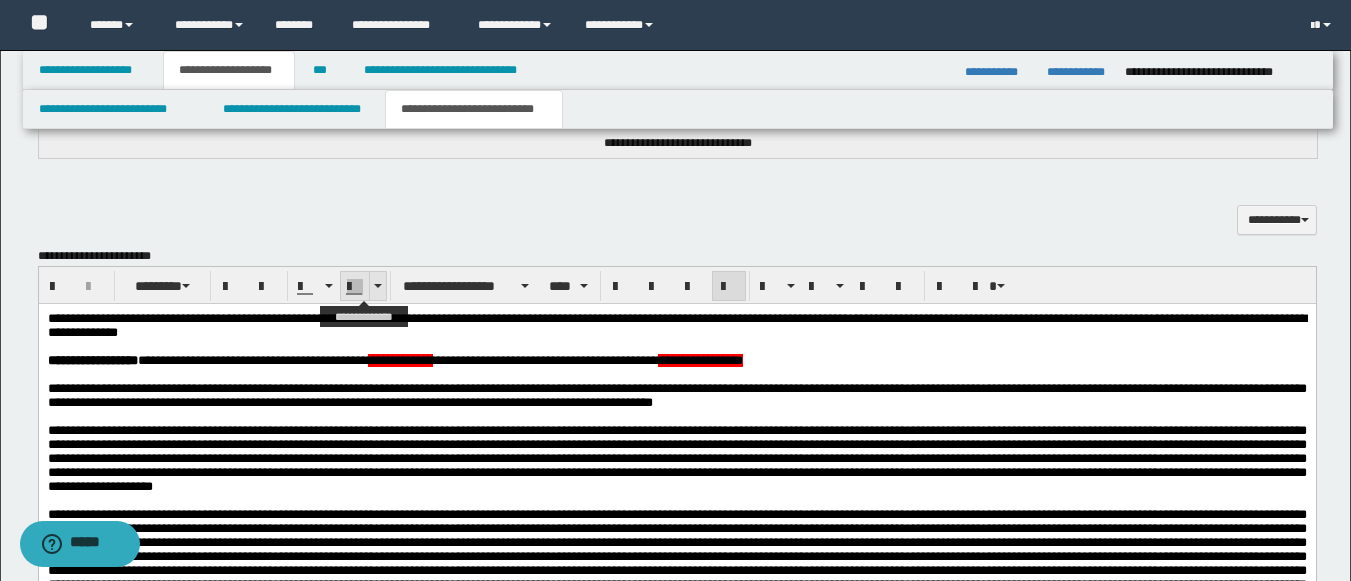 click at bounding box center (378, 286) 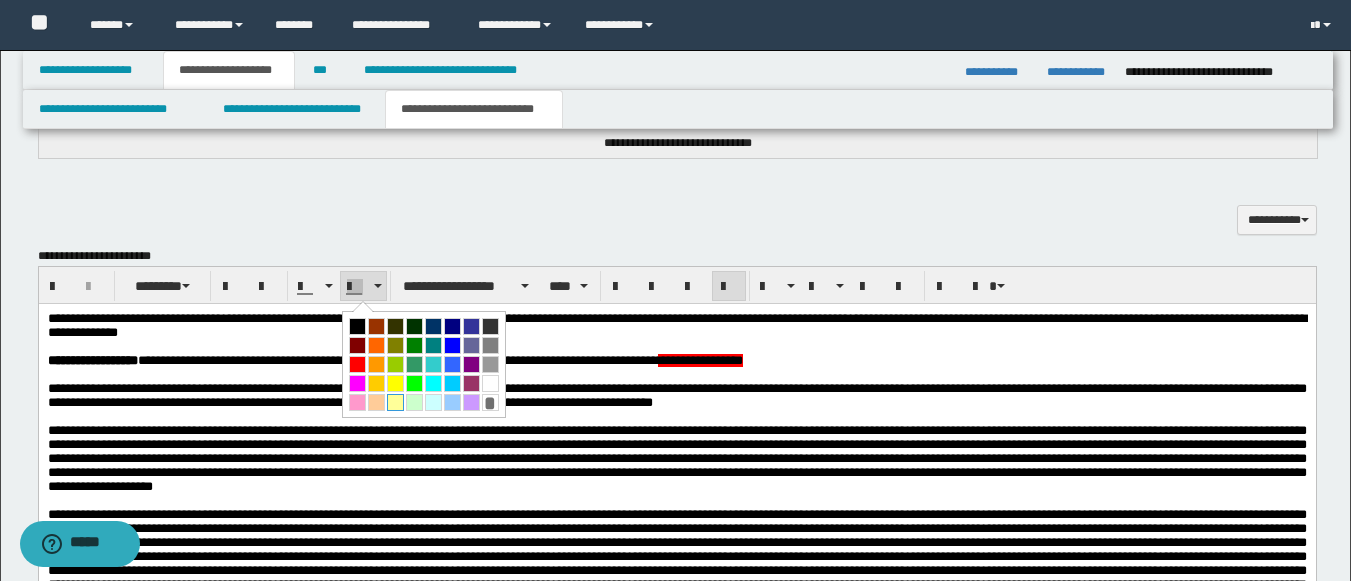 click at bounding box center (395, 402) 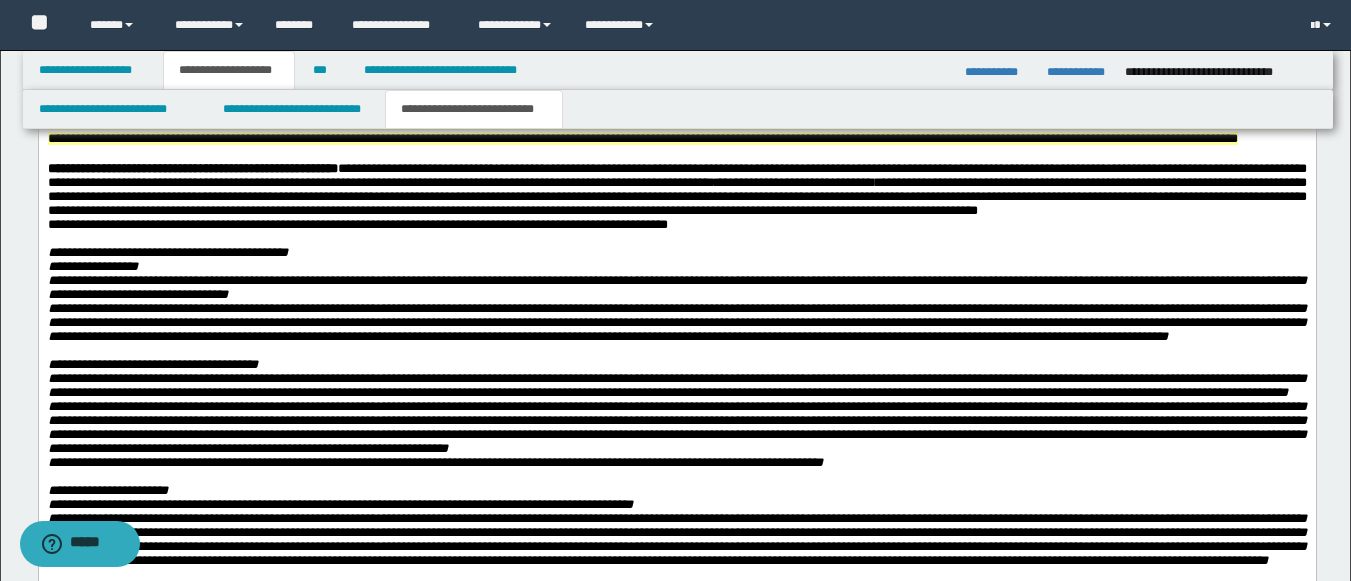 scroll, scrollTop: 4646, scrollLeft: 0, axis: vertical 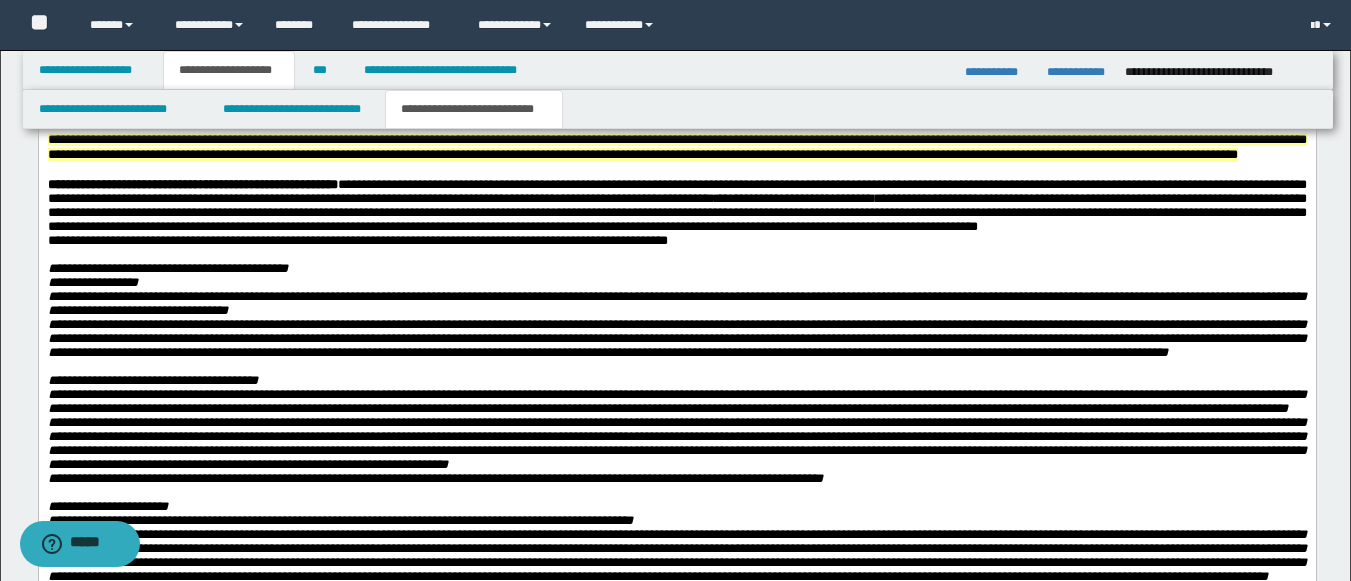 drag, startPoint x: 273, startPoint y: 421, endPoint x: 60, endPoint y: -2923, distance: 3350.7769 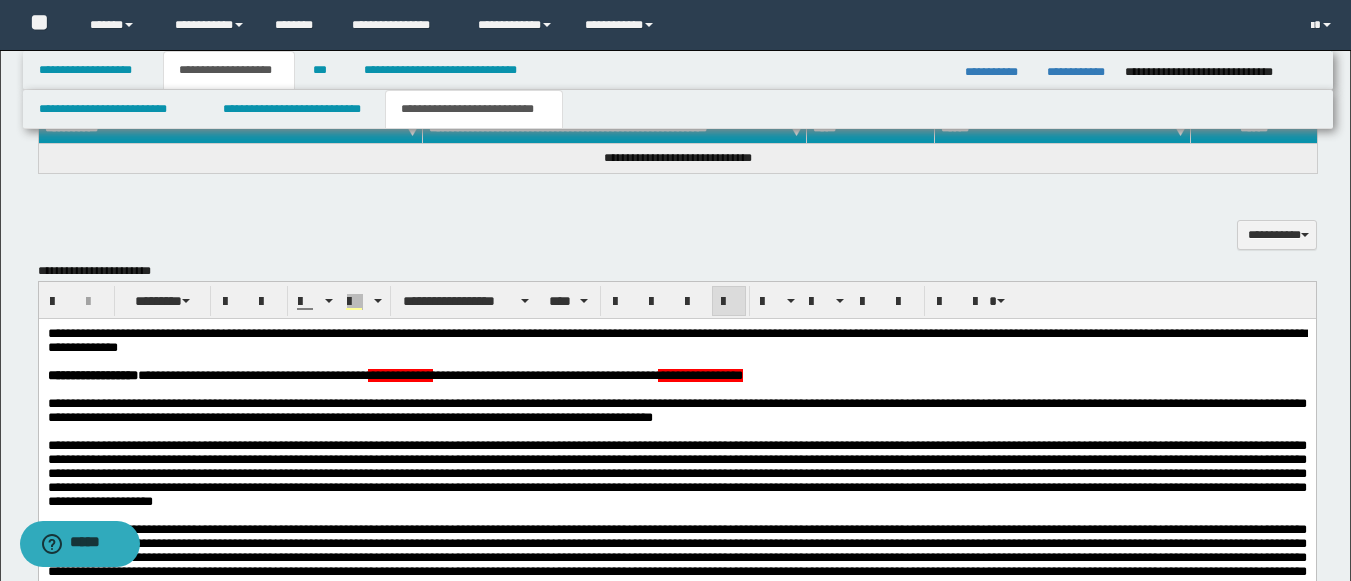 scroll, scrollTop: 1222, scrollLeft: 0, axis: vertical 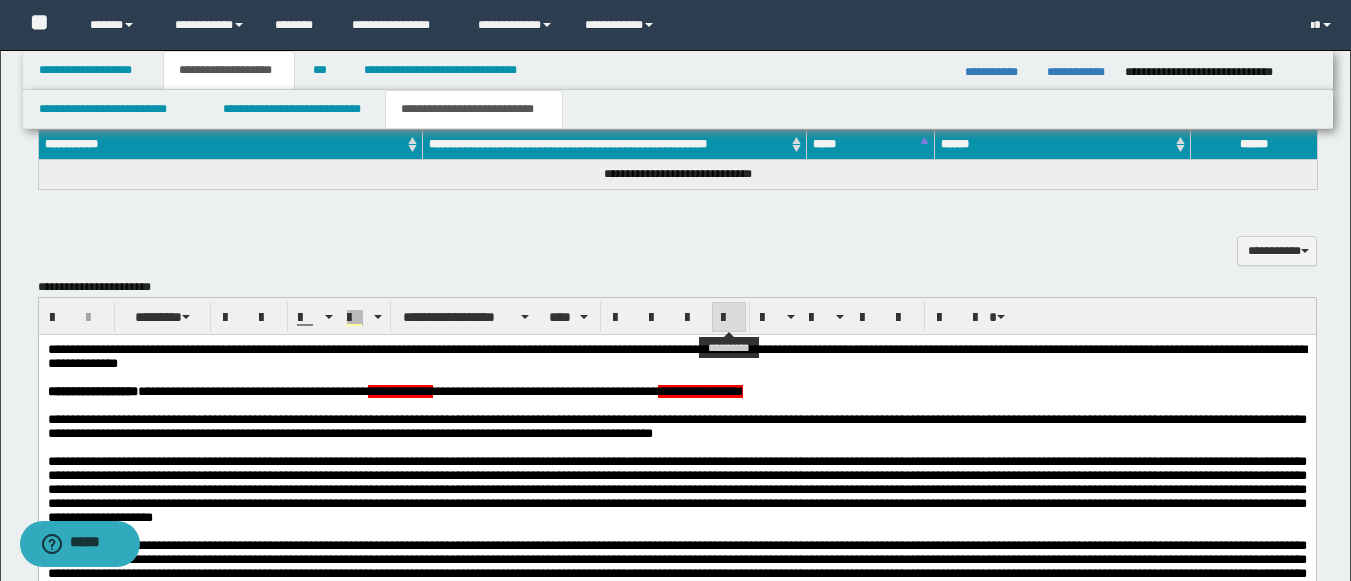 click at bounding box center [729, 318] 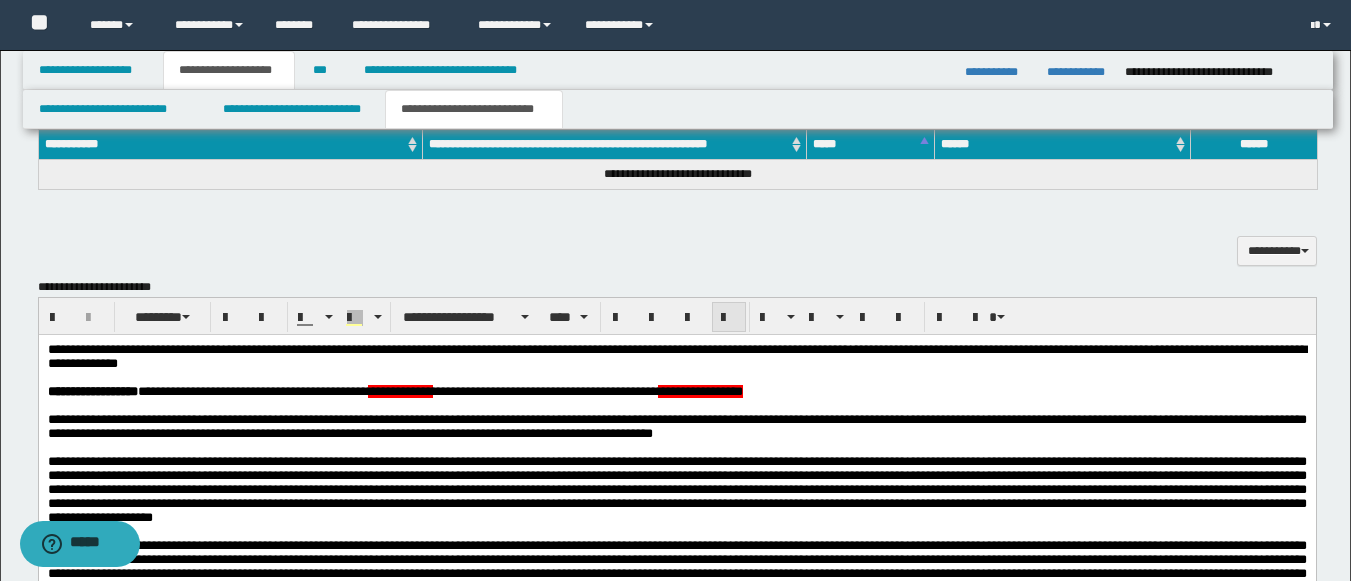 click at bounding box center (729, 318) 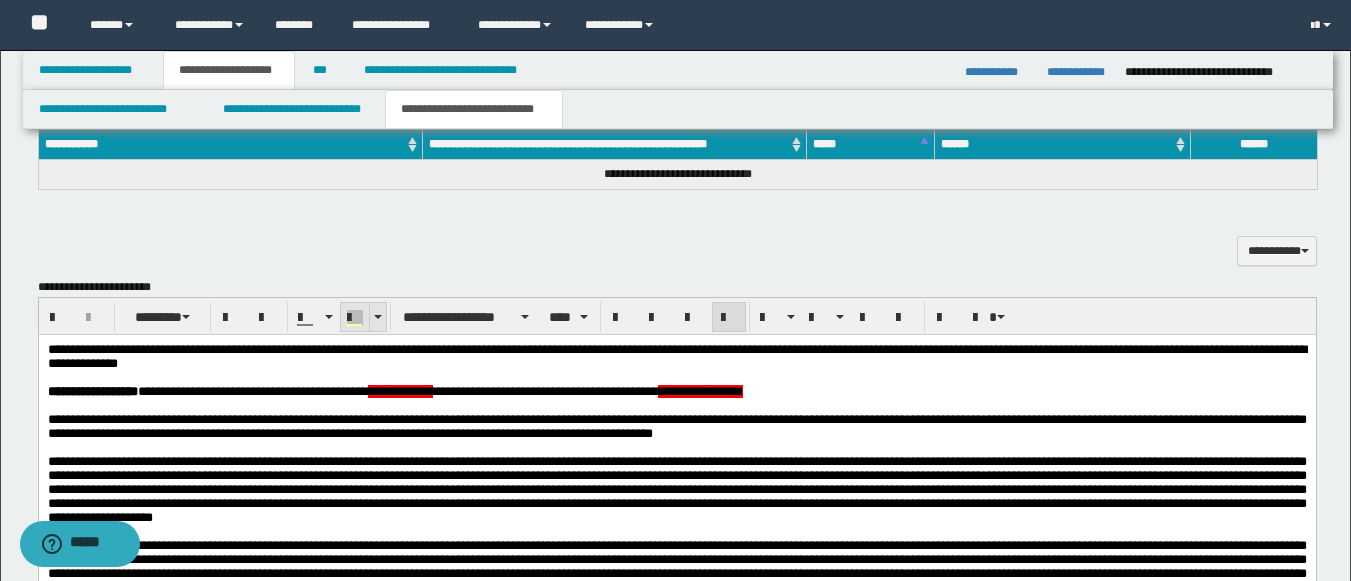 click at bounding box center (355, 318) 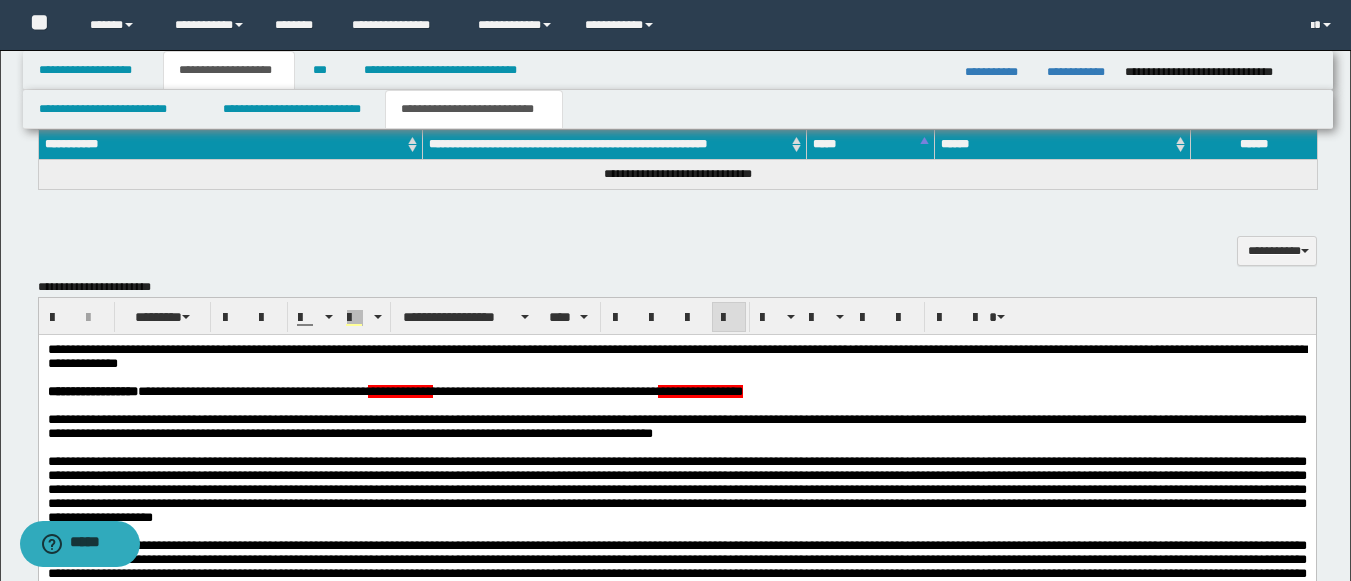 click on "**********" at bounding box center (676, 1713) 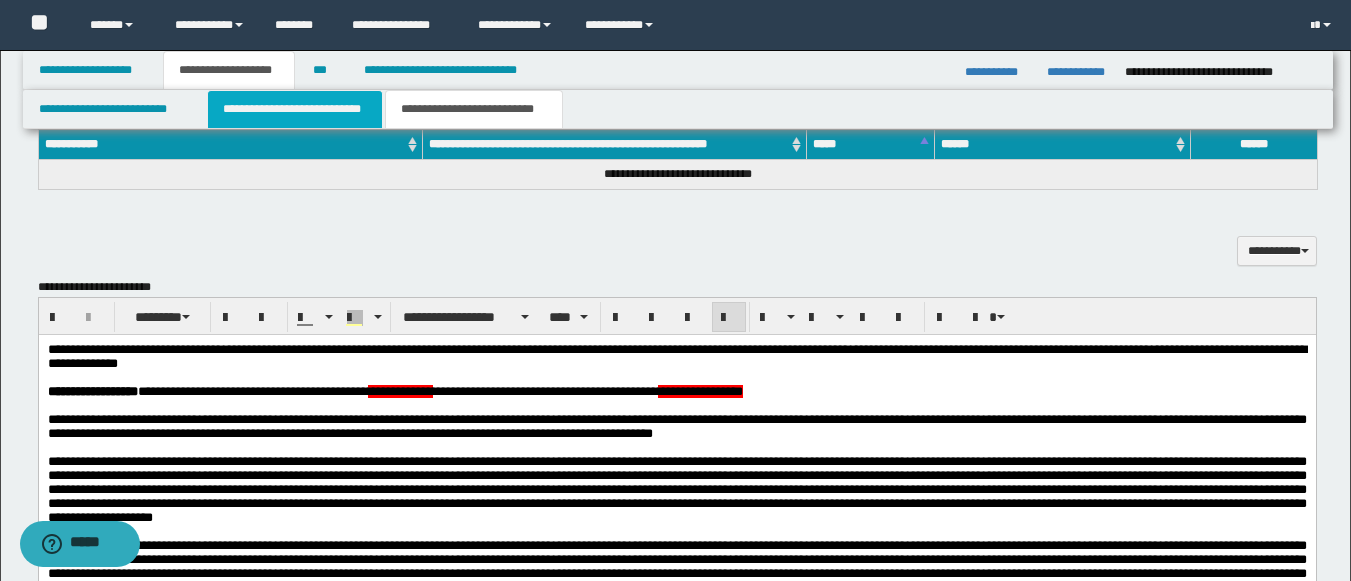 click on "**********" at bounding box center (295, 109) 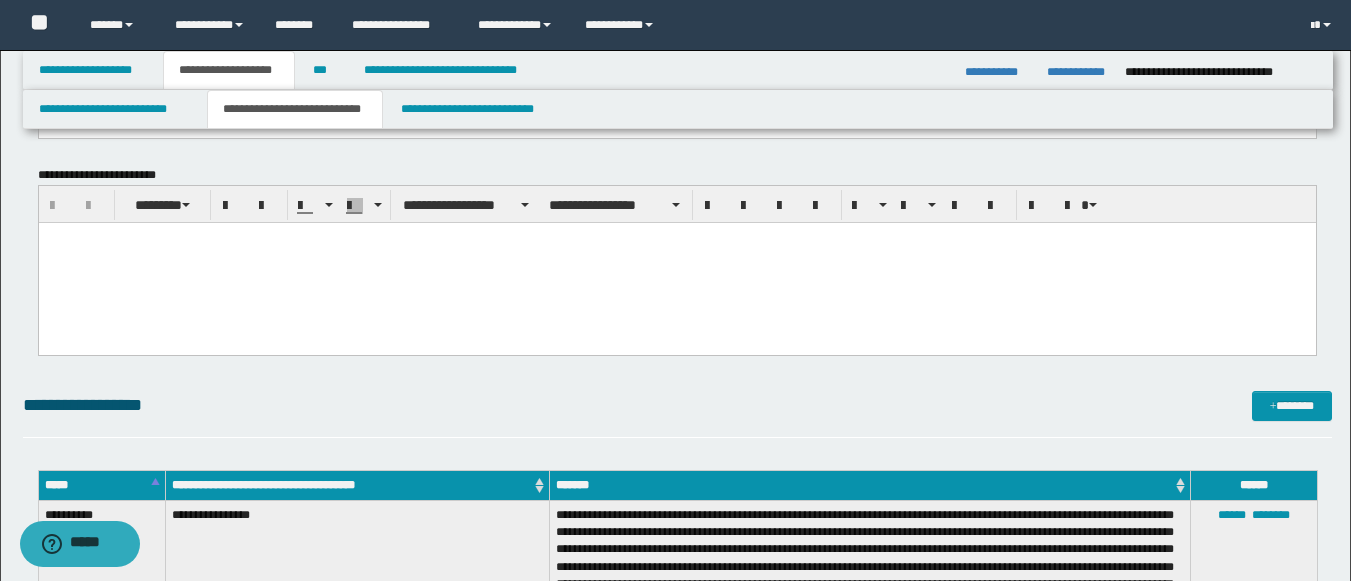 scroll, scrollTop: 2366, scrollLeft: 0, axis: vertical 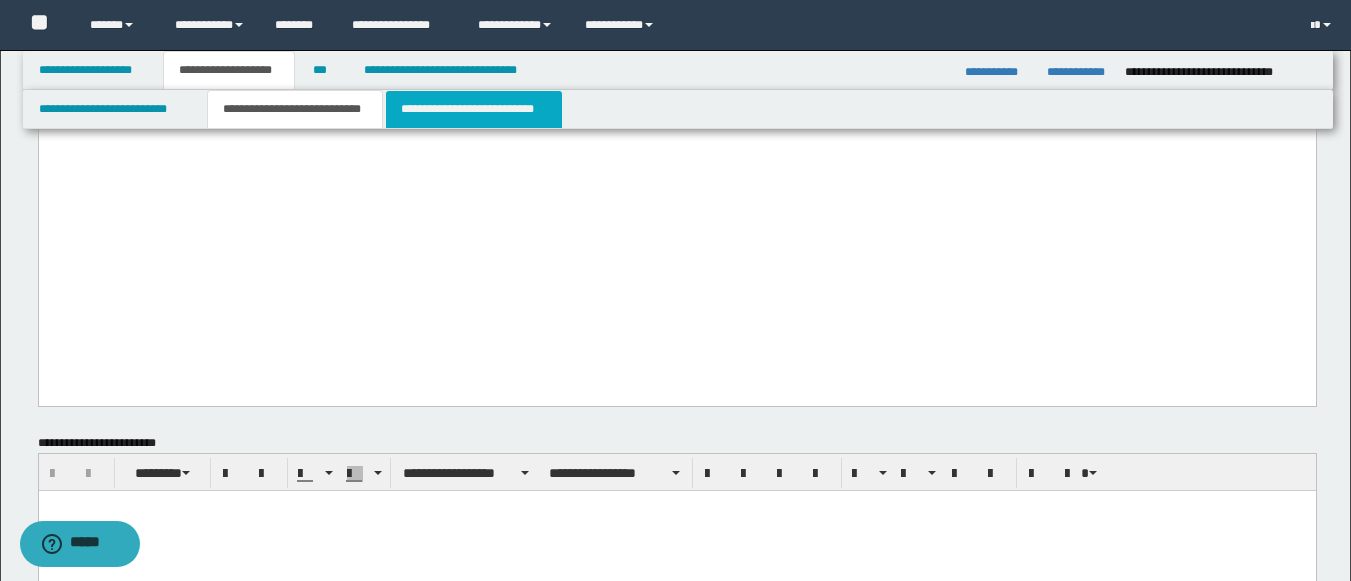click on "**********" at bounding box center [474, 109] 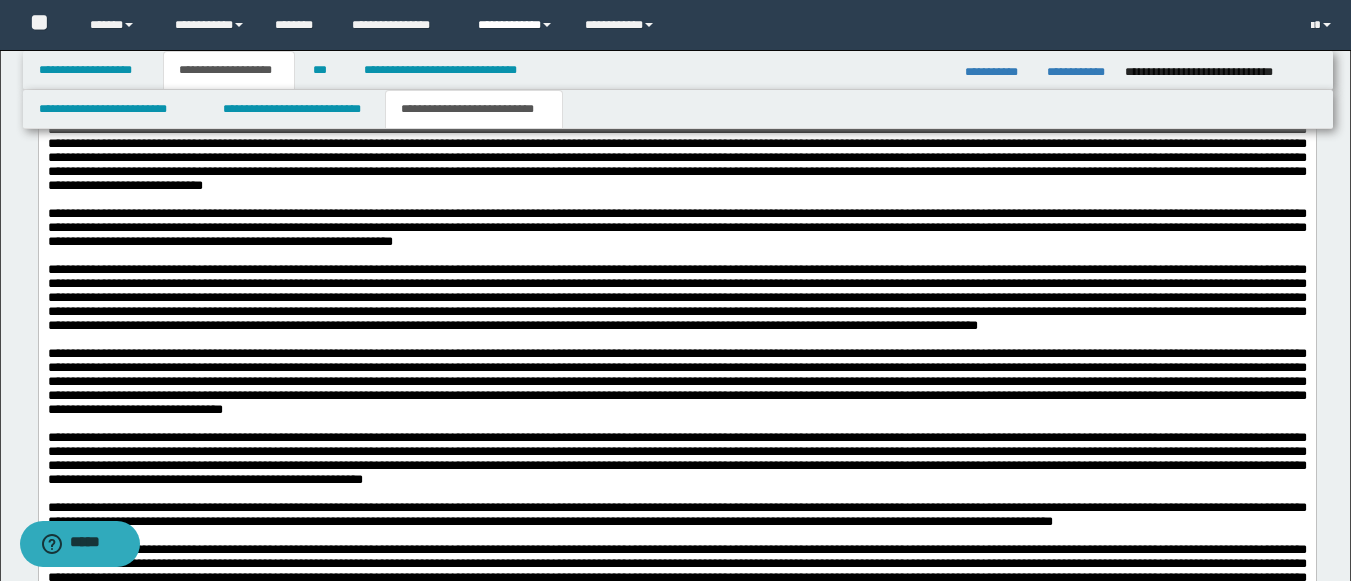 click on "**********" at bounding box center (516, 25) 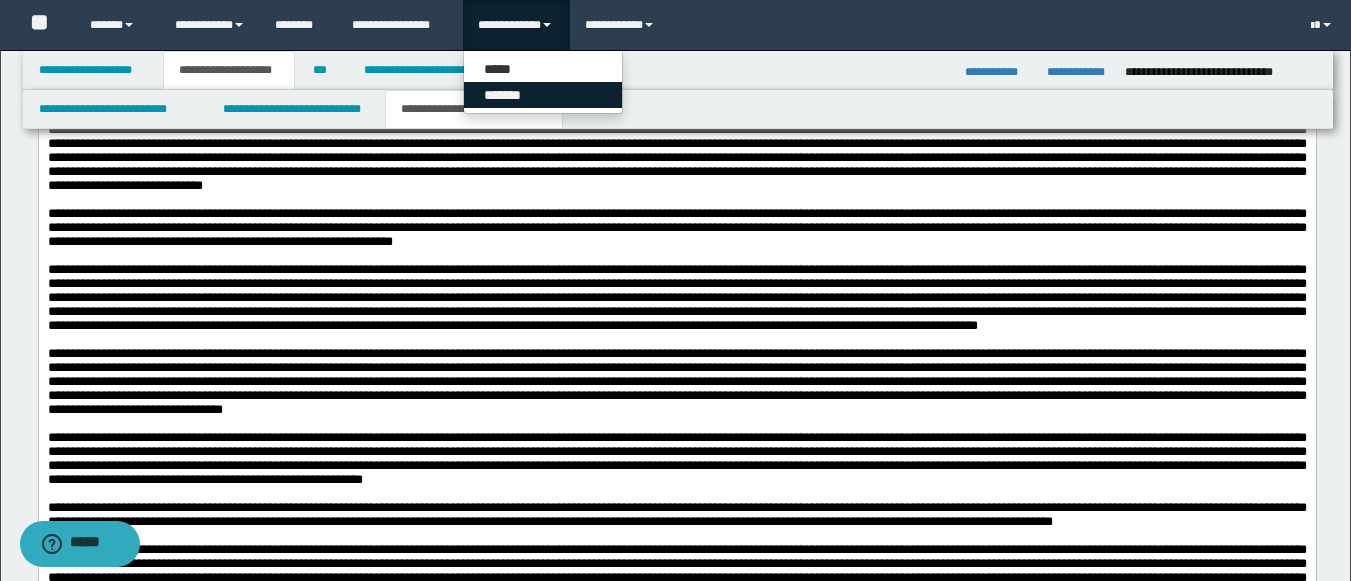 click on "*******" at bounding box center [543, 95] 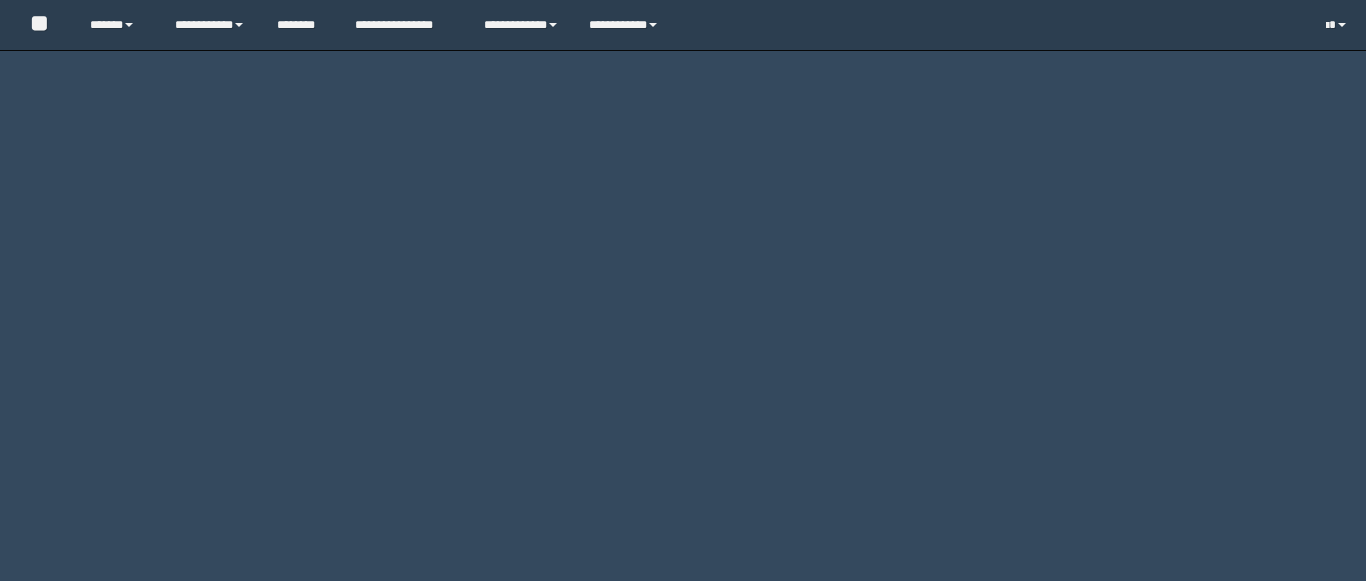 scroll, scrollTop: 0, scrollLeft: 0, axis: both 